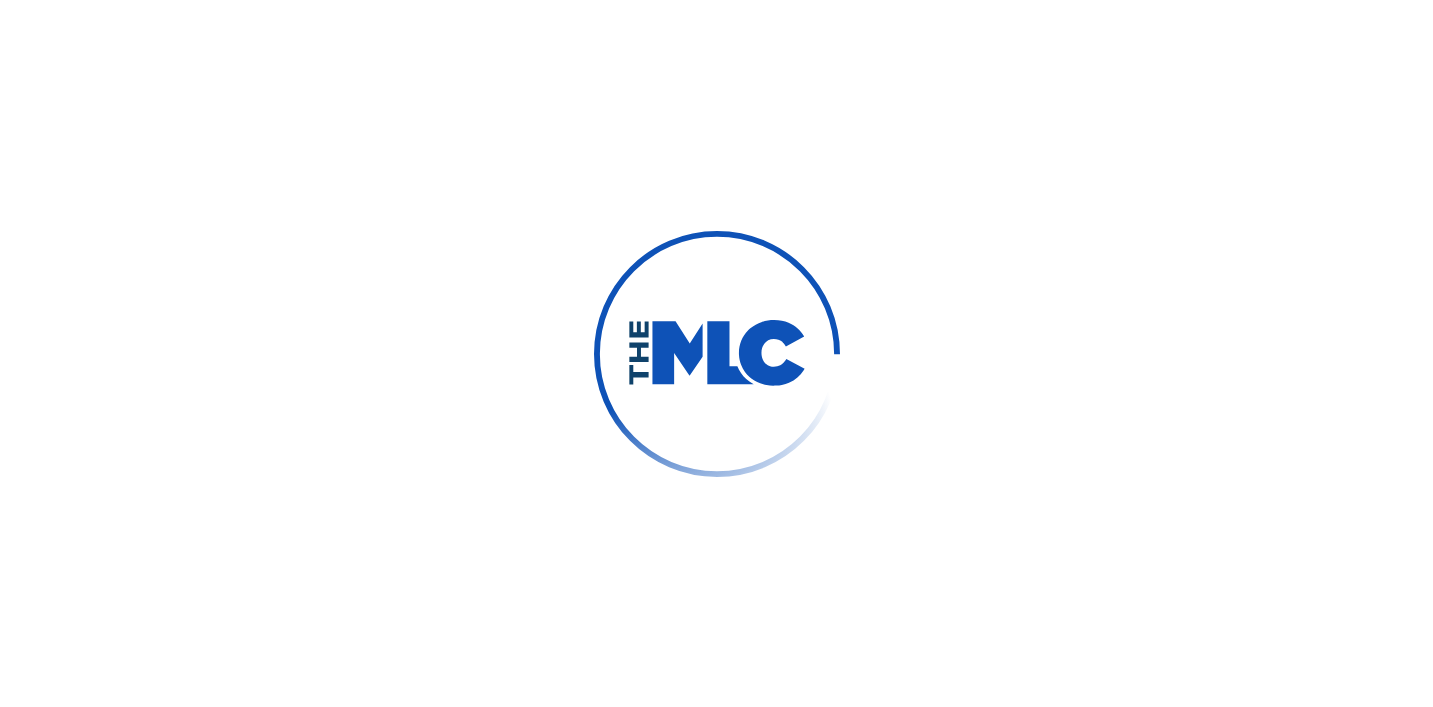 scroll, scrollTop: 0, scrollLeft: 0, axis: both 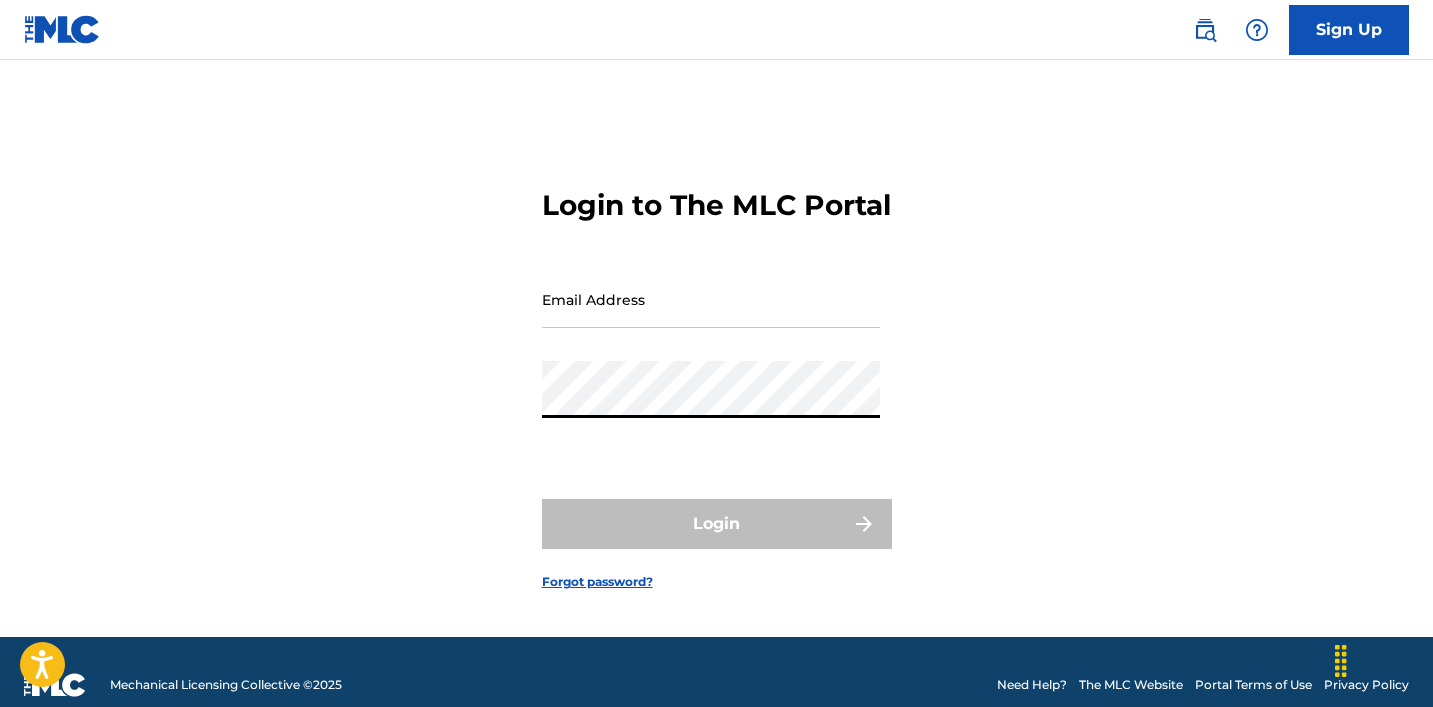 type on "[EMAIL]" 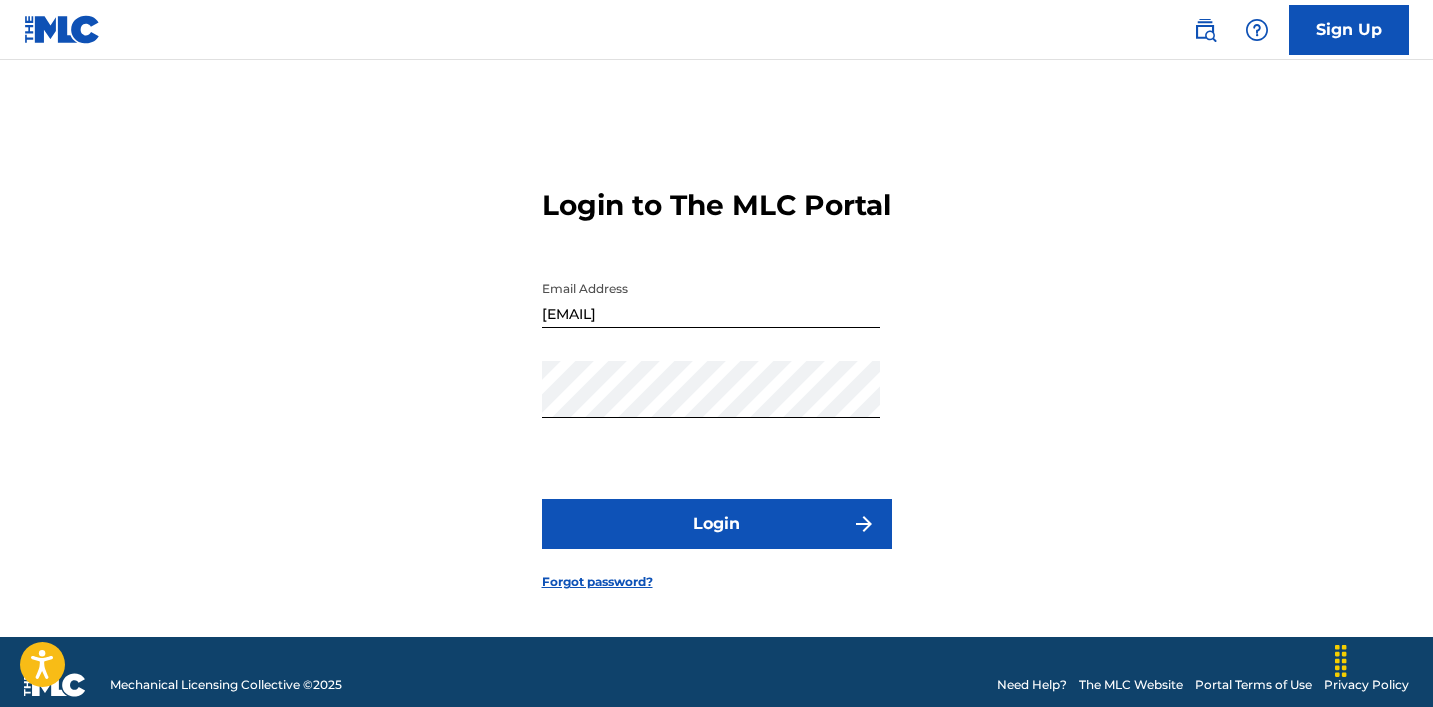 click on "Login" at bounding box center [717, 524] 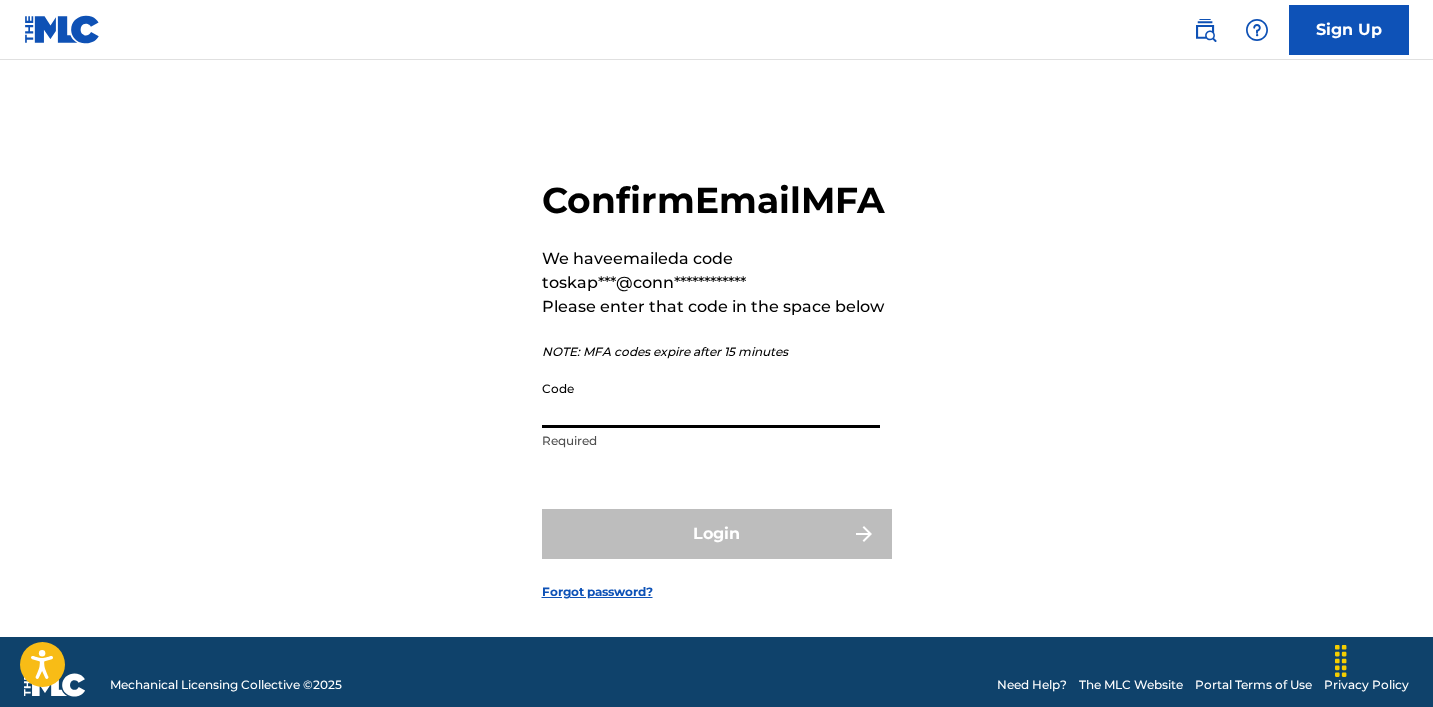 click on "Code" at bounding box center [711, 399] 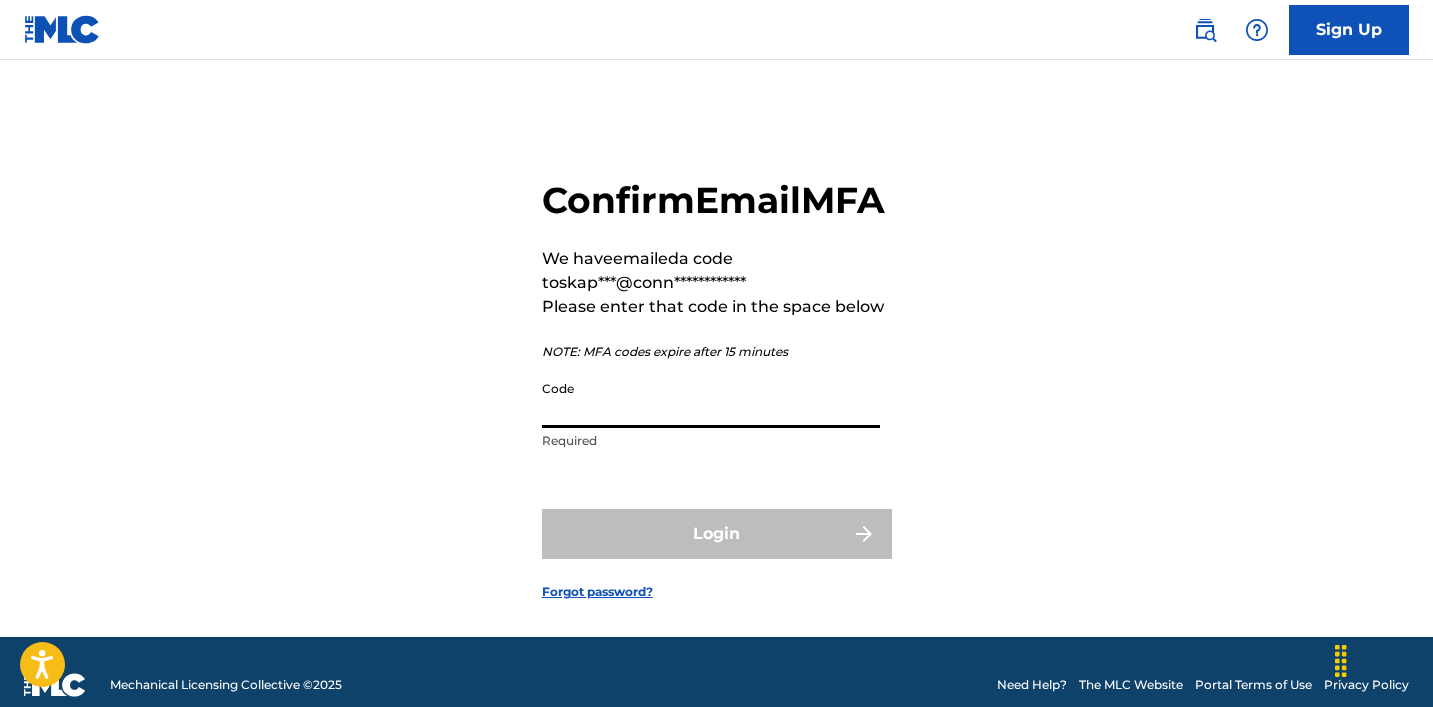 paste on "960504" 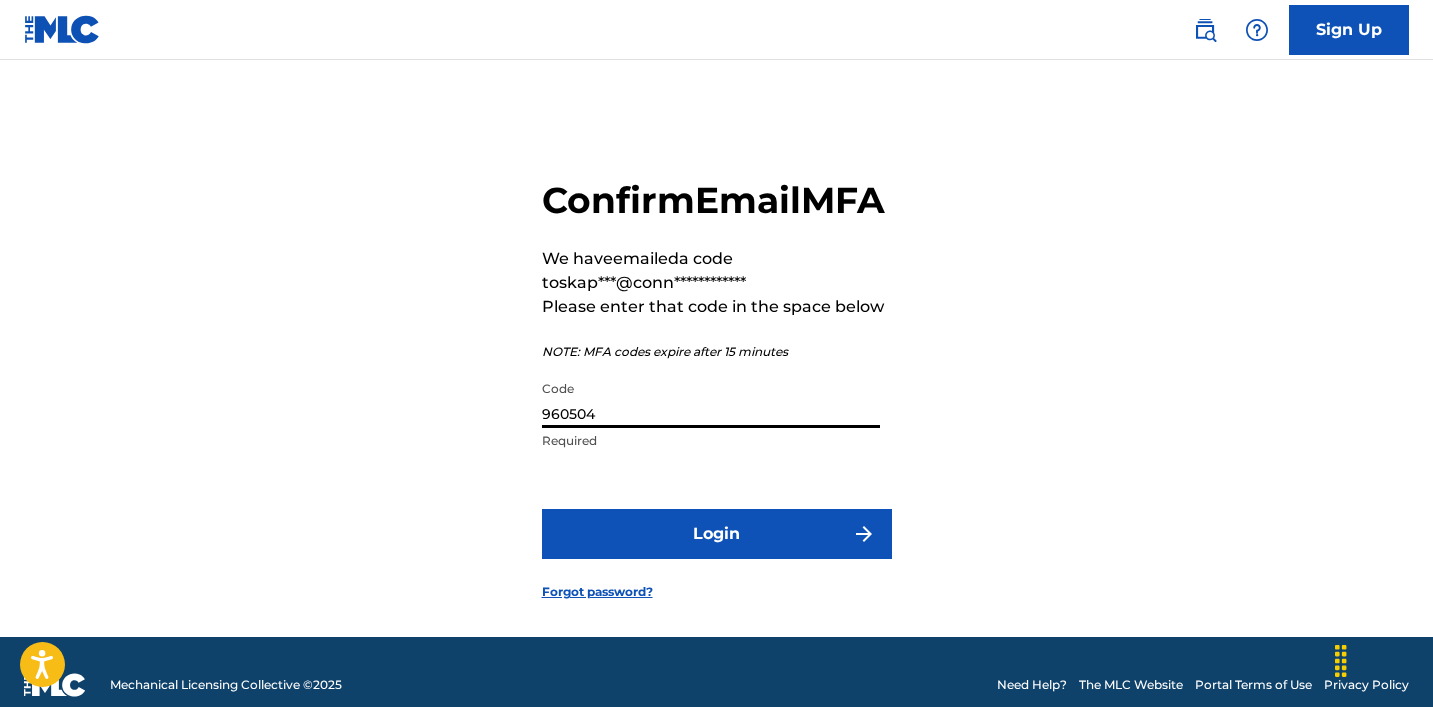 type on "960504" 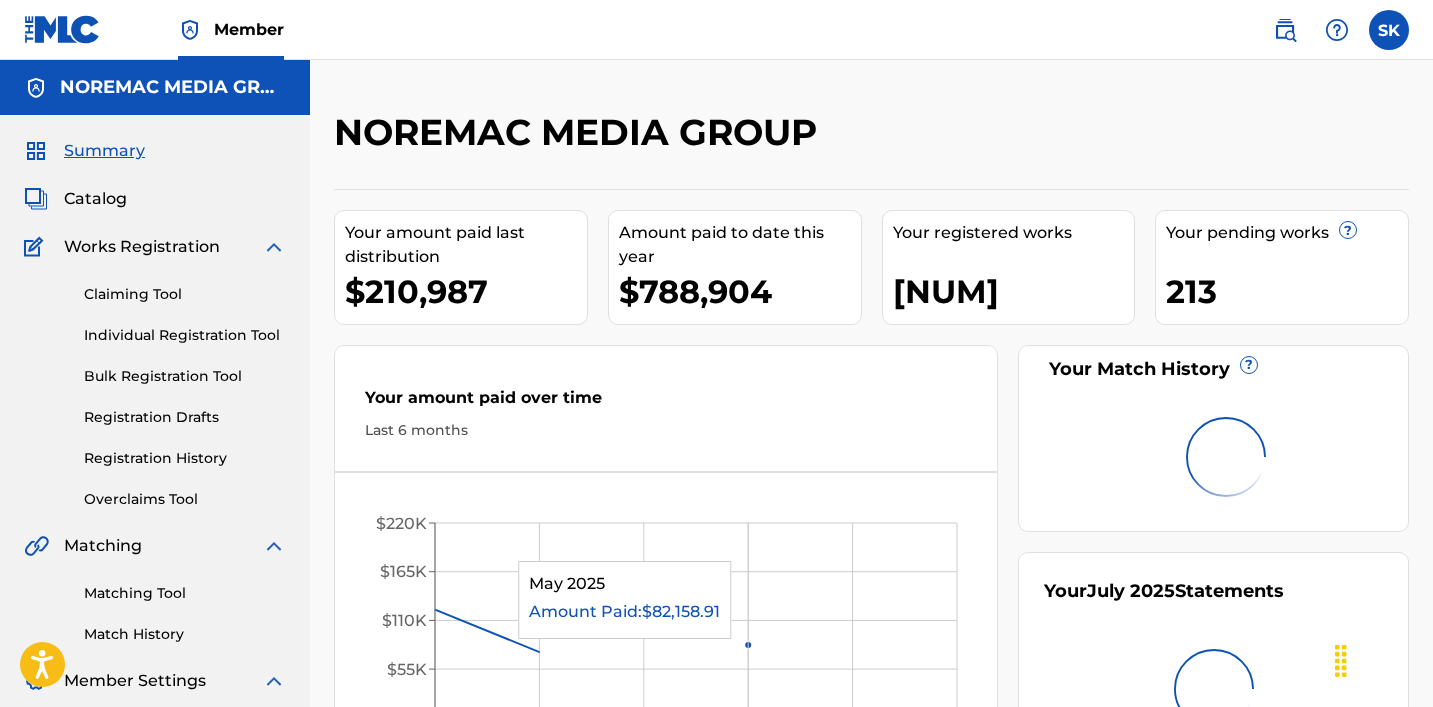 scroll, scrollTop: 0, scrollLeft: 0, axis: both 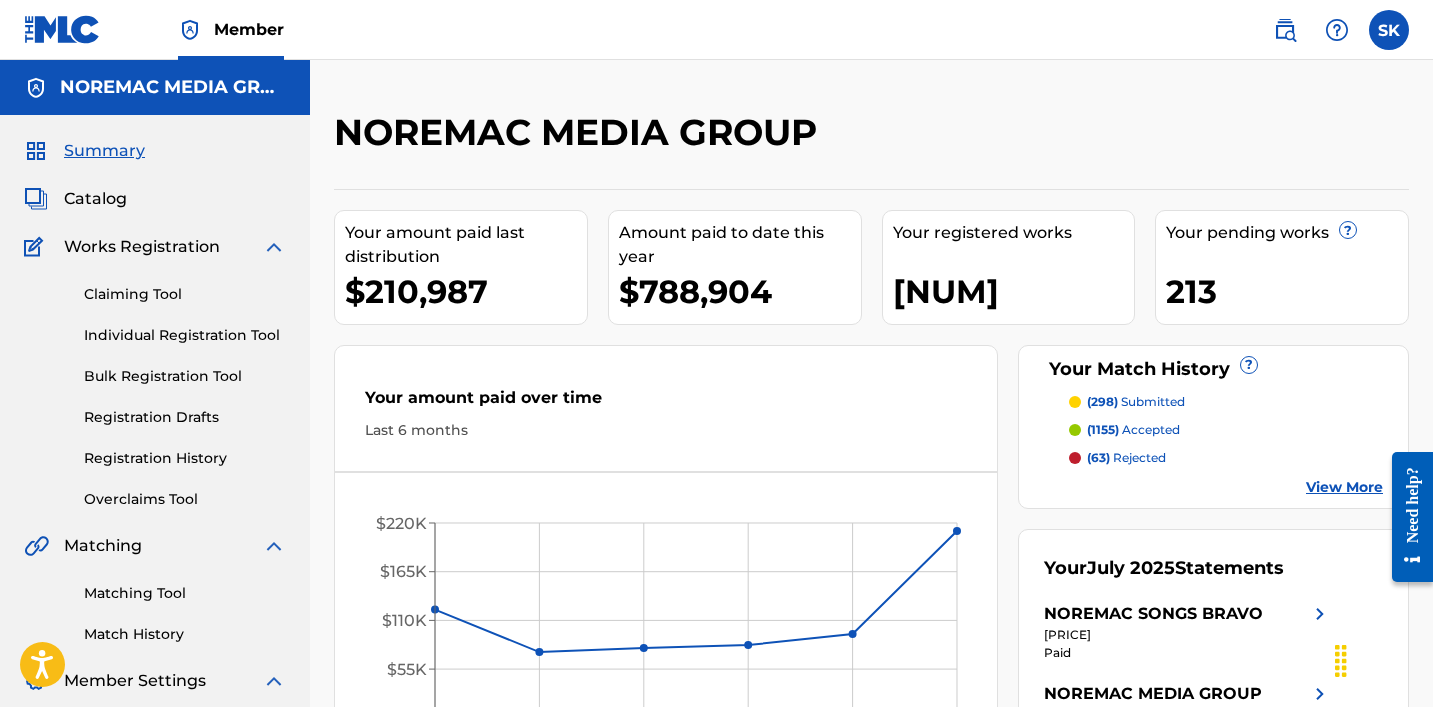 click on "Individual Registration Tool" at bounding box center [185, 335] 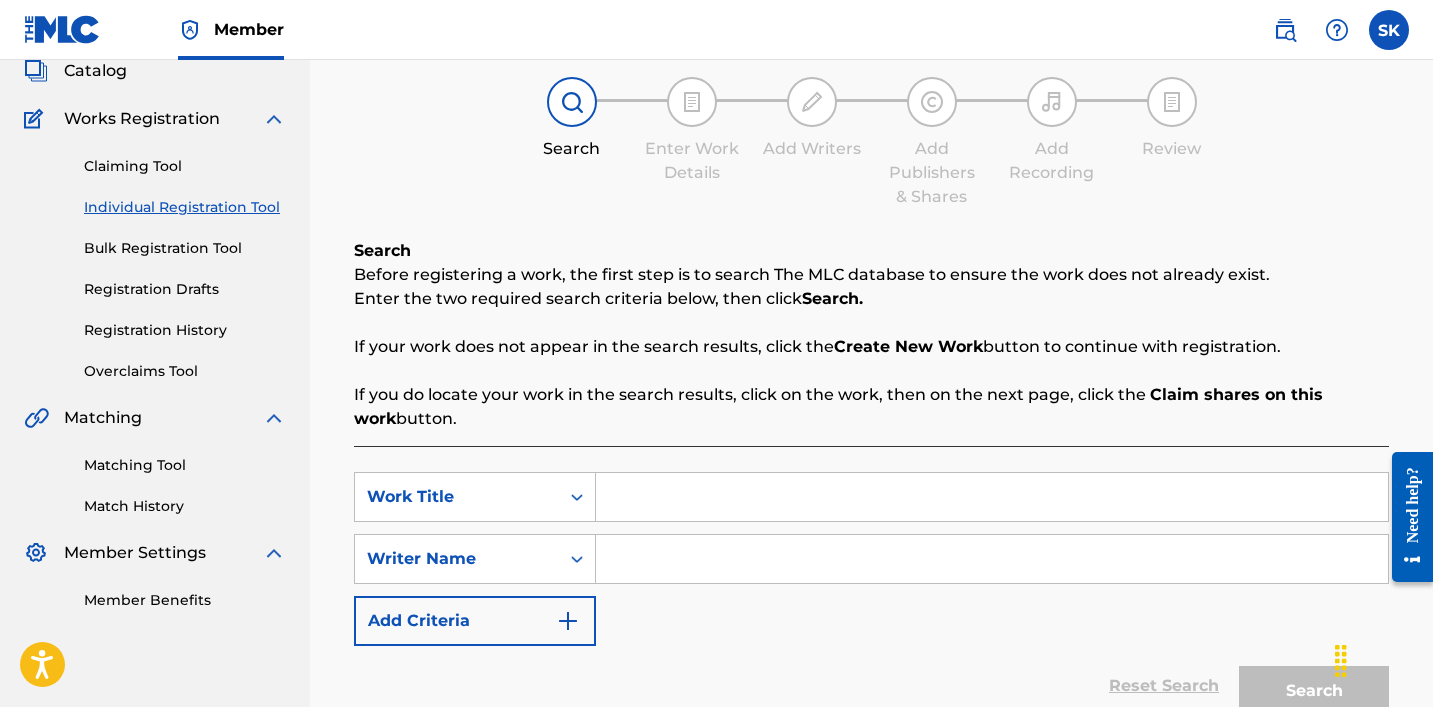 scroll, scrollTop: 198, scrollLeft: 0, axis: vertical 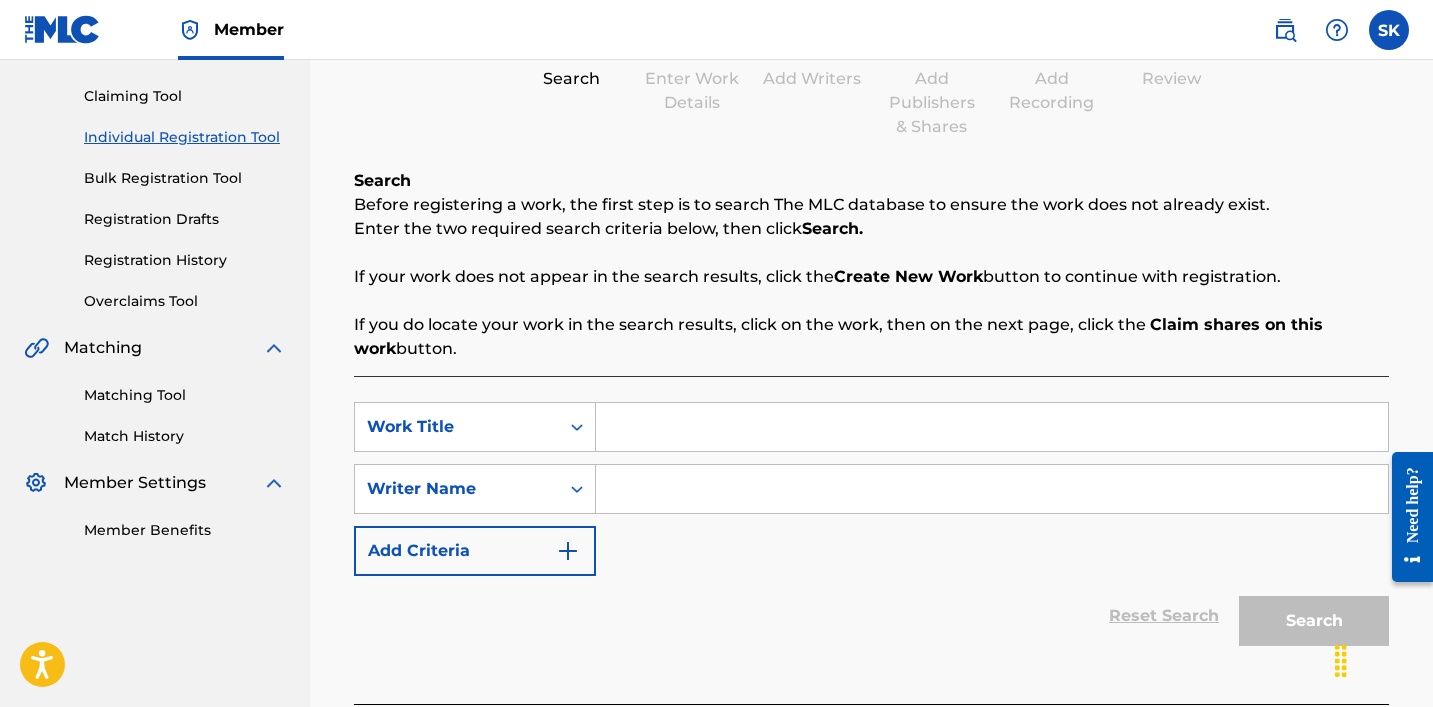 click at bounding box center [992, 427] 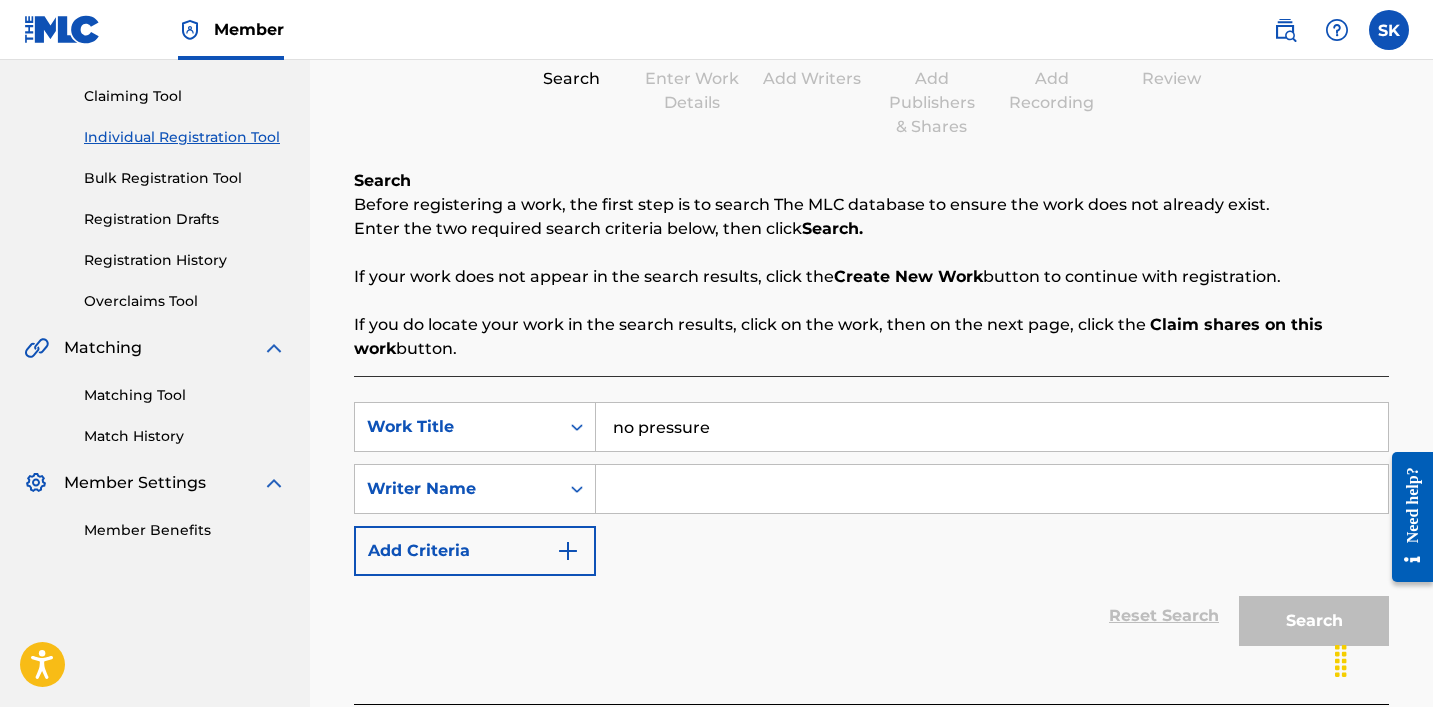 type on "no pressure" 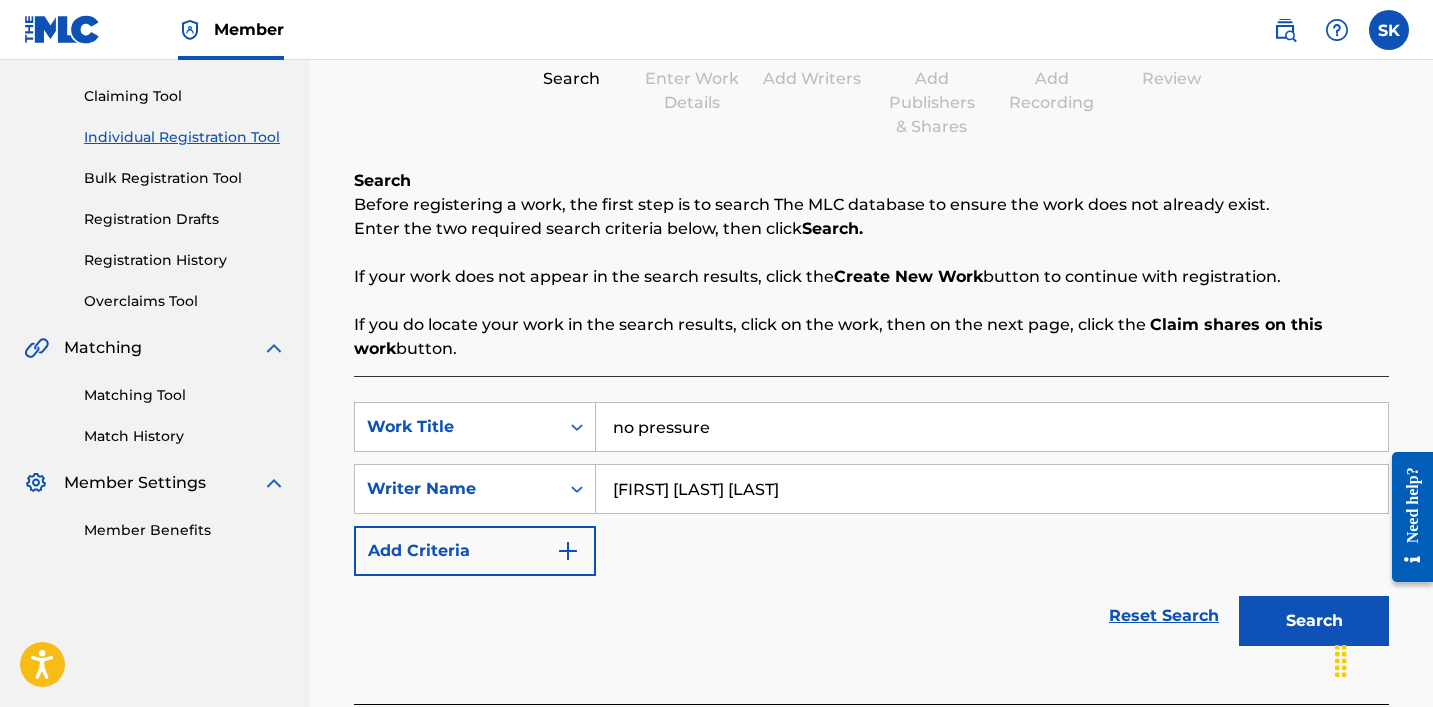 type on "[FIRST] [LAST] [LAST]" 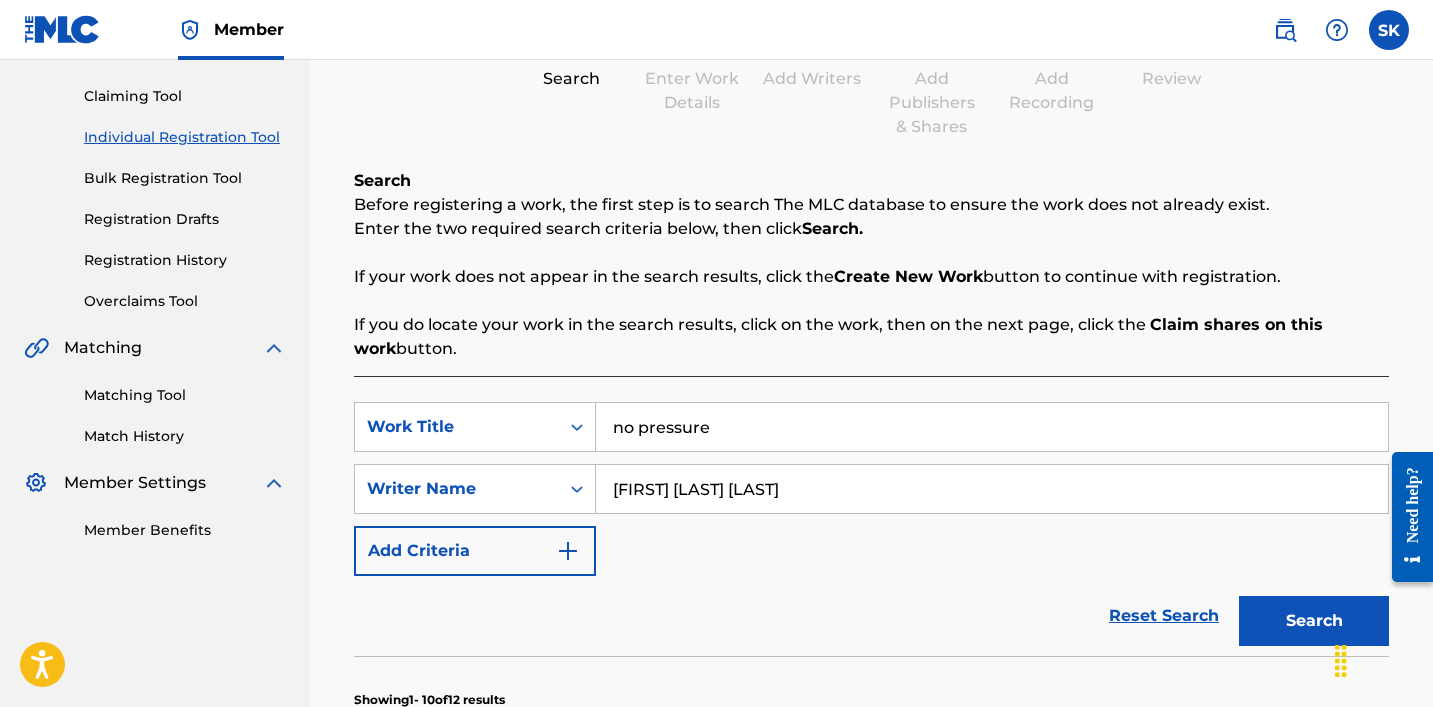 click on "Enter the two required search criteria below, then click   Search." at bounding box center [871, 229] 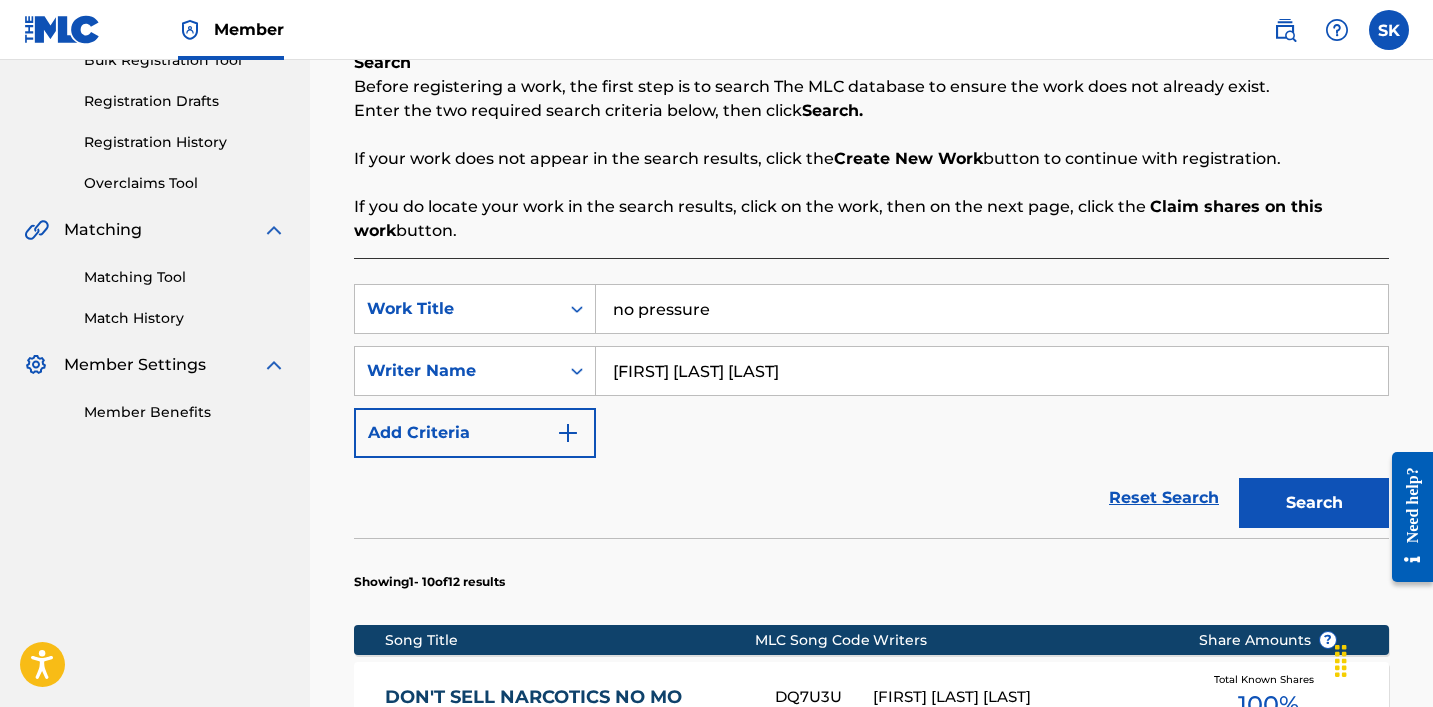 scroll, scrollTop: 170, scrollLeft: 0, axis: vertical 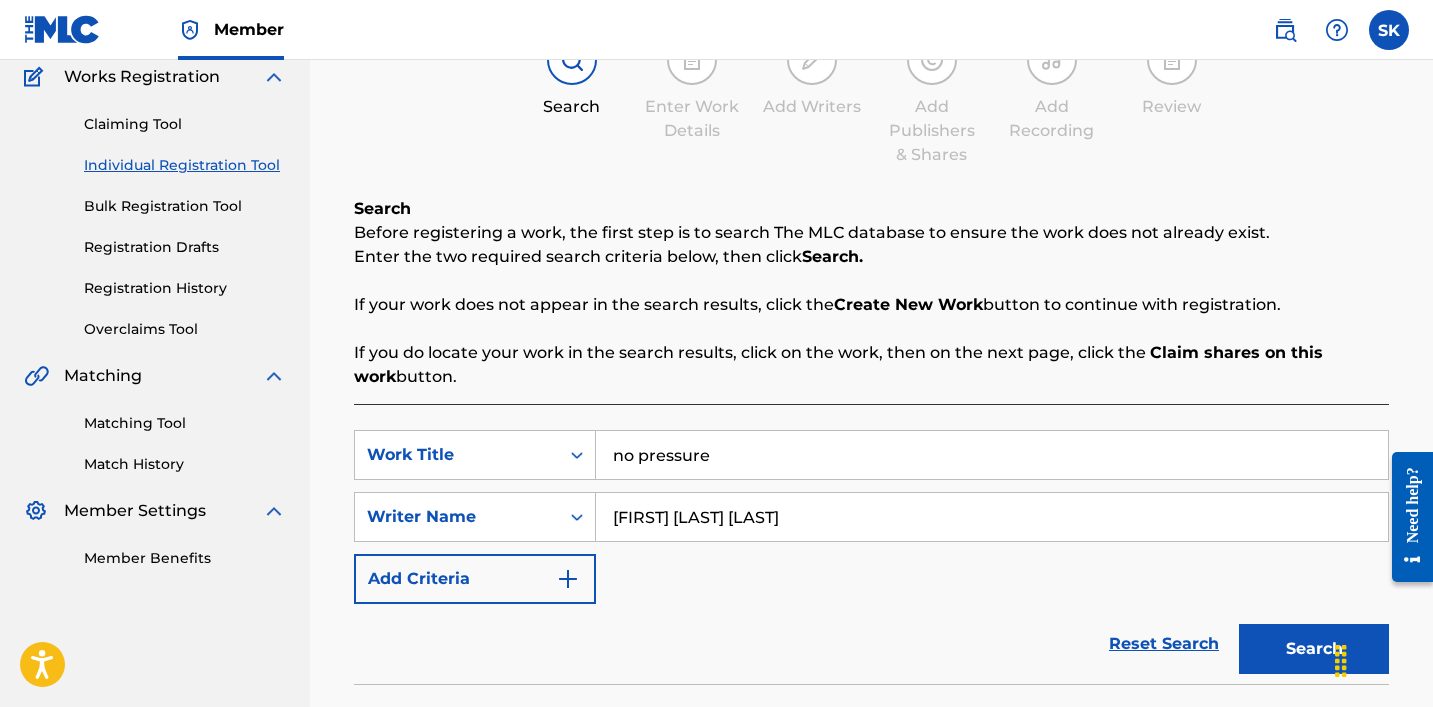 click on "no pressure" at bounding box center (992, 455) 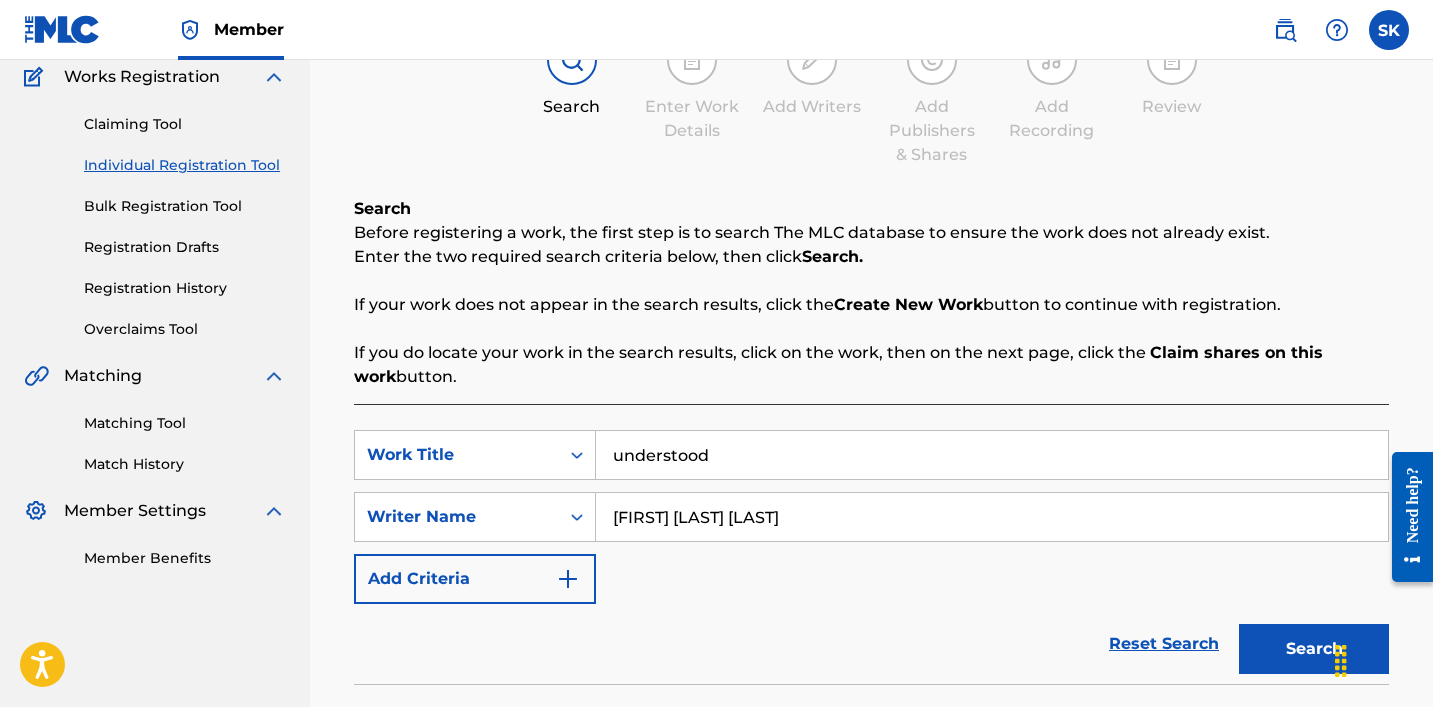 click on "Search" at bounding box center (1314, 649) 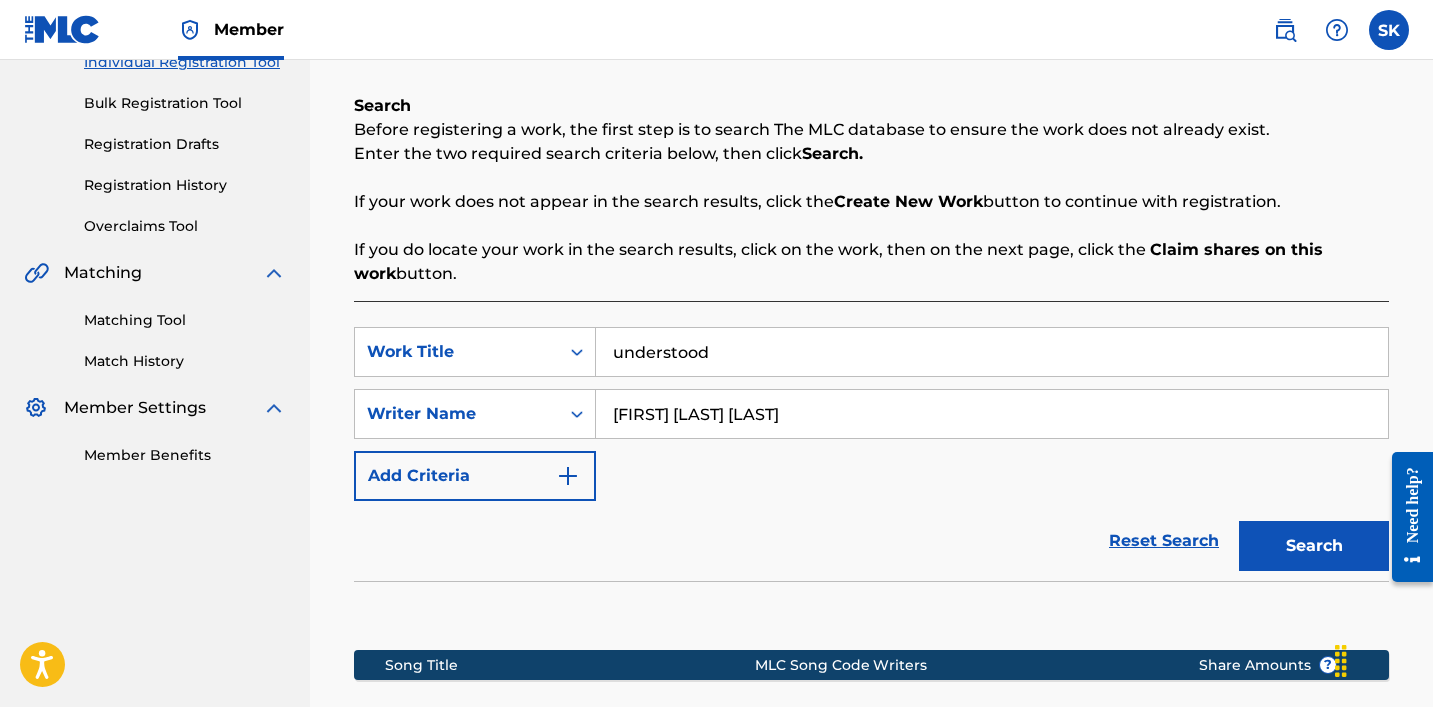 scroll, scrollTop: 562, scrollLeft: 0, axis: vertical 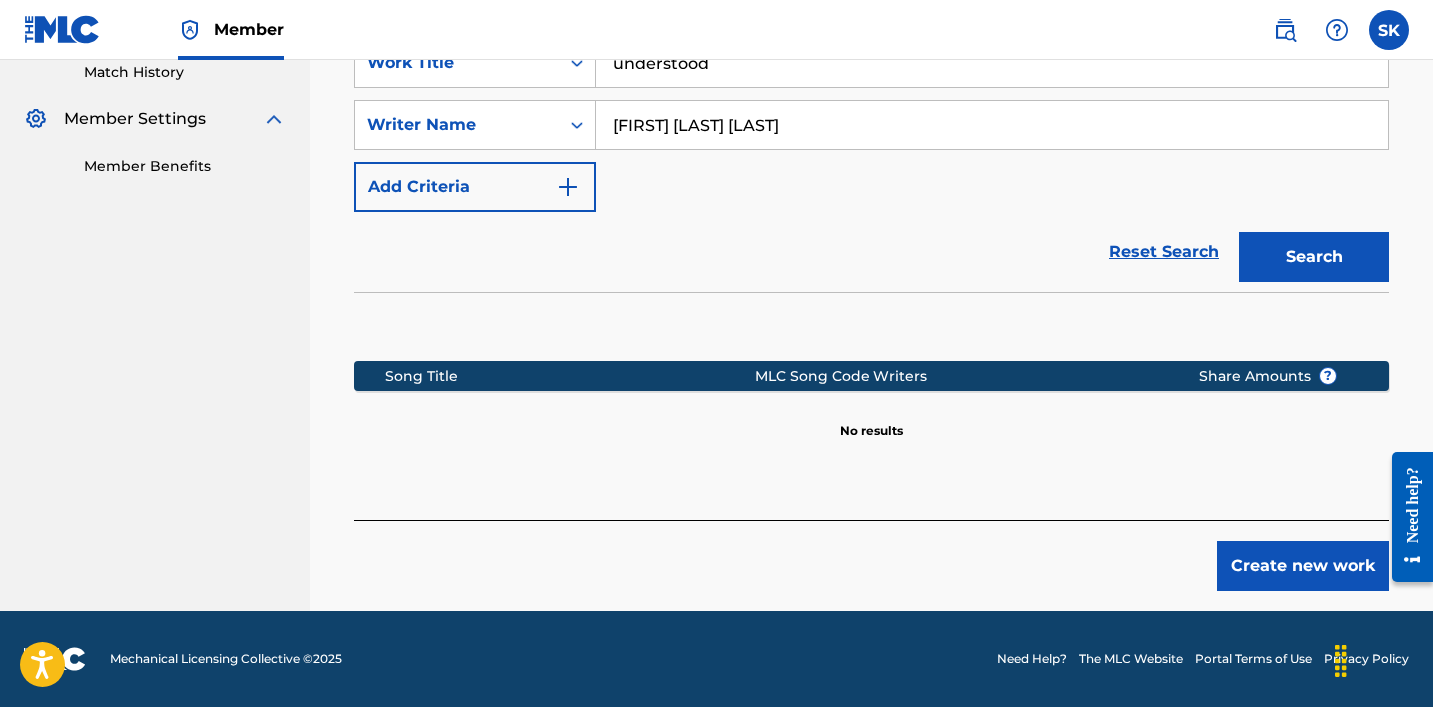 click on "understood" at bounding box center [992, 63] 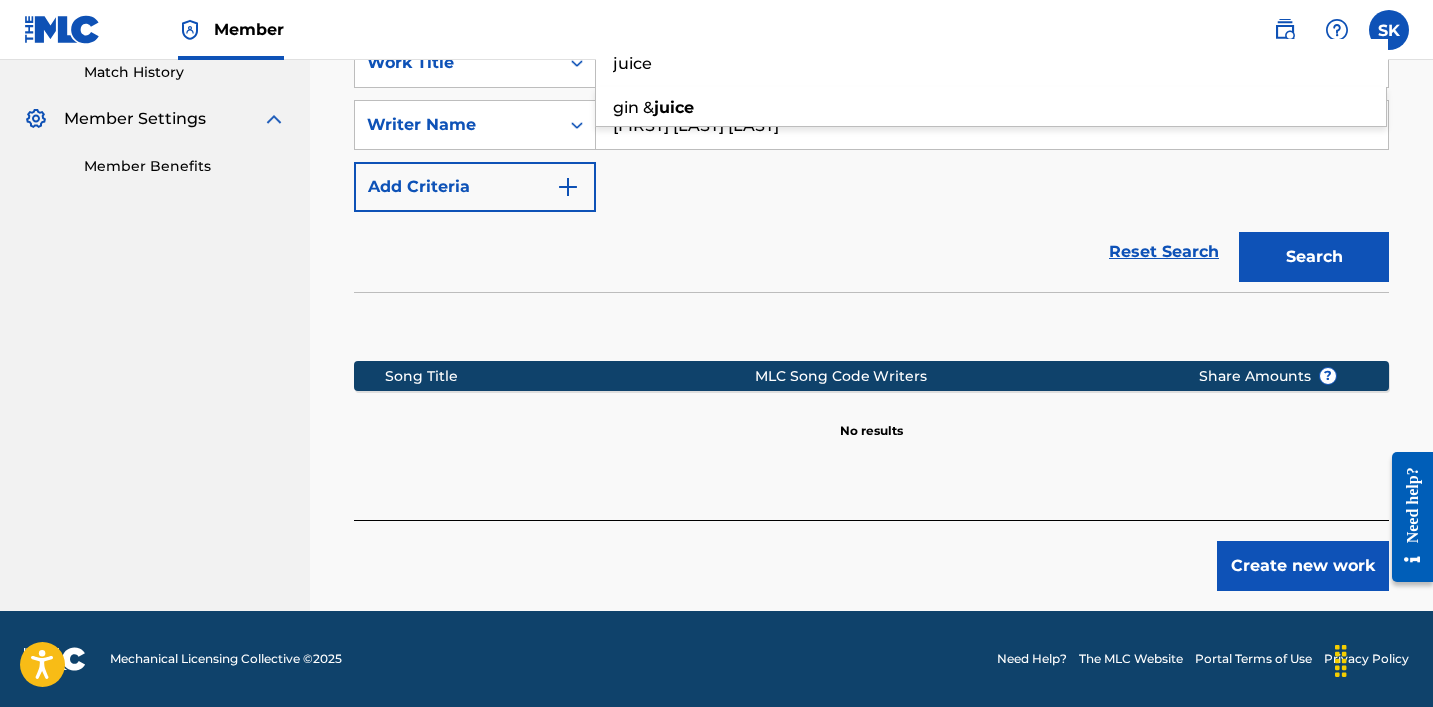 click on "Reset Search Search" at bounding box center (871, 252) 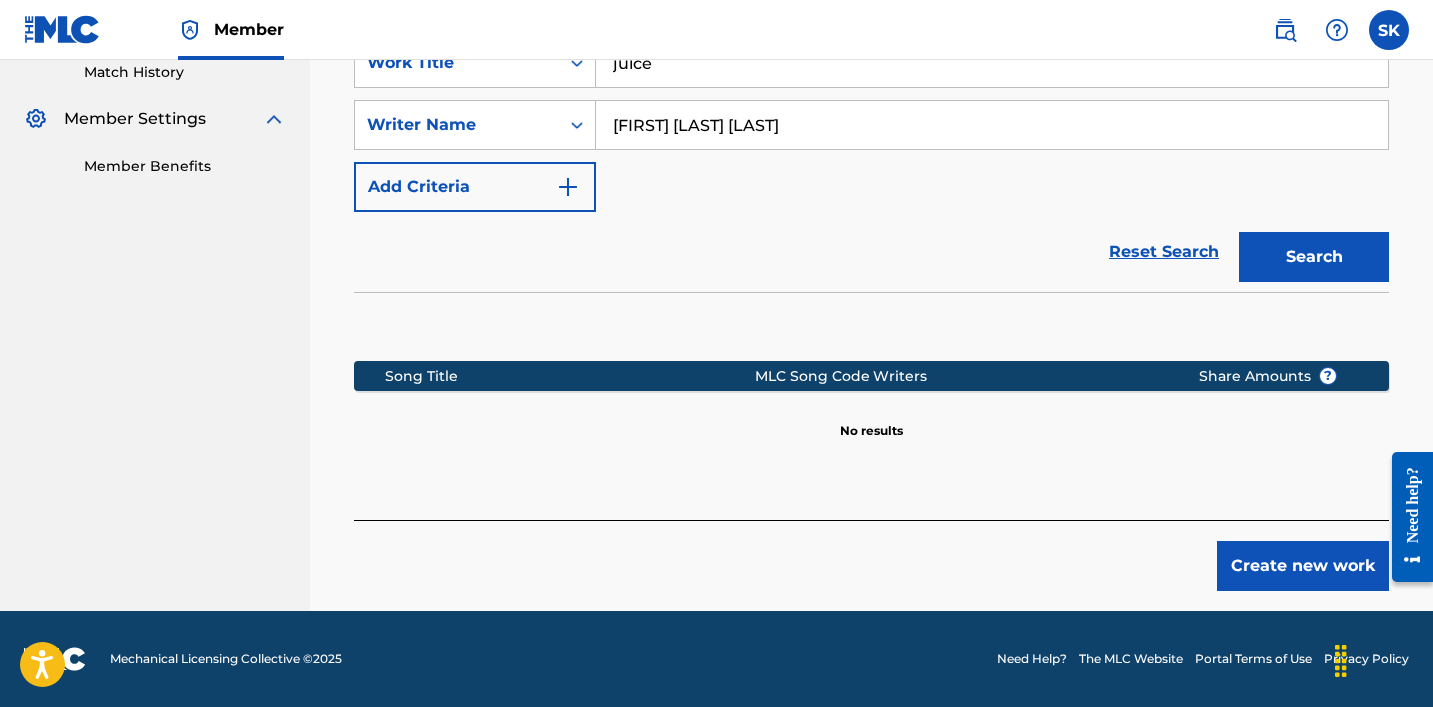 click on "Search" at bounding box center [1314, 257] 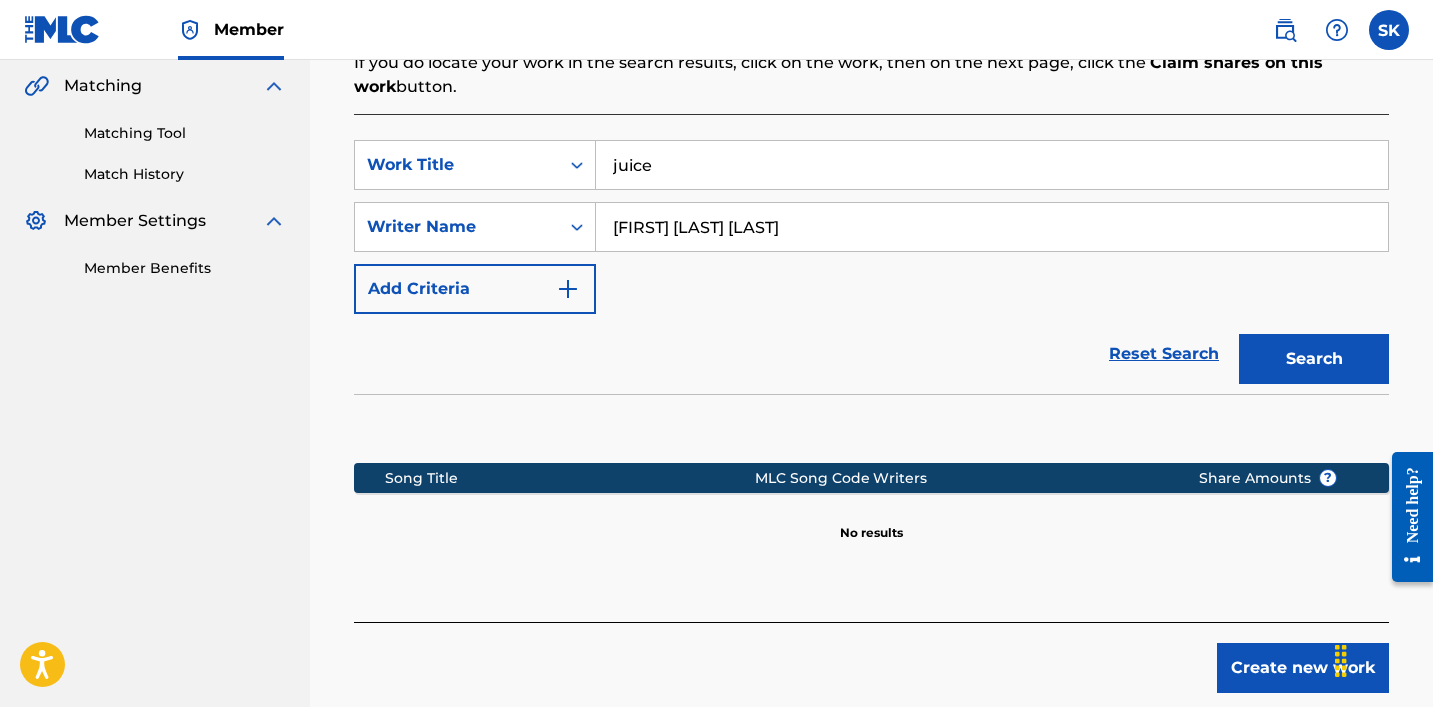 scroll, scrollTop: 562, scrollLeft: 0, axis: vertical 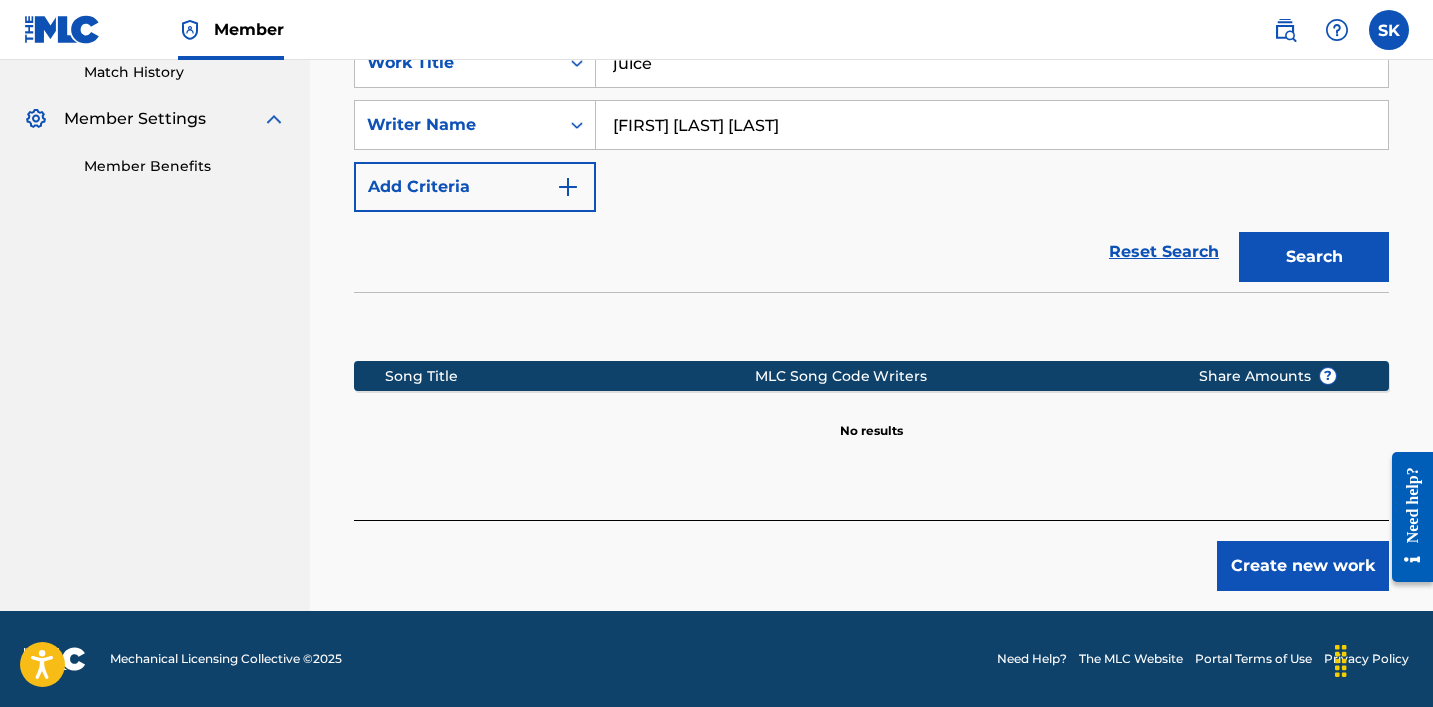 click on "juice" at bounding box center [992, 63] 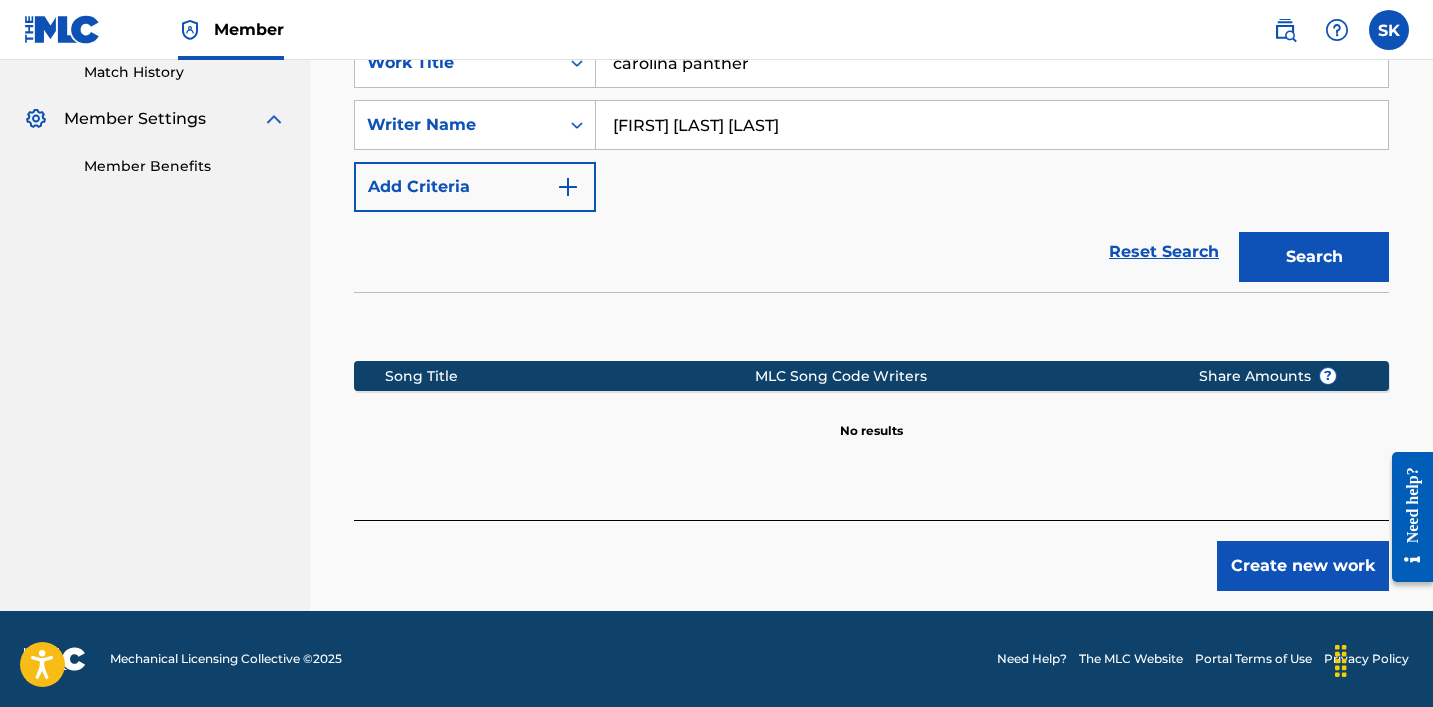 click on "Search" at bounding box center (1314, 257) 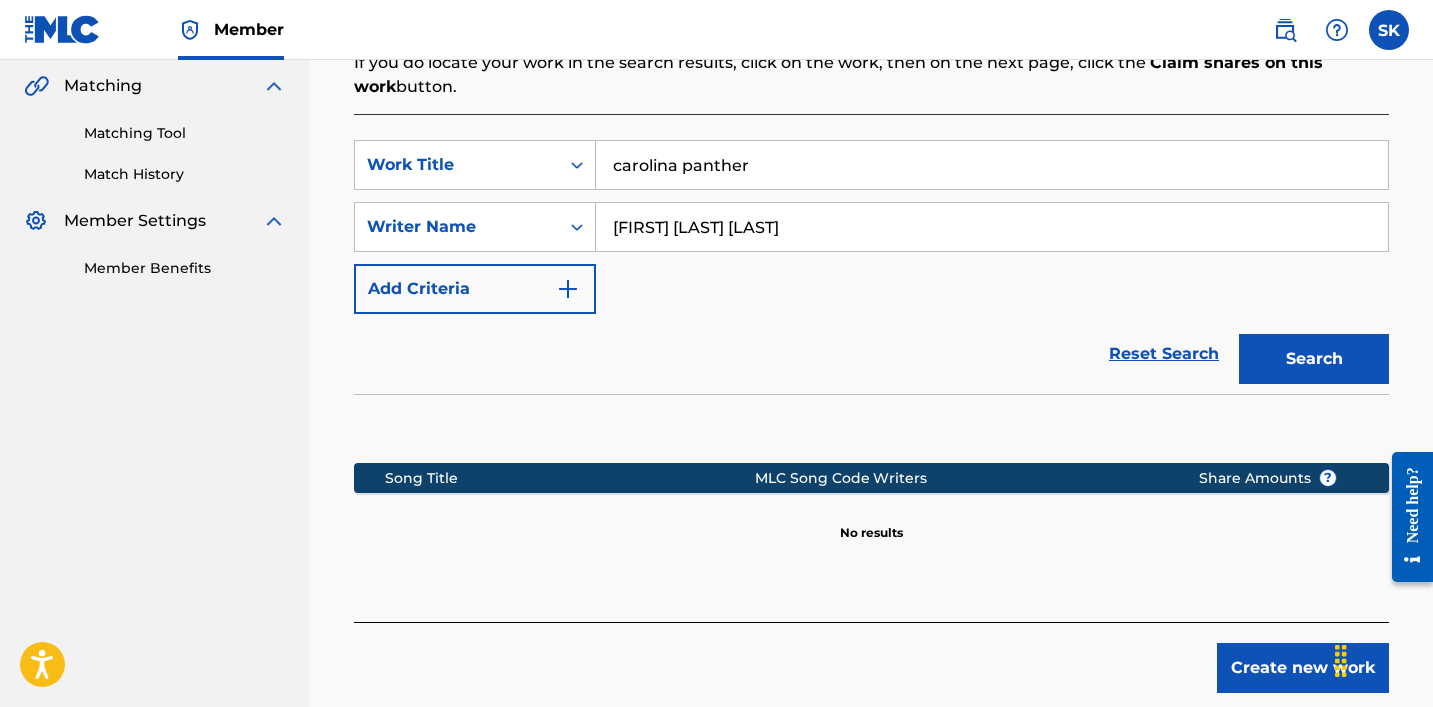 scroll, scrollTop: 562, scrollLeft: 0, axis: vertical 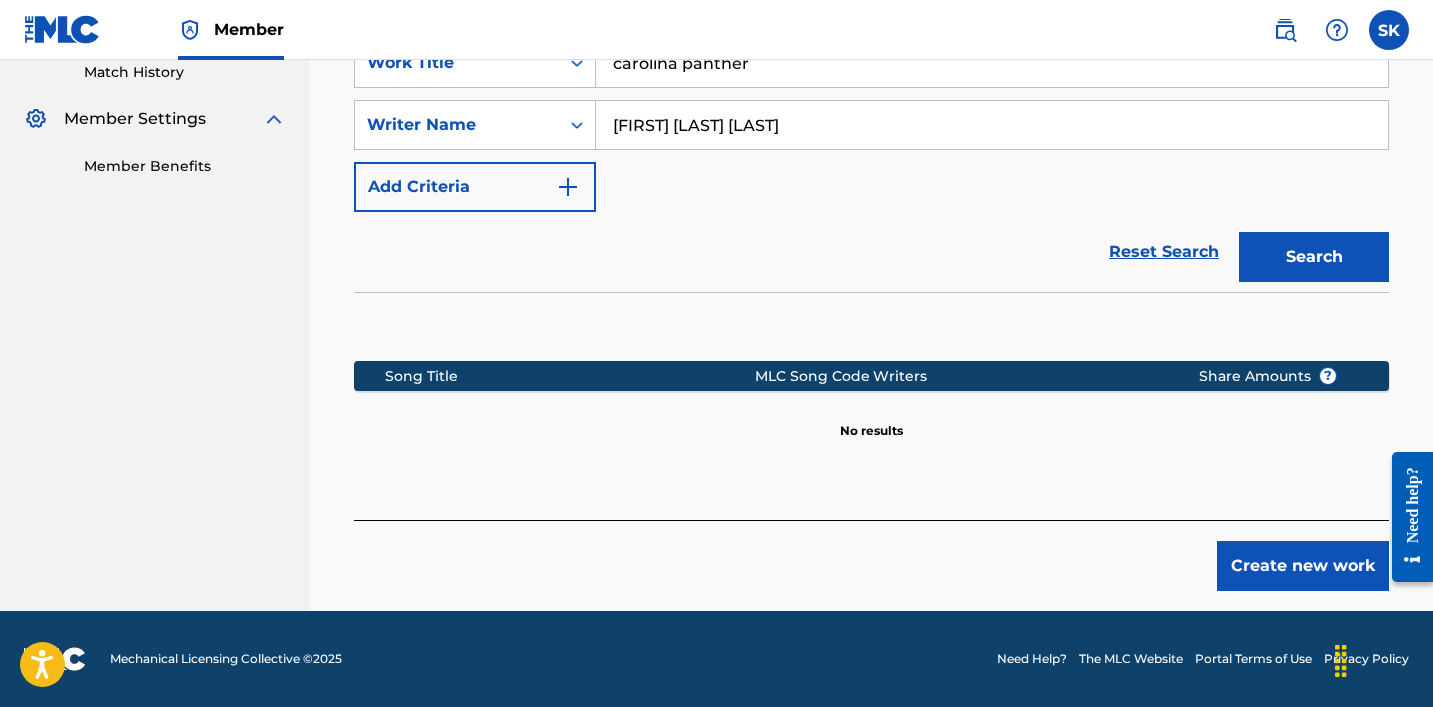 click on "carolina panther" at bounding box center [992, 63] 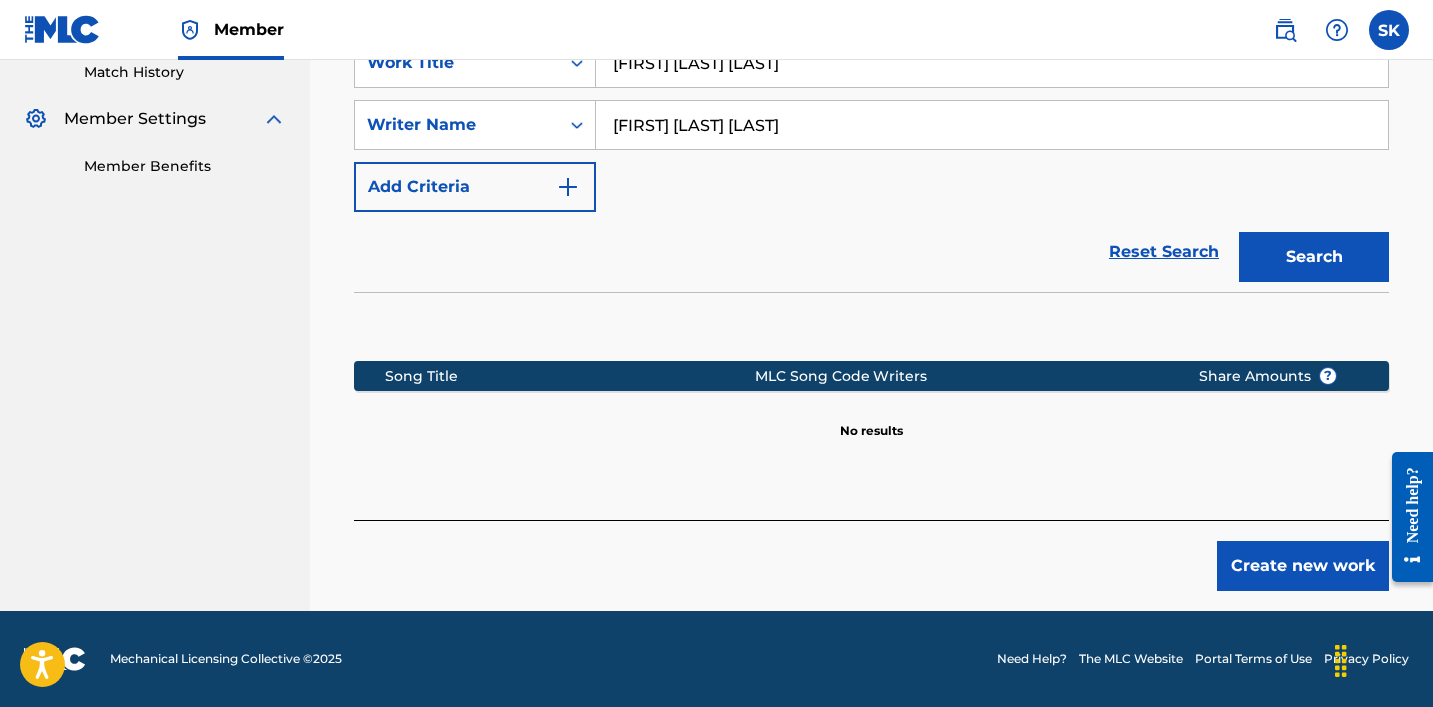 click on "Search" at bounding box center (1314, 257) 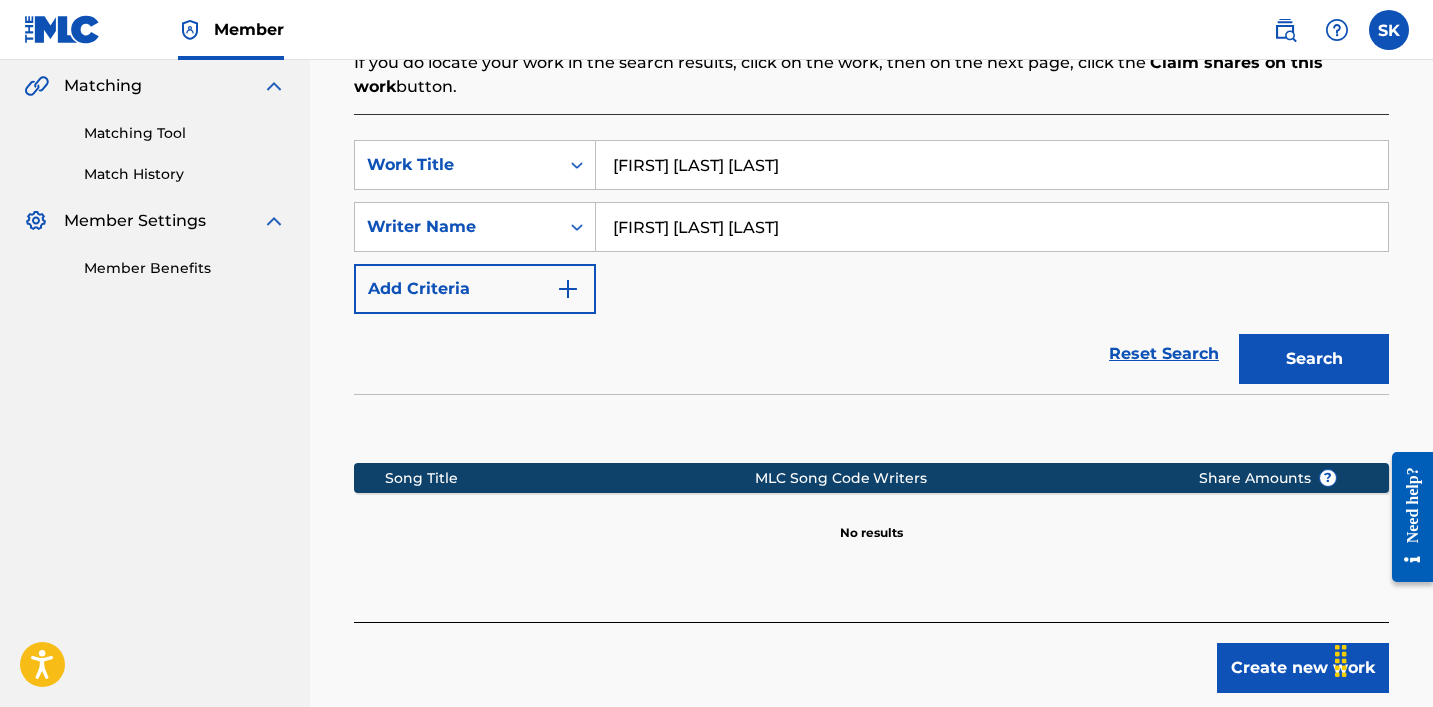 scroll, scrollTop: 562, scrollLeft: 0, axis: vertical 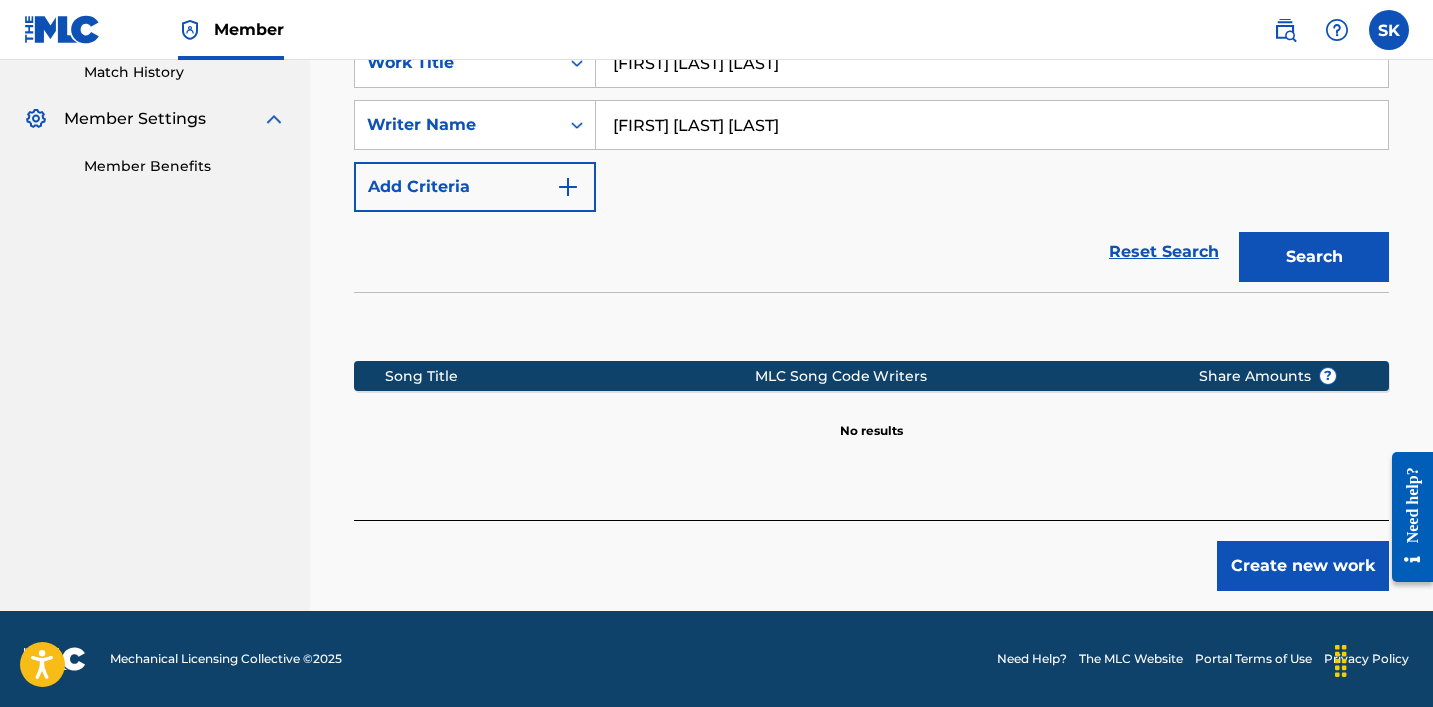 click on "[FIRST] [LAST] [LAST]" at bounding box center [992, 63] 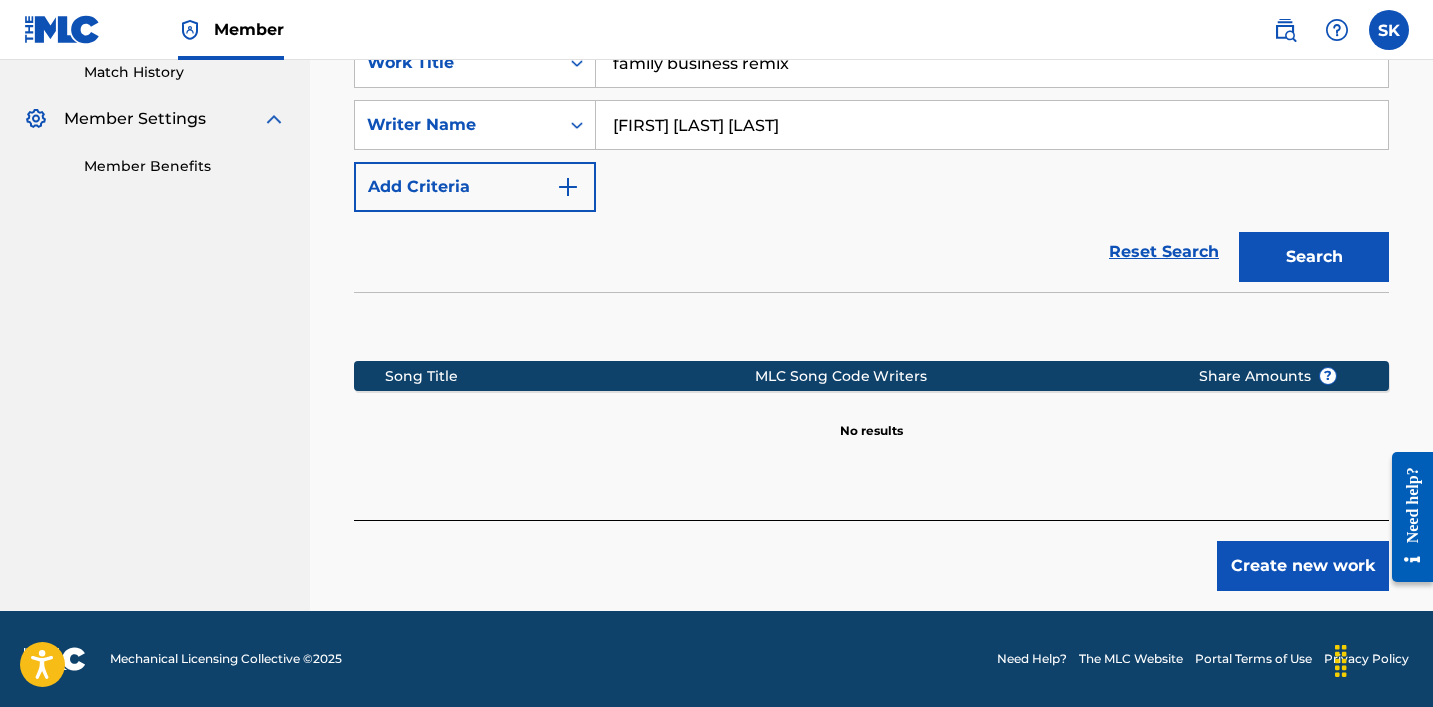 click on "Search" at bounding box center [1314, 257] 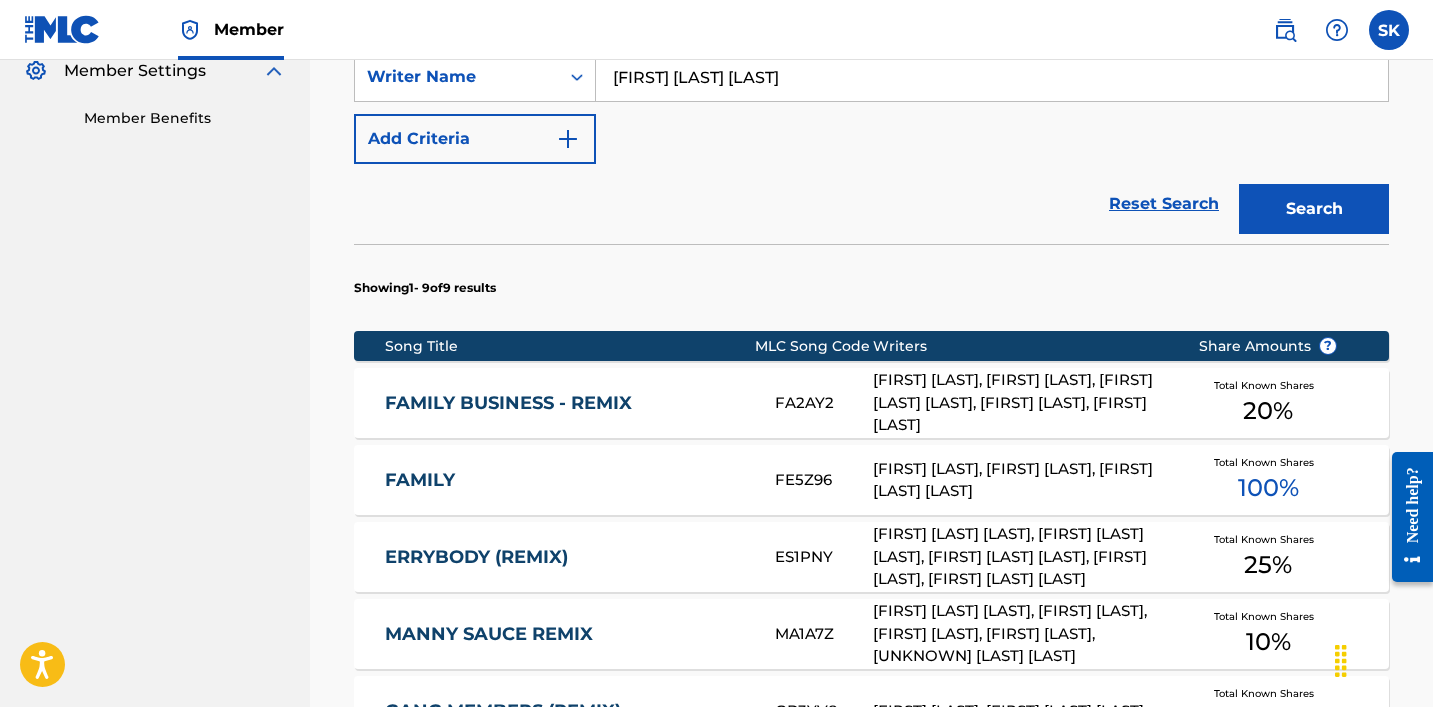 scroll, scrollTop: 614, scrollLeft: 0, axis: vertical 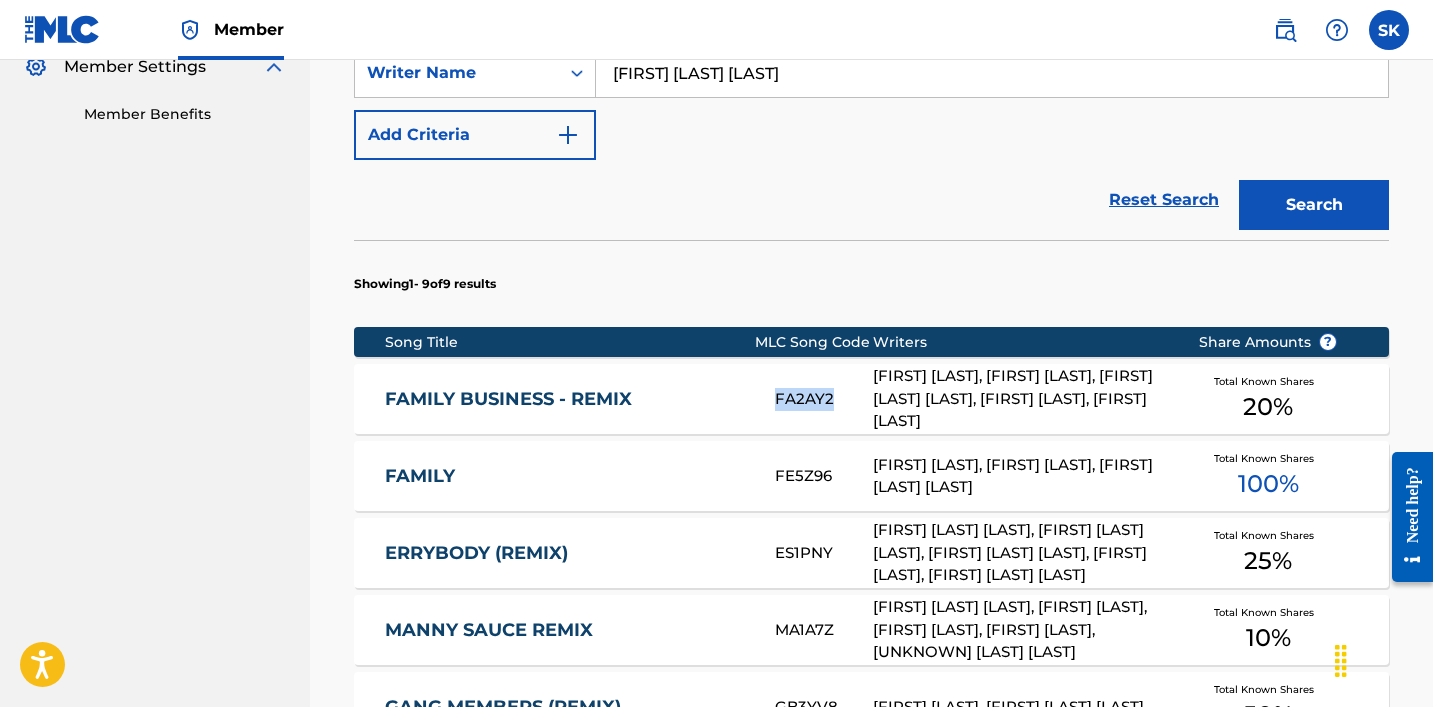 copy on "FA2AY2" 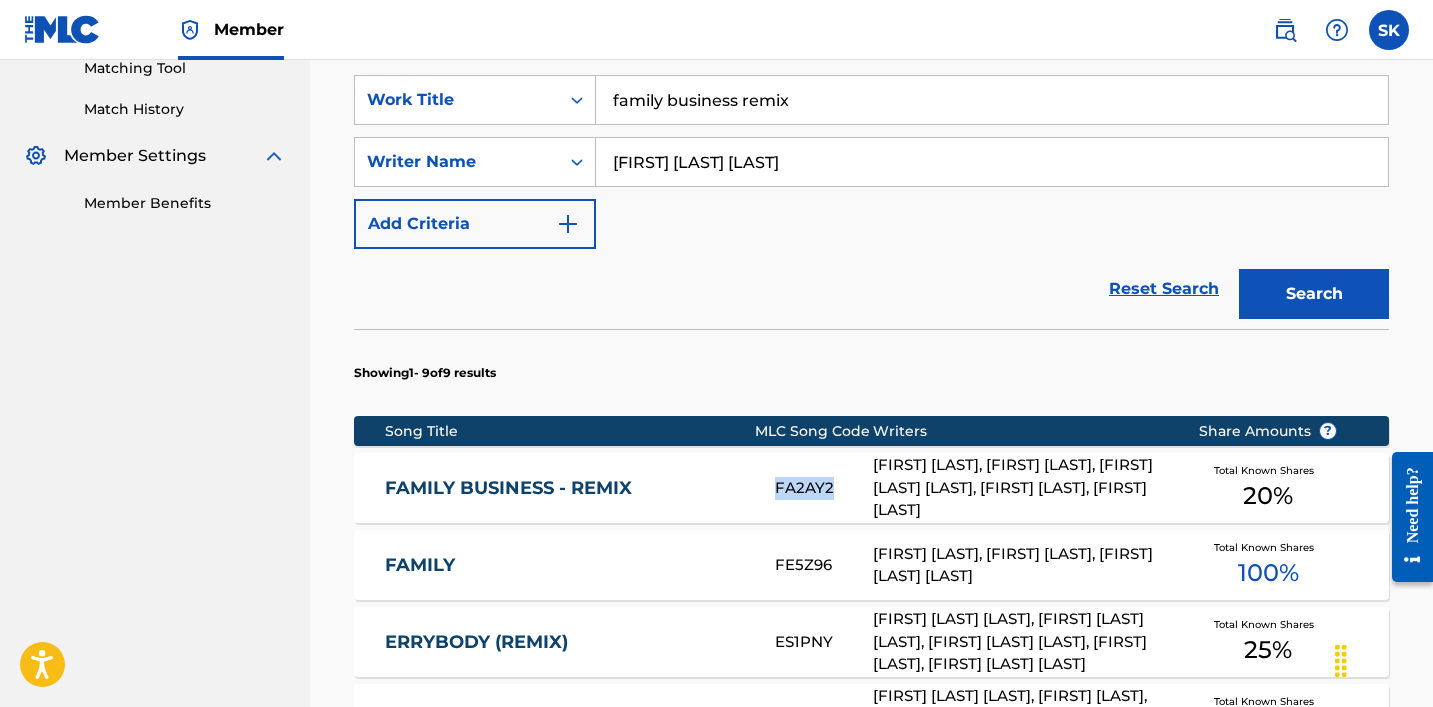 scroll, scrollTop: 420, scrollLeft: 0, axis: vertical 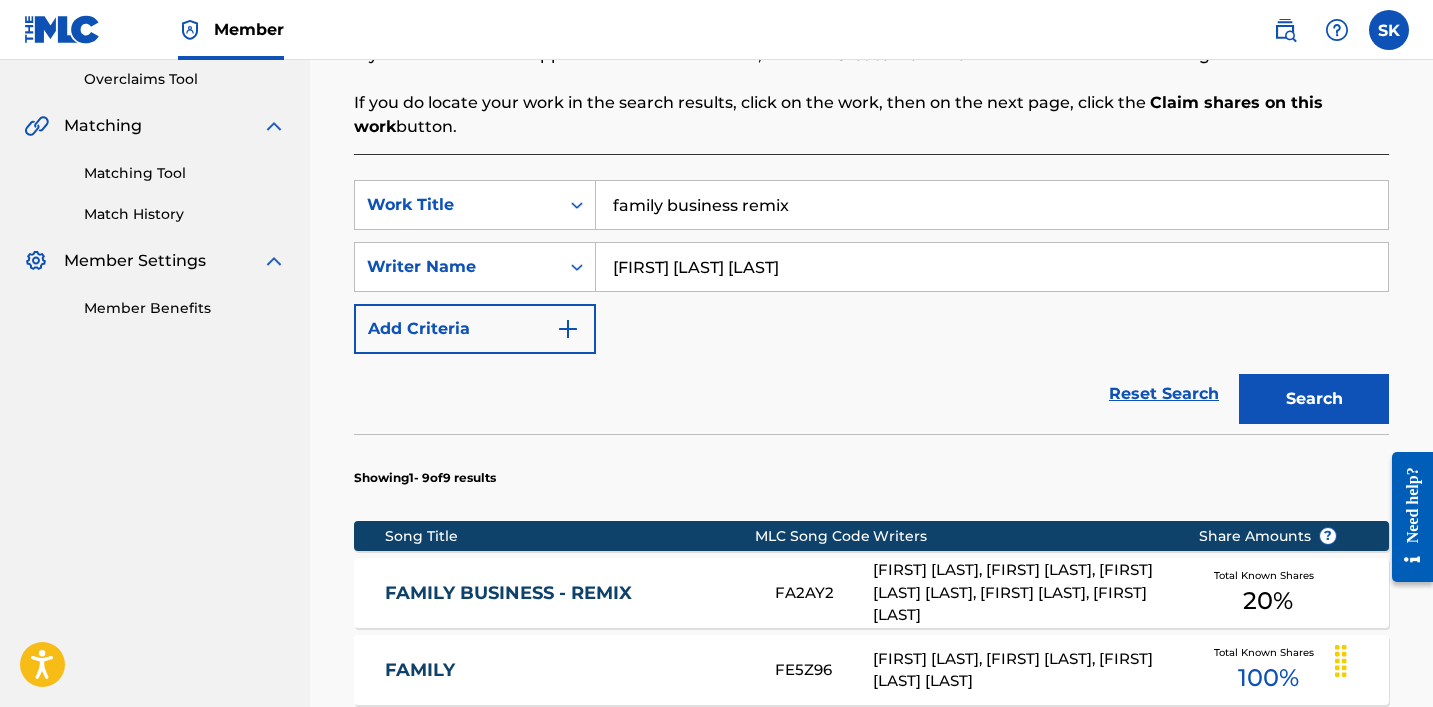 click on "family business remix" at bounding box center (992, 205) 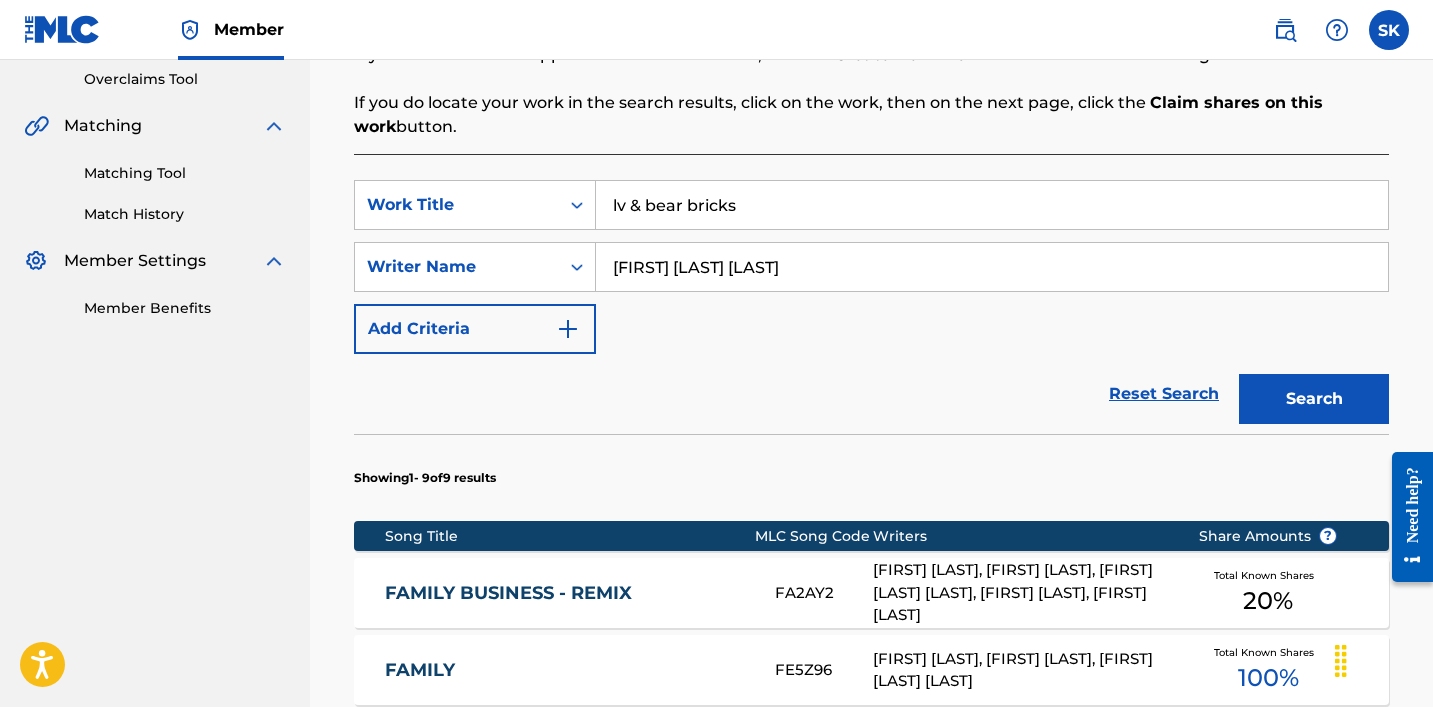 type on "lv & bear bricks" 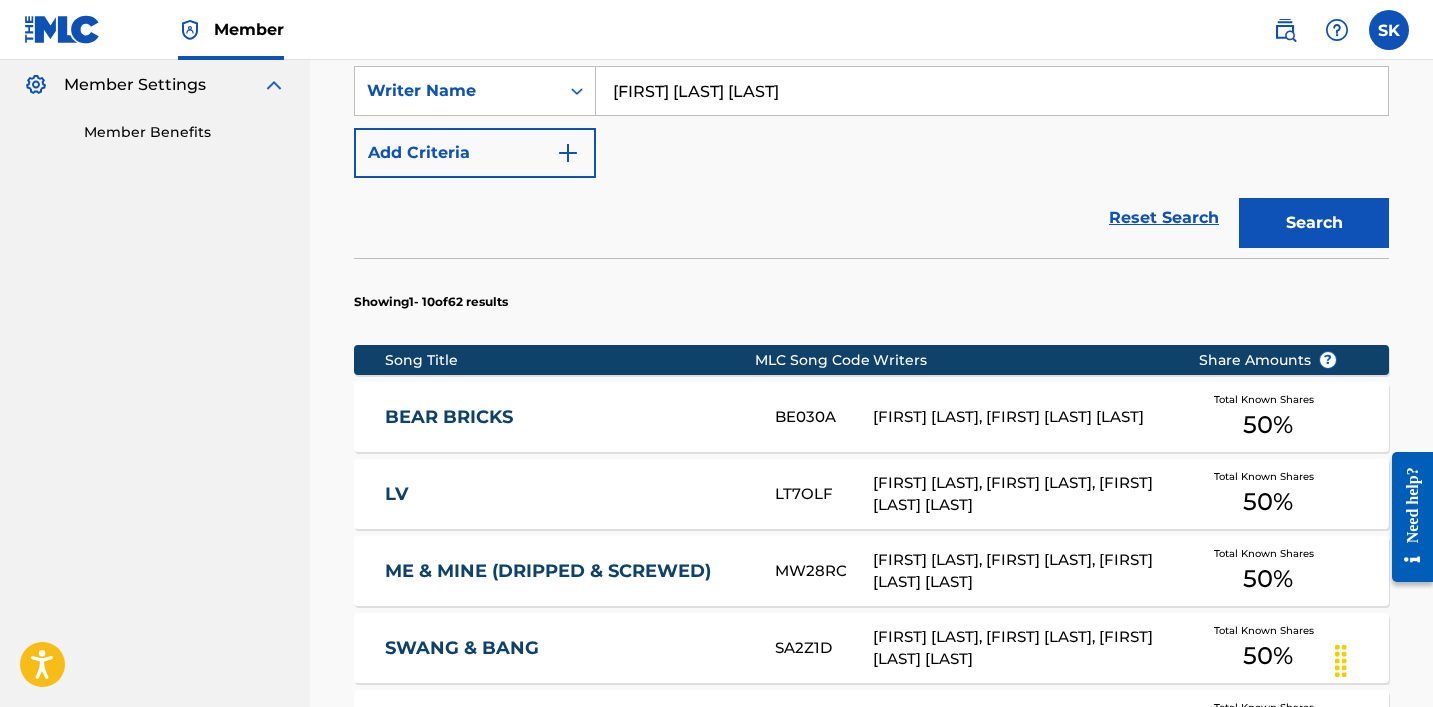 scroll, scrollTop: 600, scrollLeft: 0, axis: vertical 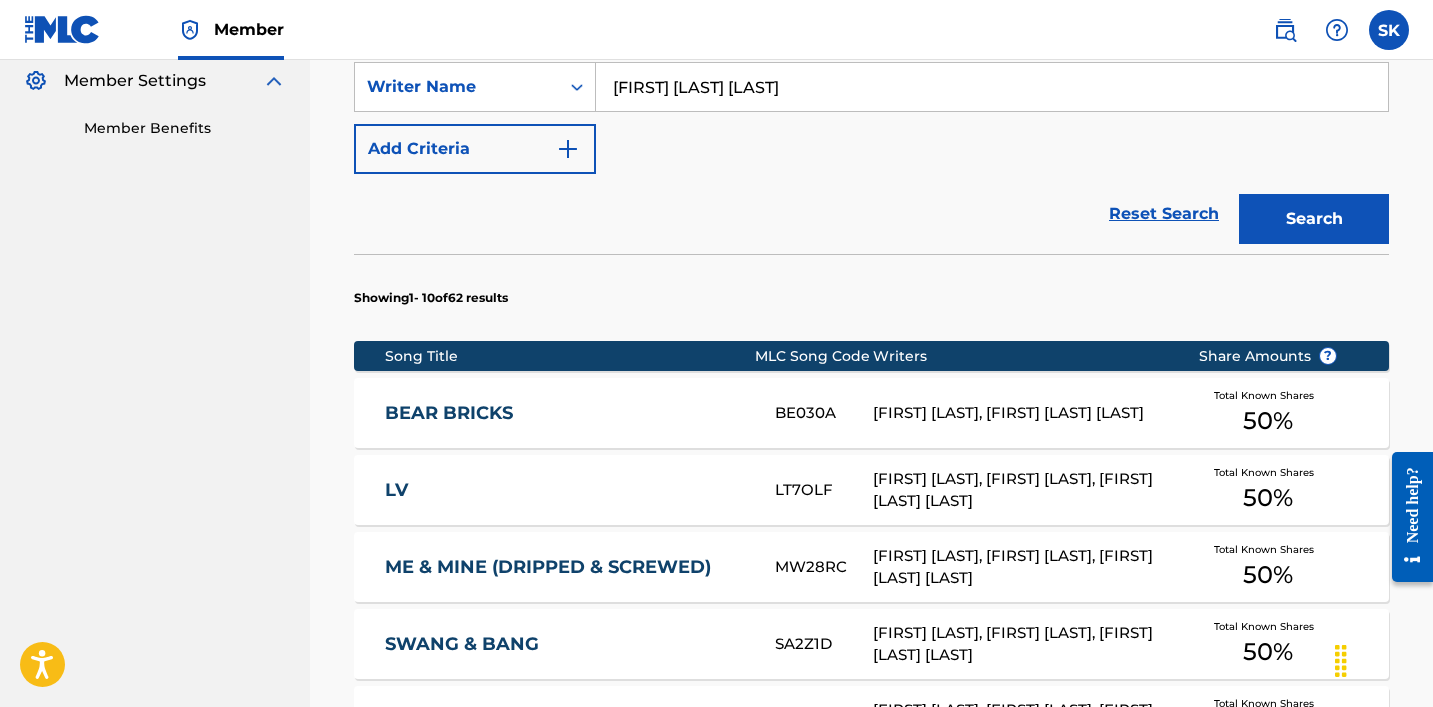 click on "Reset Search Search" at bounding box center (871, 214) 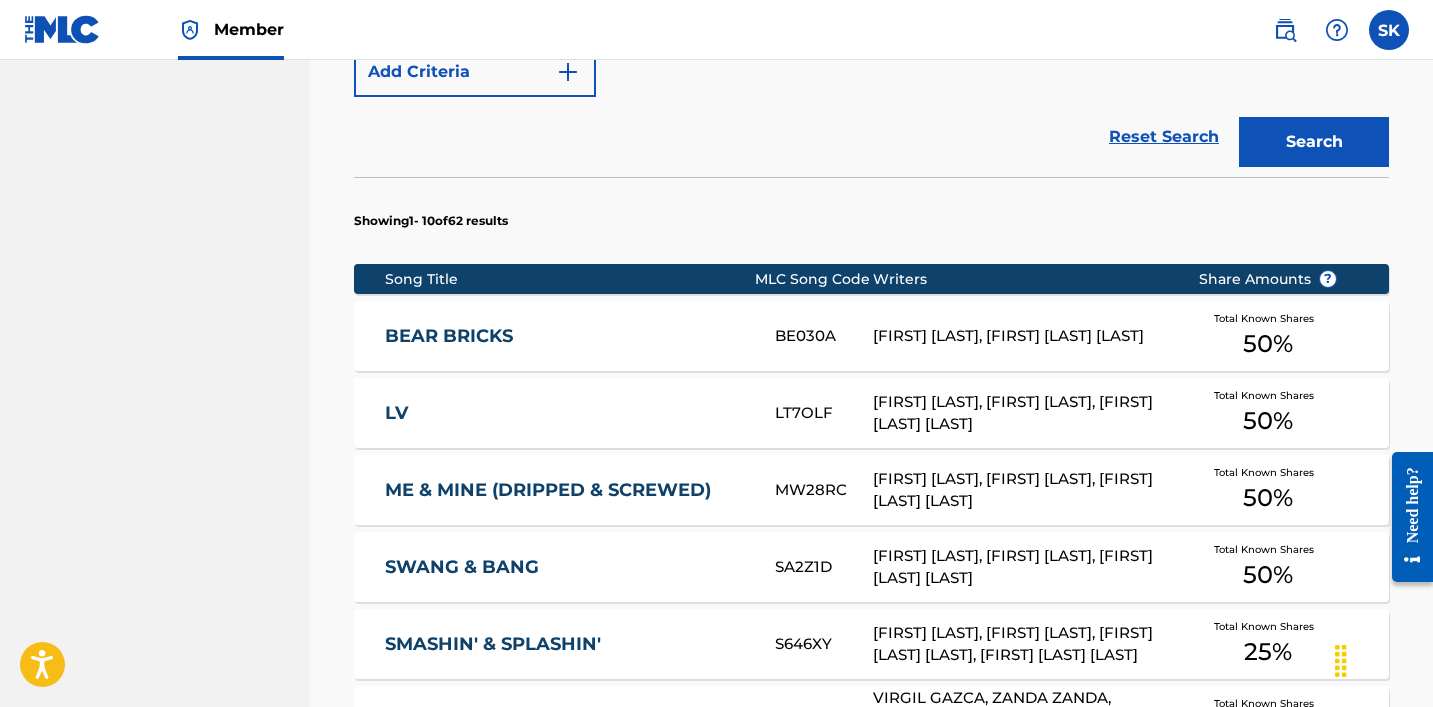 scroll, scrollTop: 684, scrollLeft: 0, axis: vertical 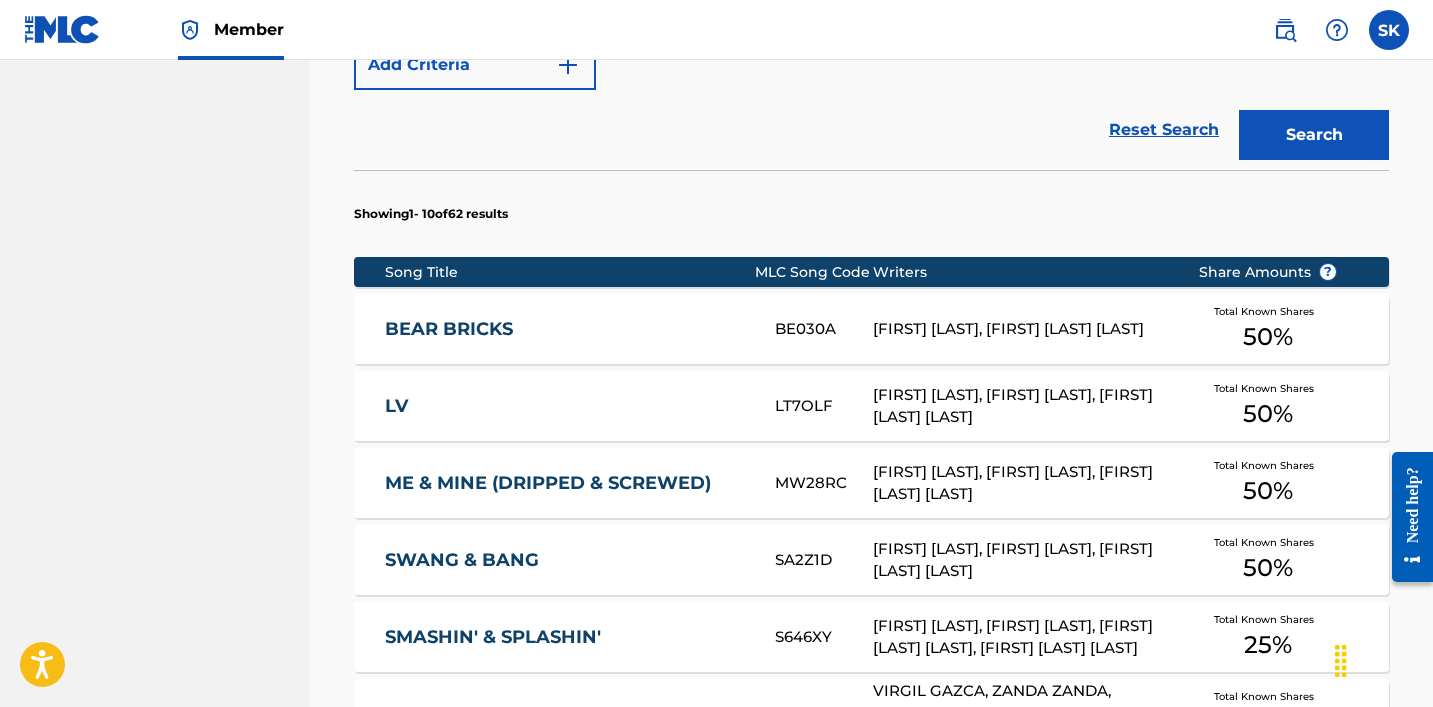 click on "BEAR BRICKS" at bounding box center (566, 329) 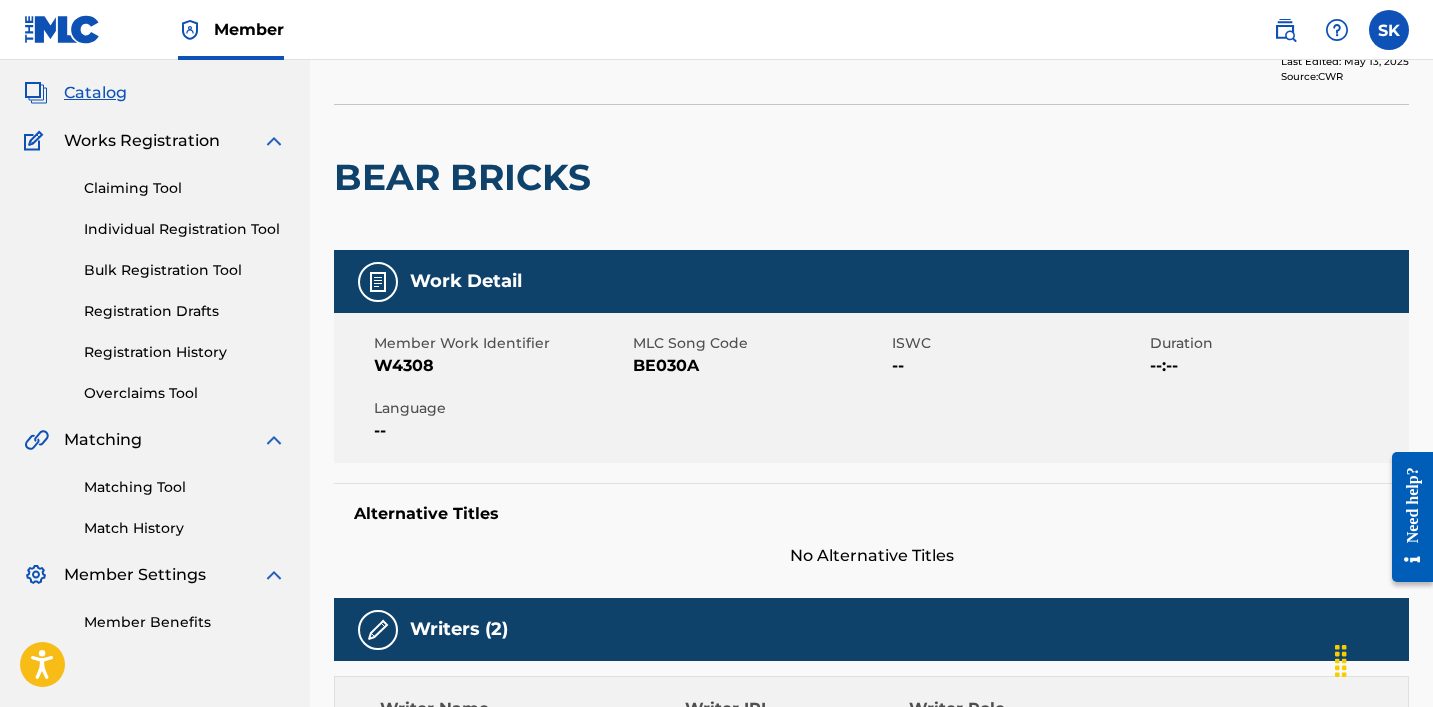 scroll, scrollTop: 0, scrollLeft: 0, axis: both 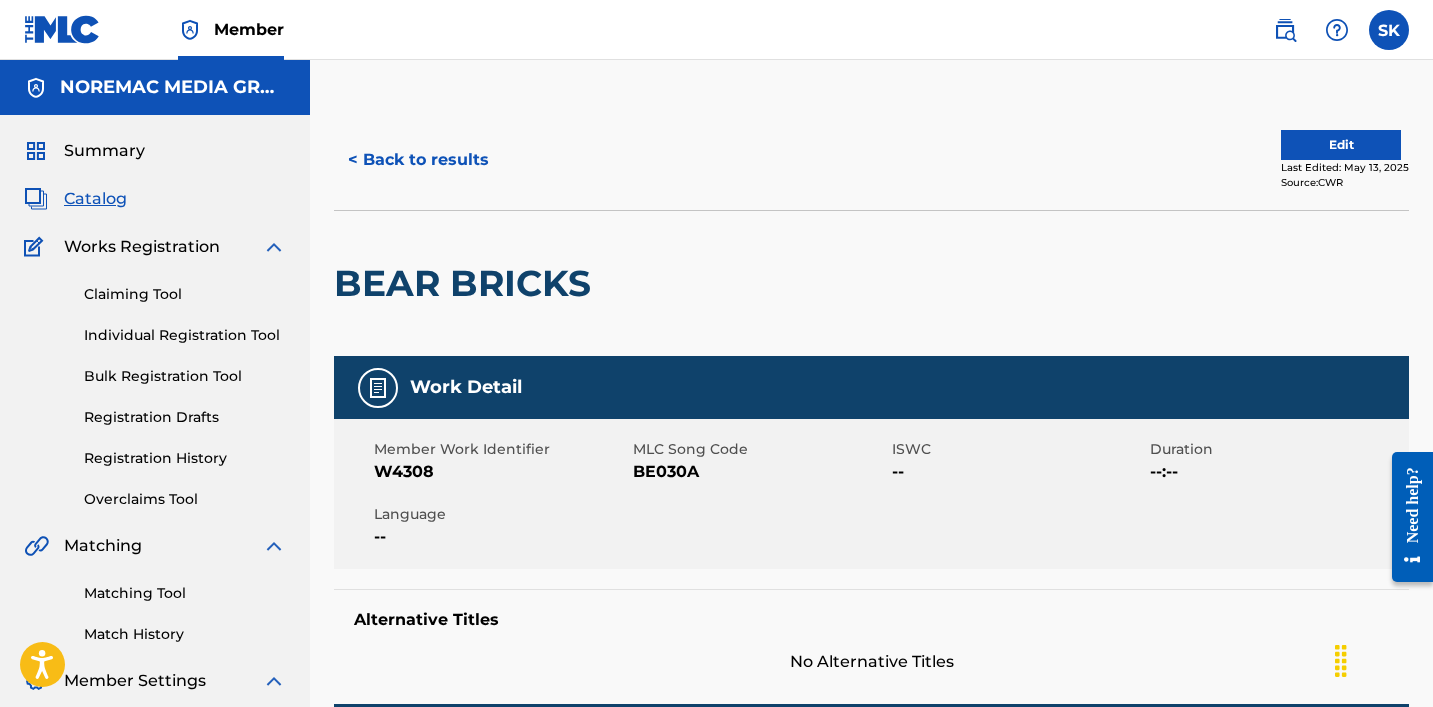 click on "< Back to results" at bounding box center [418, 160] 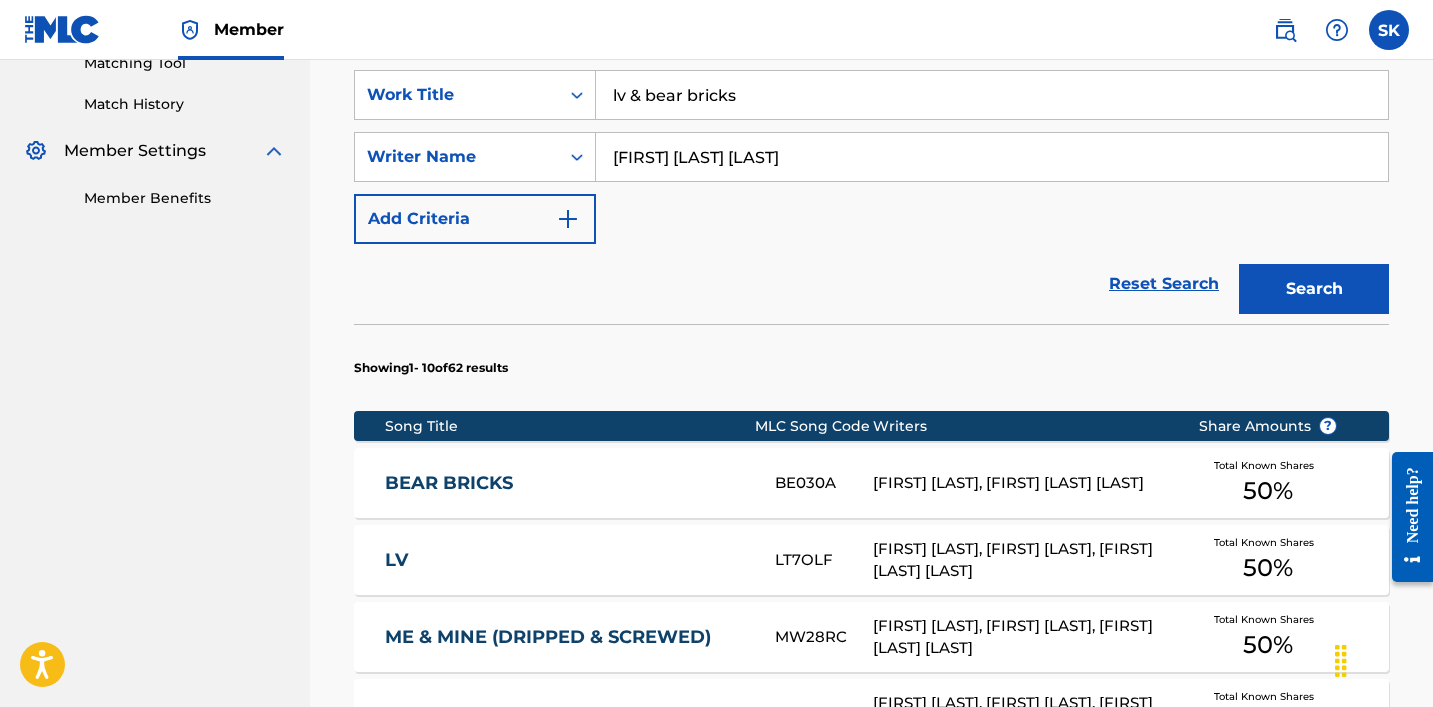 scroll, scrollTop: 628, scrollLeft: 0, axis: vertical 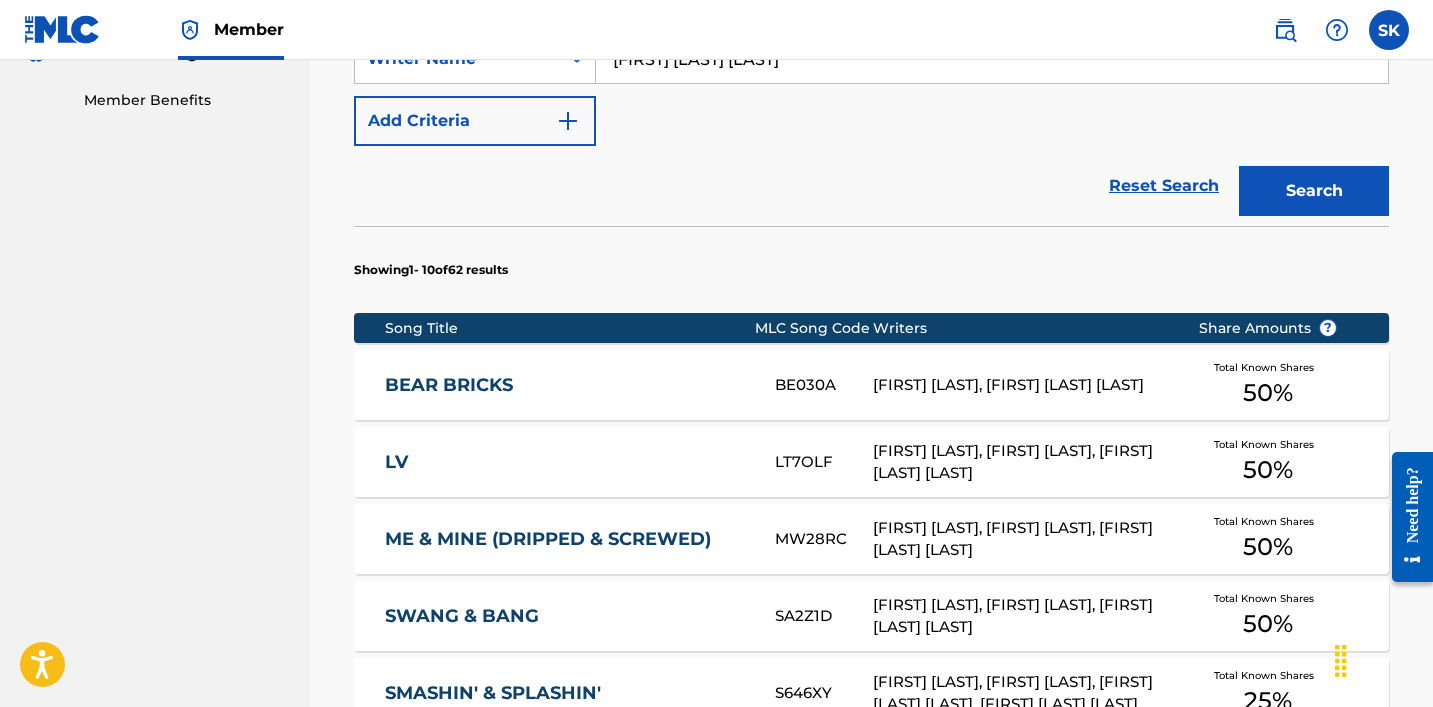 click on "LV" at bounding box center (566, 462) 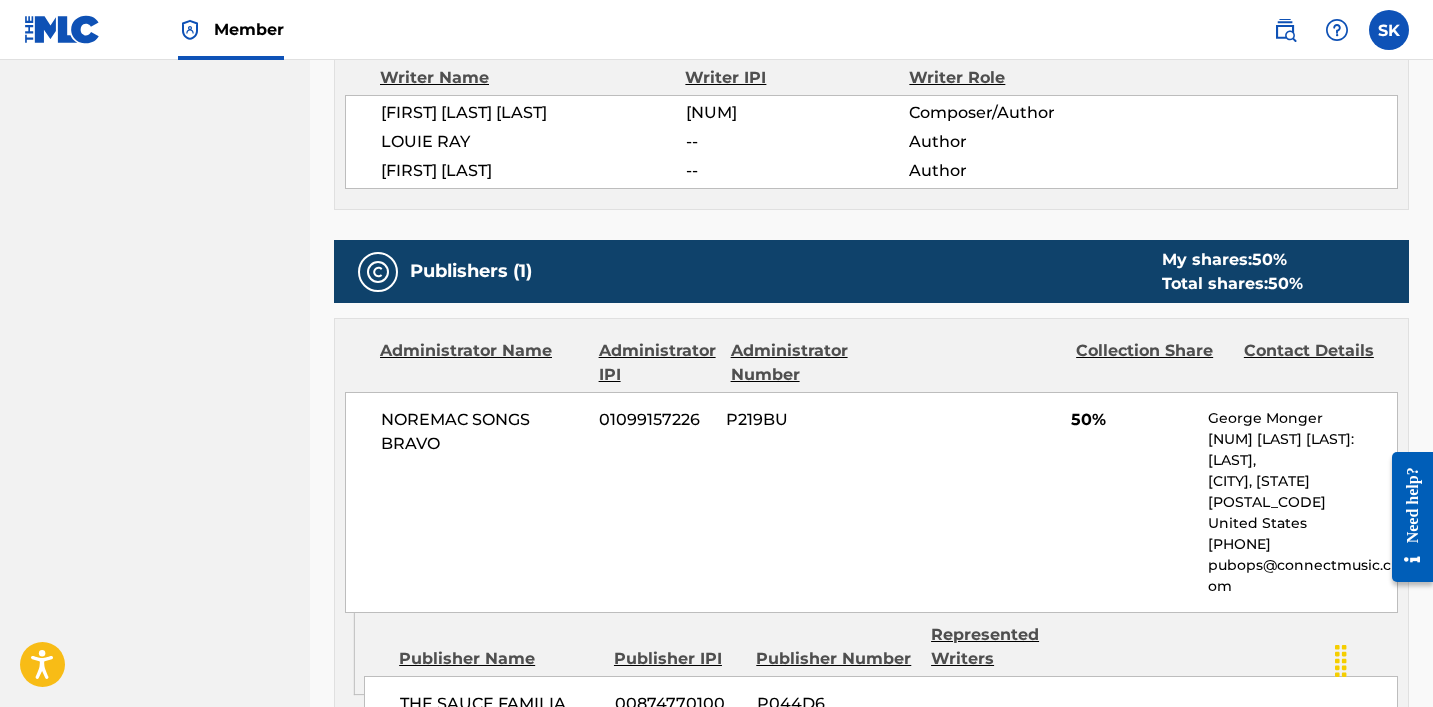 scroll, scrollTop: 0, scrollLeft: 0, axis: both 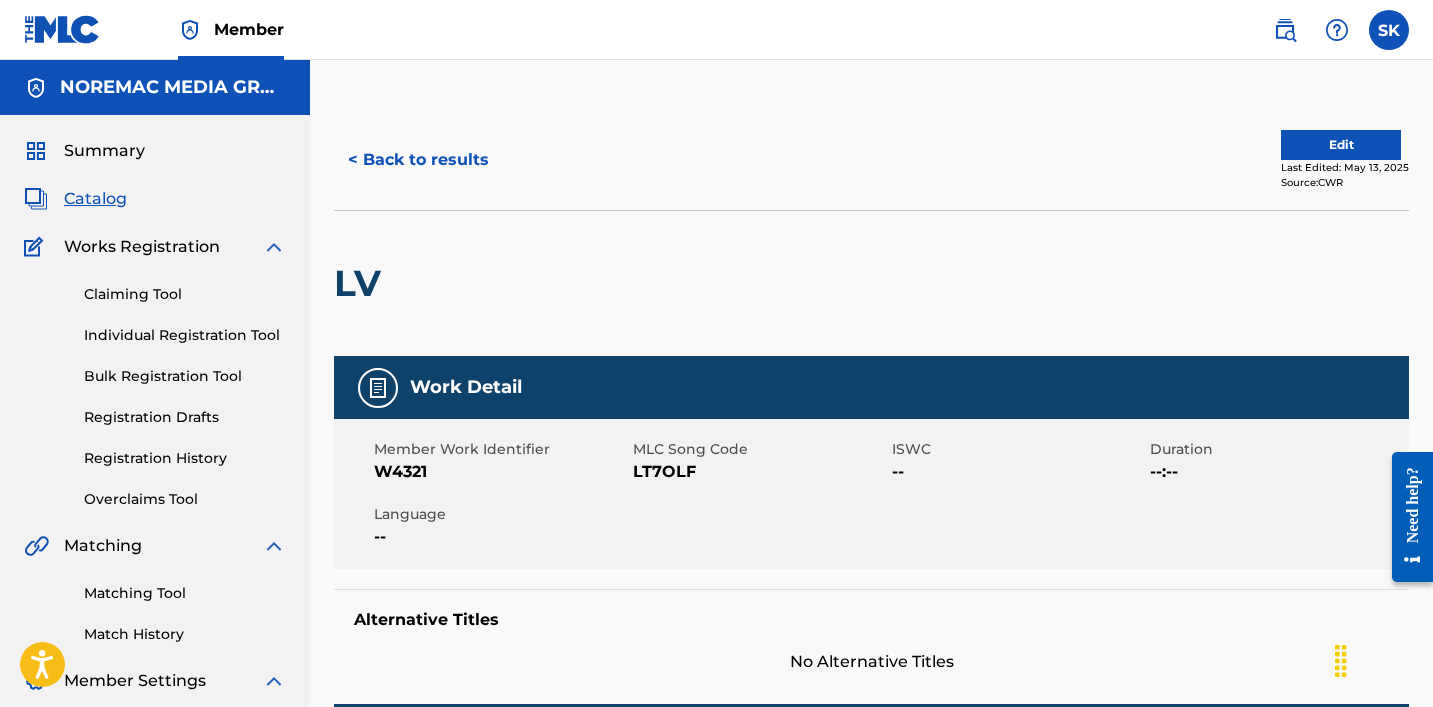 click on "< Back to results" at bounding box center (418, 160) 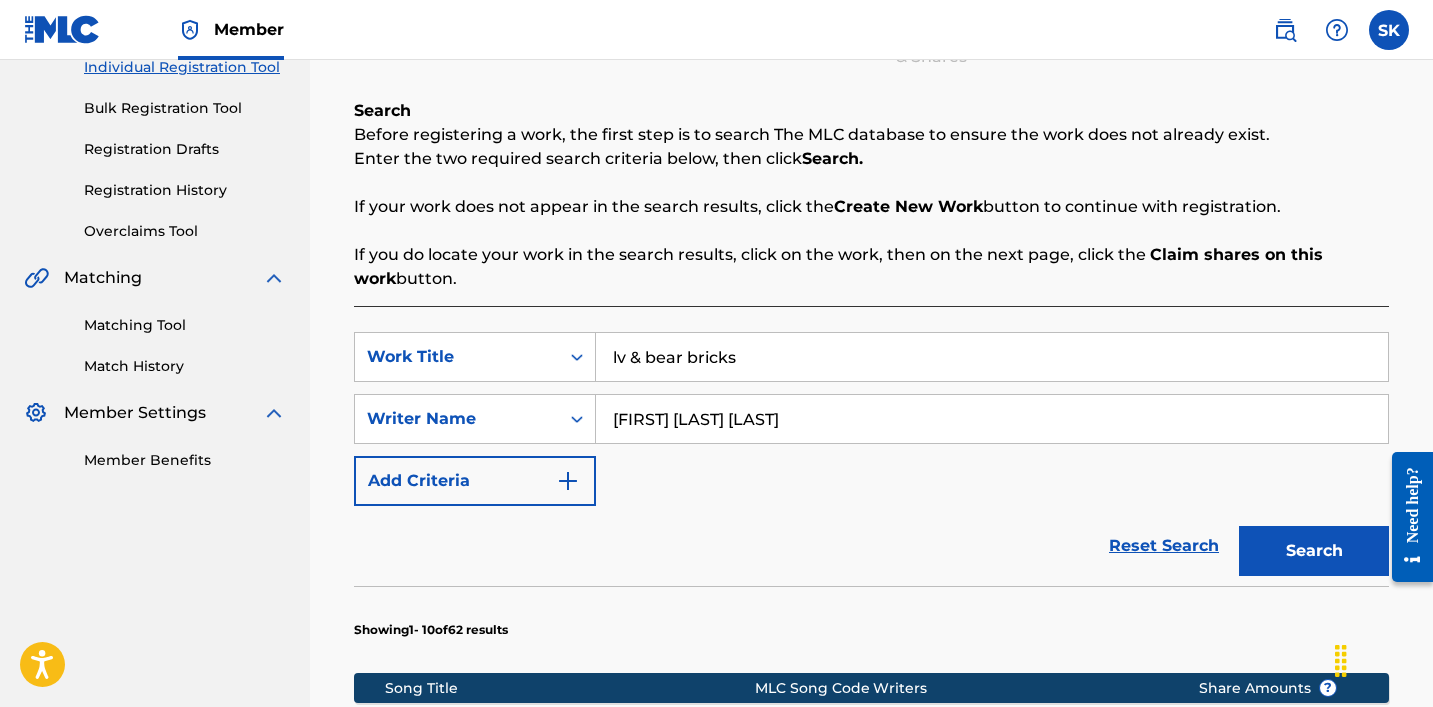click on "lv & bear bricks" at bounding box center (992, 357) 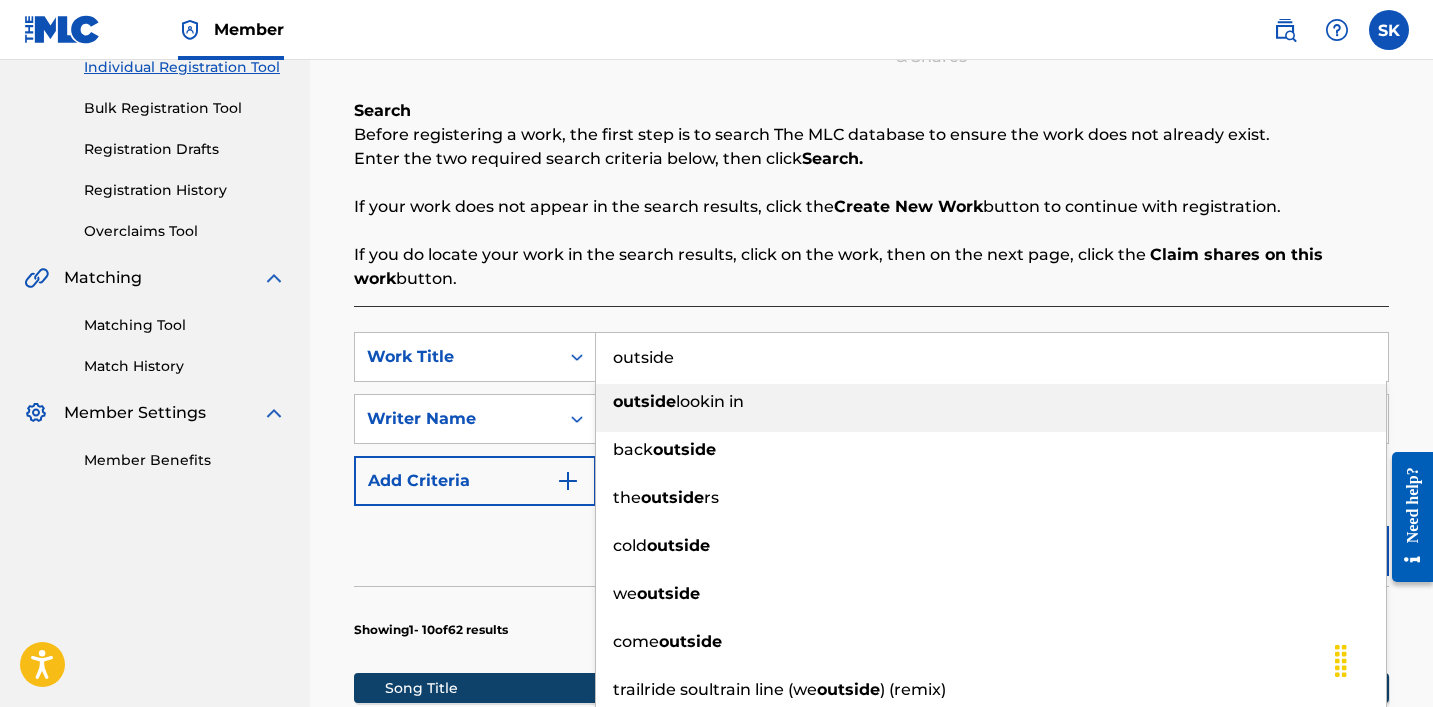 click on "Enter the two required search criteria below, then click   Search." at bounding box center (871, 159) 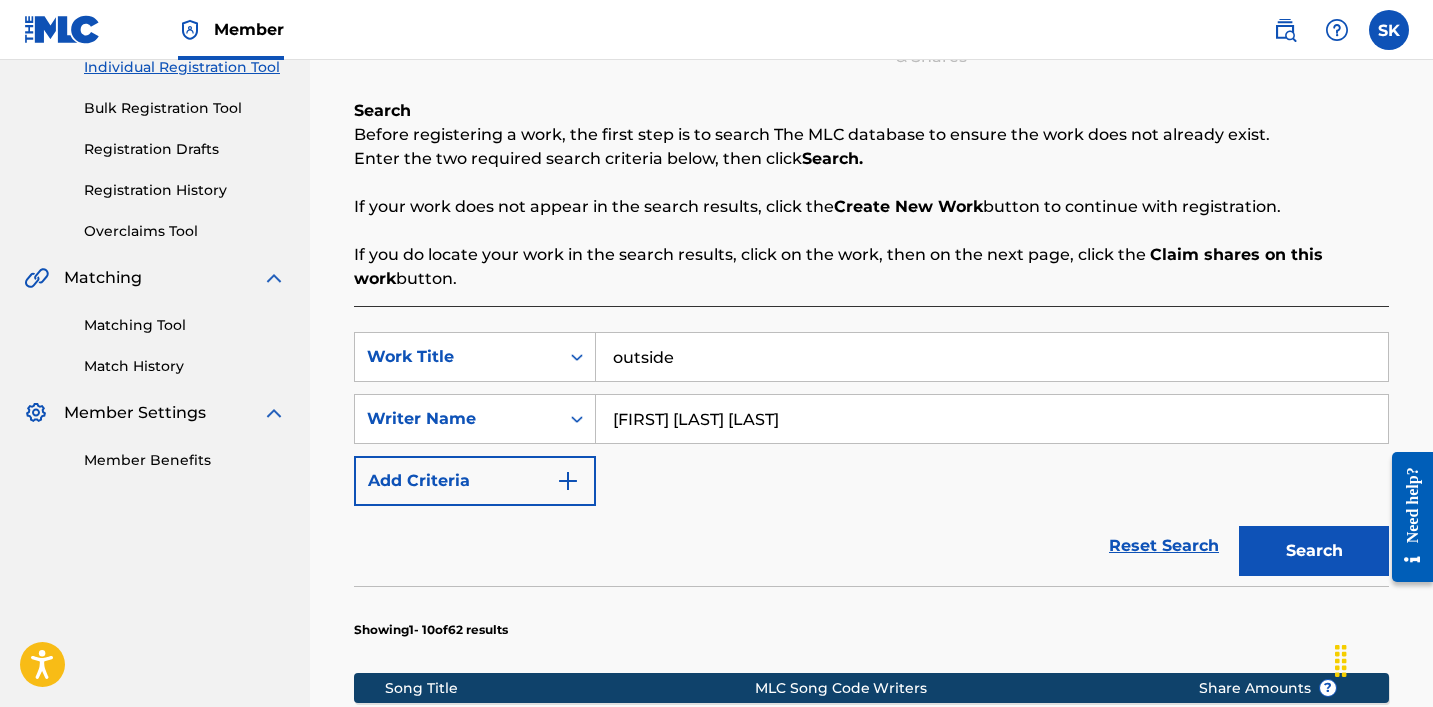 click on "Search" at bounding box center [1309, 546] 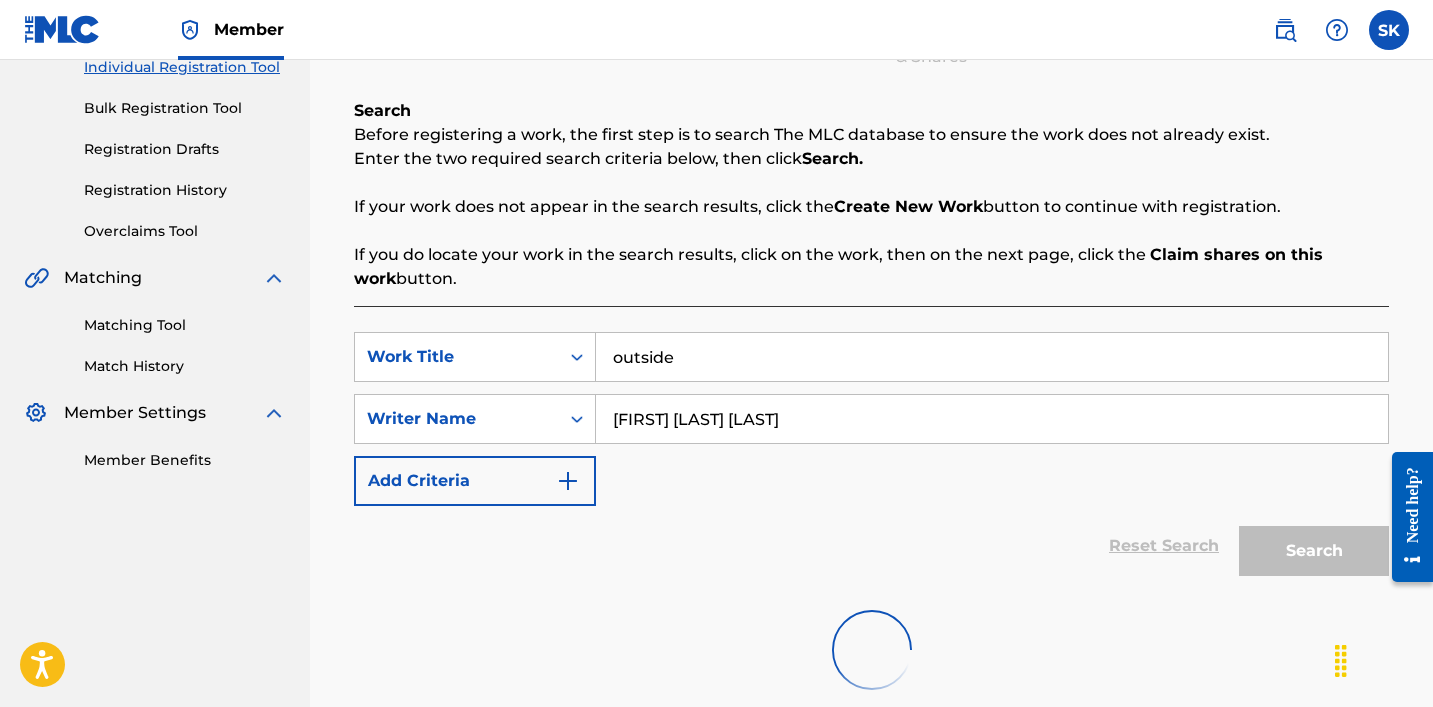 click on "SearchWithCriteriabf25b154-6284-4dcd-99b2-d0a17f2fd2dd Work Title outside SearchWithCriteria225b7a4d-8868-40f8-849c-6501eeab44ec Writer Name [FIRST] [LAST] Add Criteria" at bounding box center [871, 419] 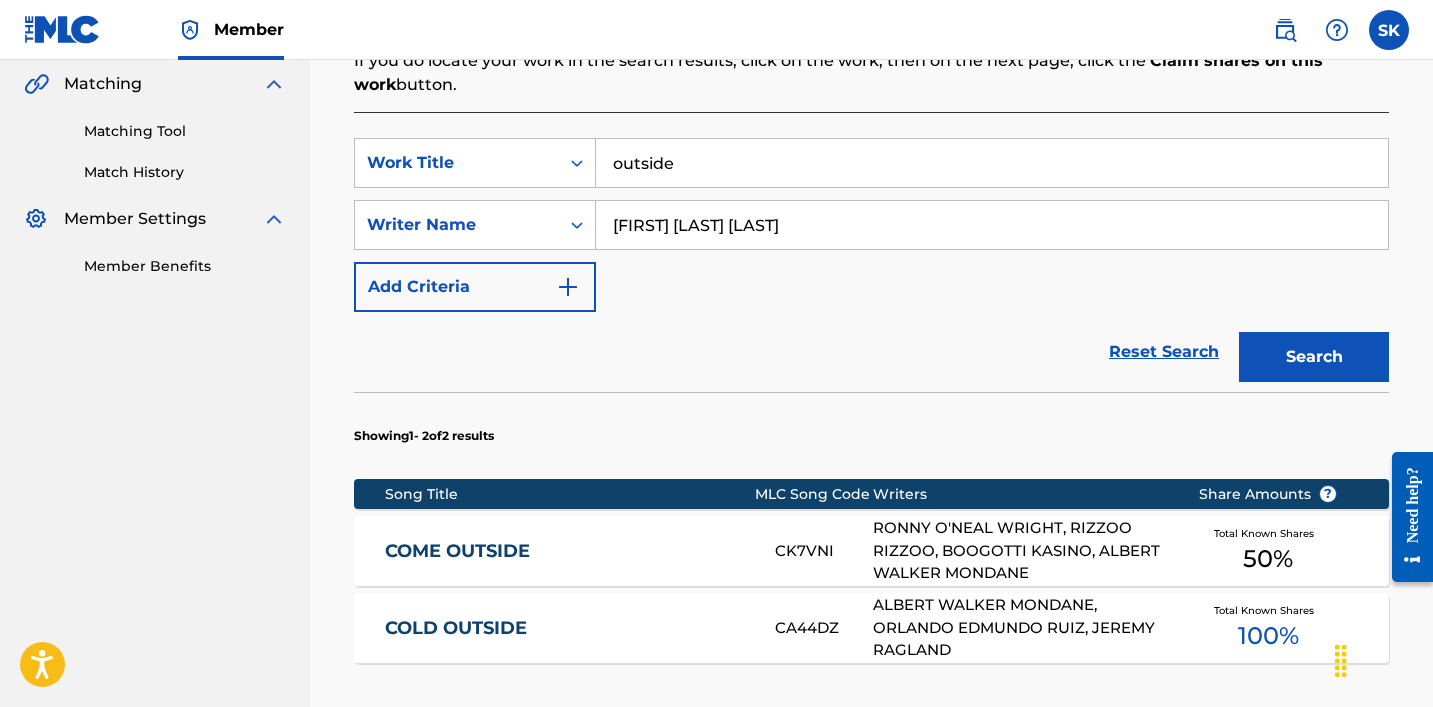 scroll, scrollTop: 499, scrollLeft: 0, axis: vertical 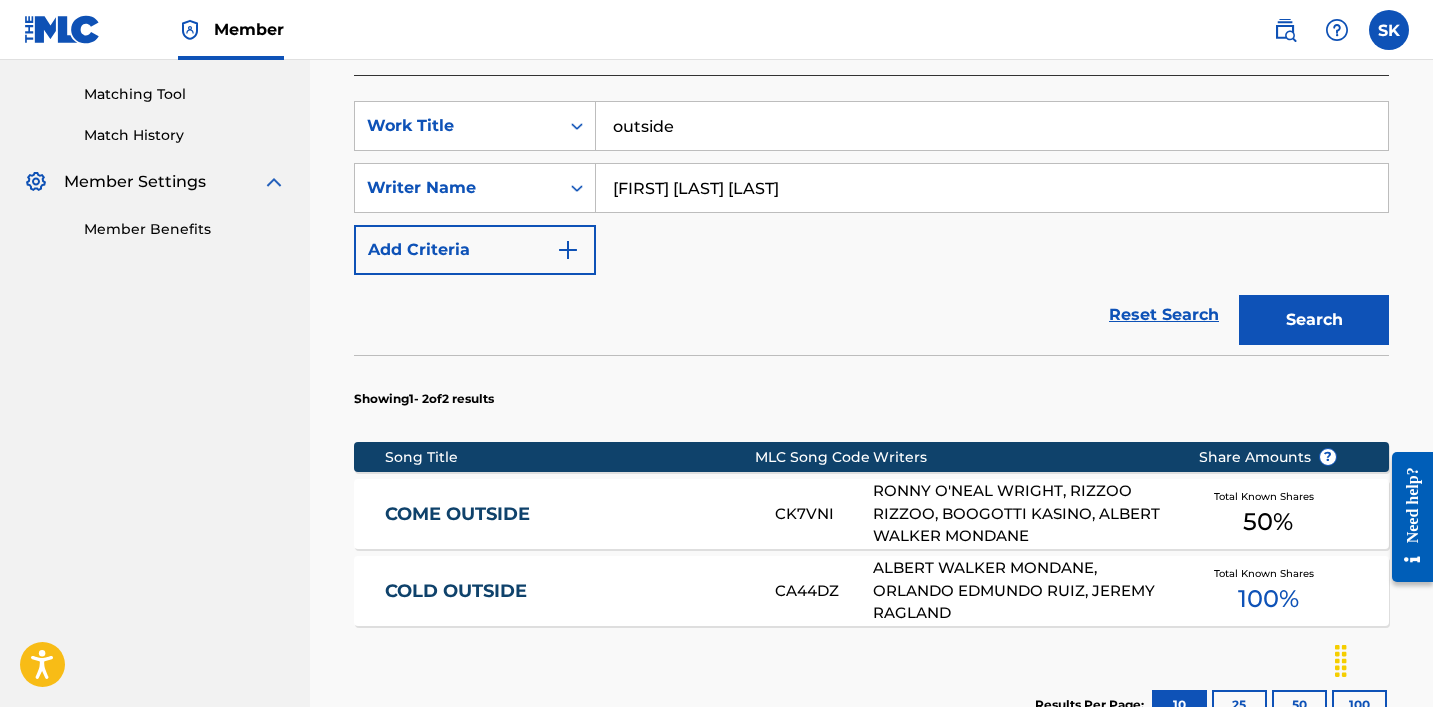 click on "outside" at bounding box center [992, 126] 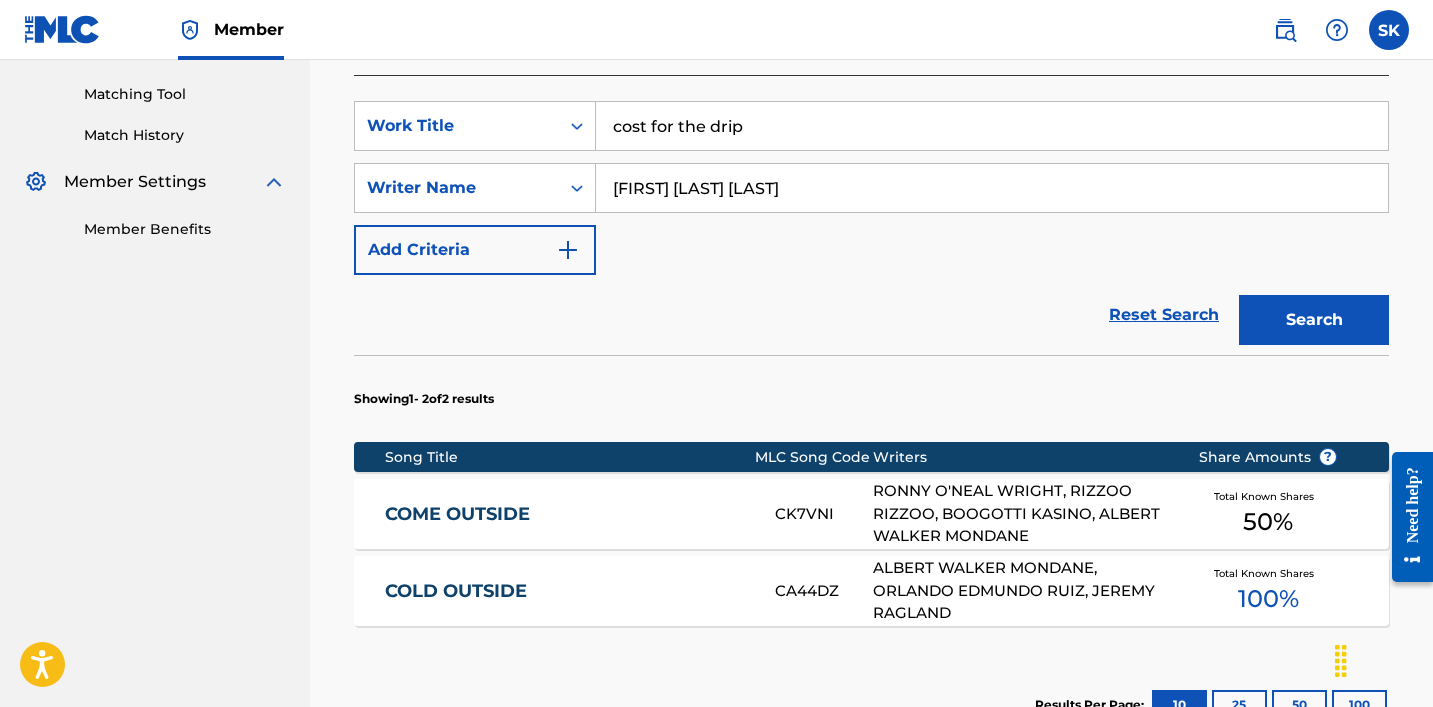 click on "Search" at bounding box center (1314, 320) 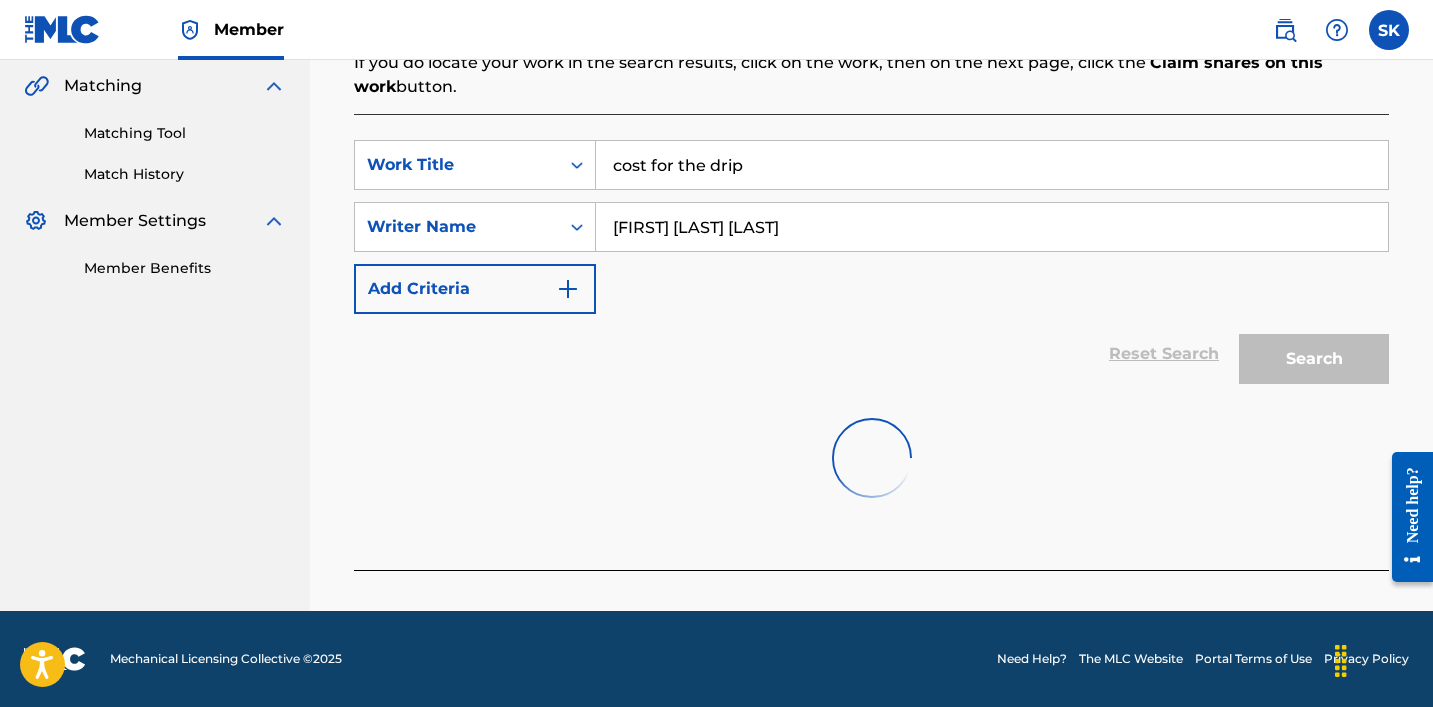 scroll, scrollTop: 499, scrollLeft: 0, axis: vertical 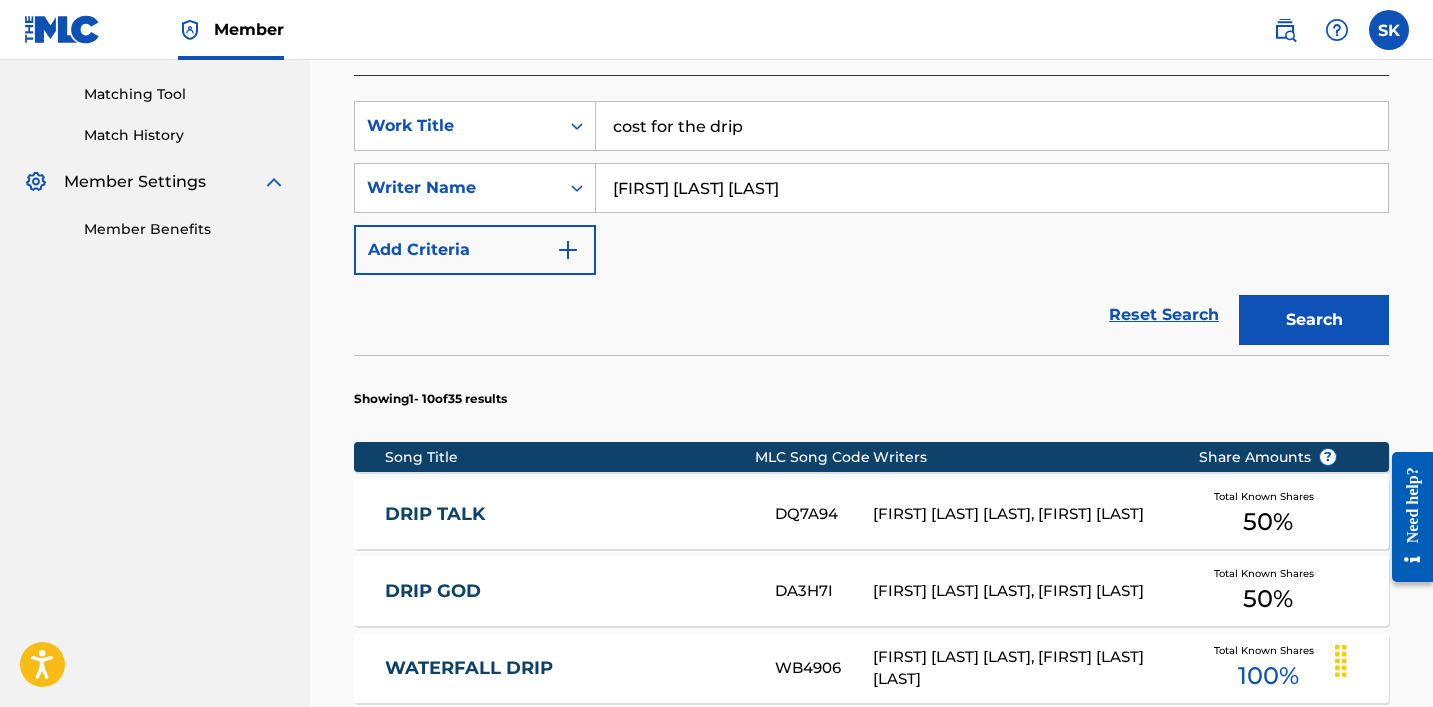 click on "cost for the drip" at bounding box center (992, 126) 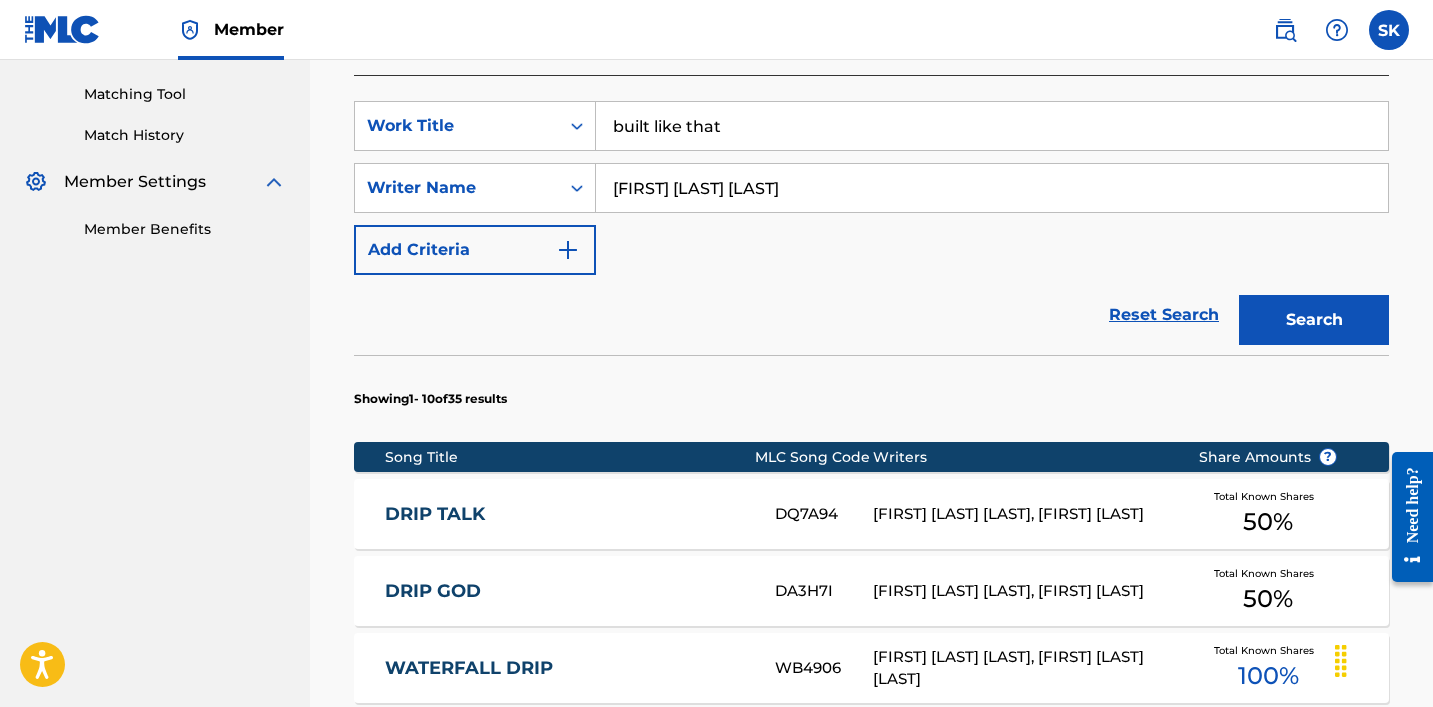 click on "Search" at bounding box center [1314, 320] 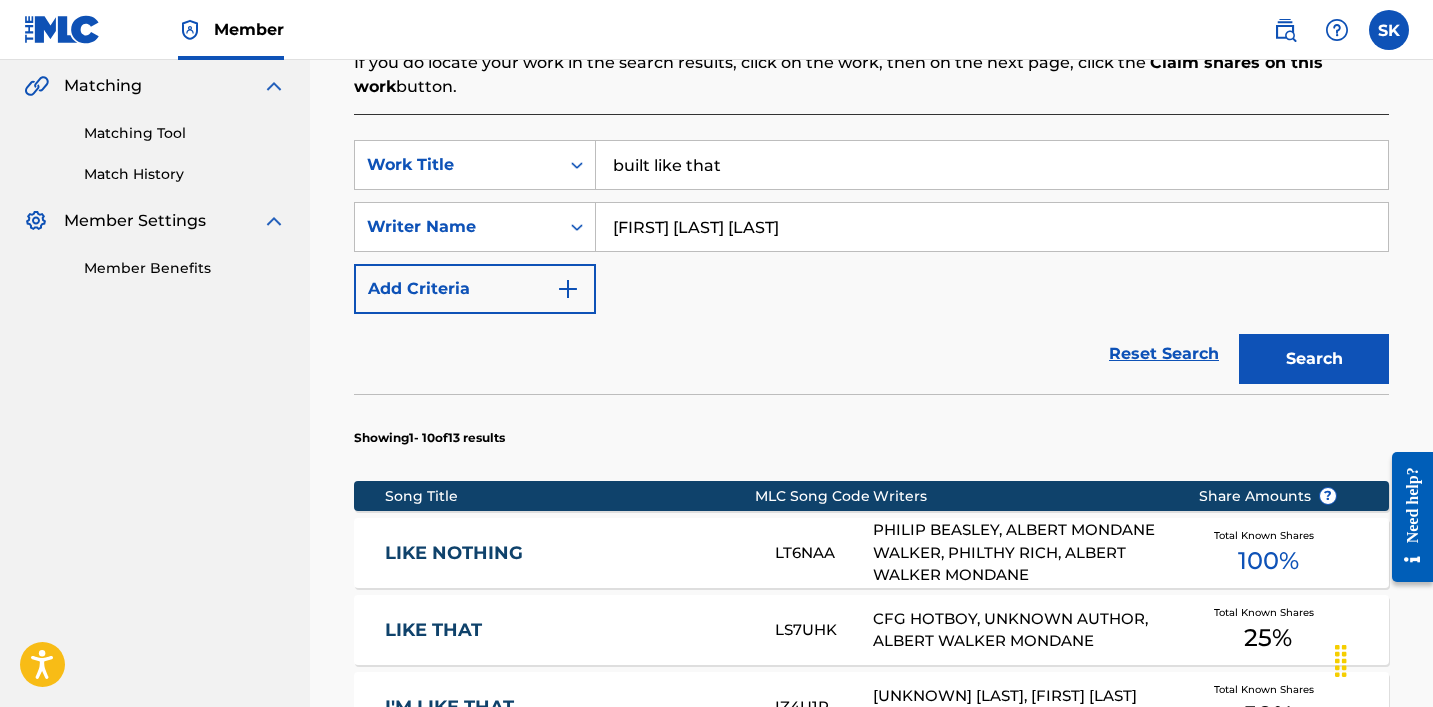 scroll, scrollTop: 499, scrollLeft: 0, axis: vertical 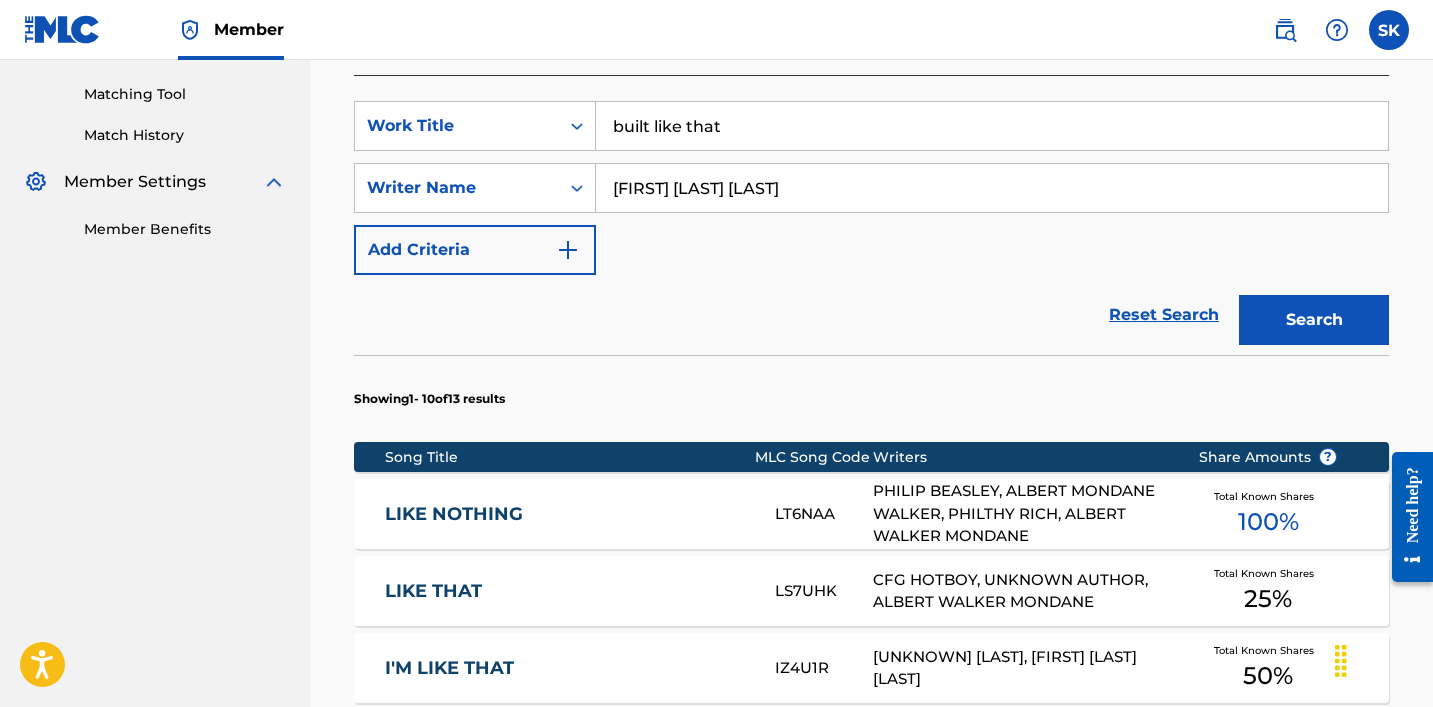 click on "built like that" at bounding box center [992, 126] 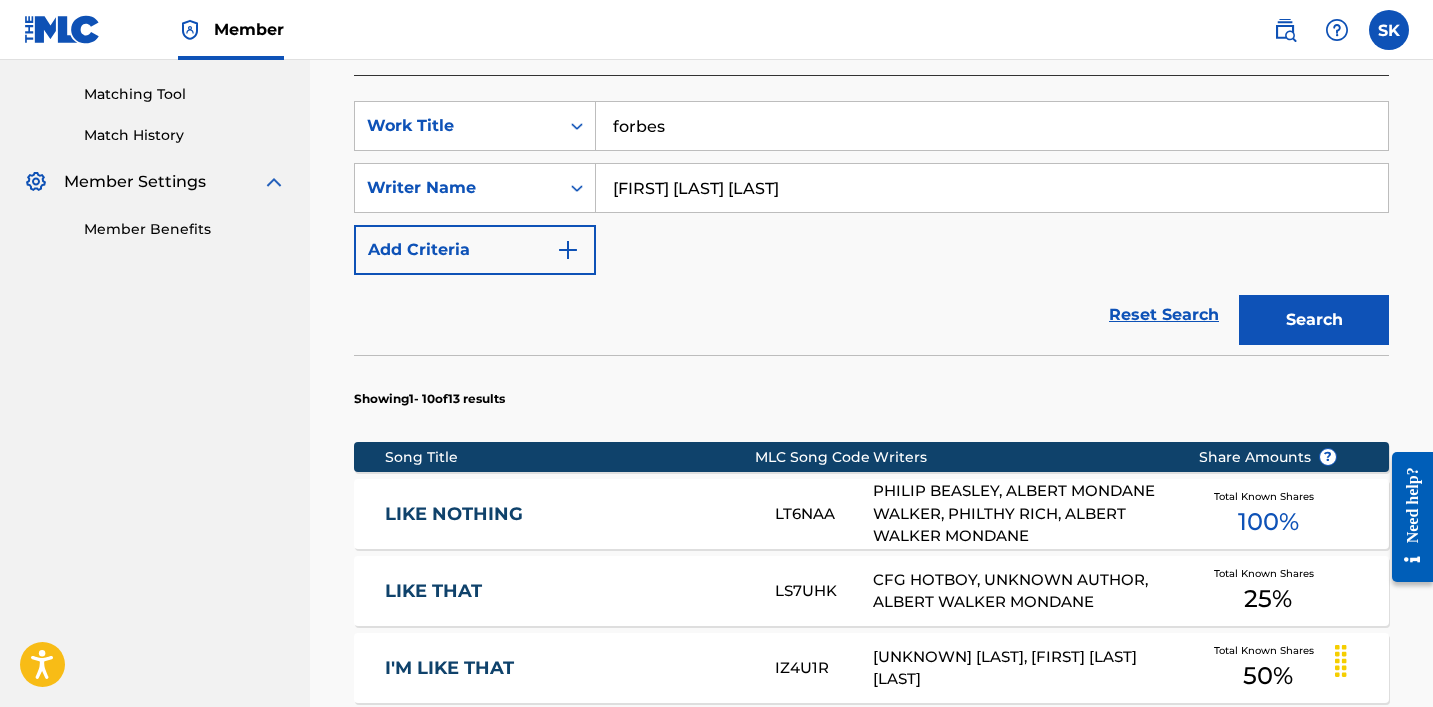 click on "Search" at bounding box center [1314, 320] 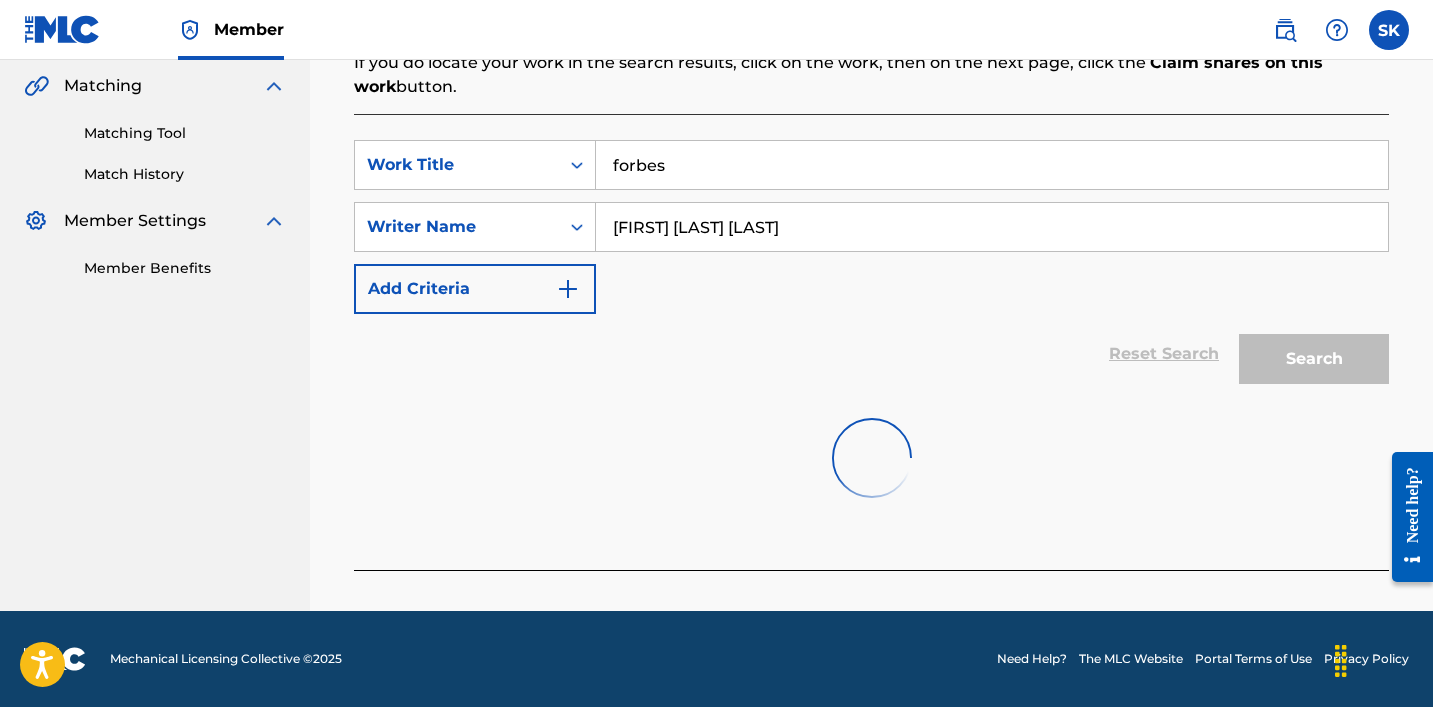 scroll, scrollTop: 499, scrollLeft: 0, axis: vertical 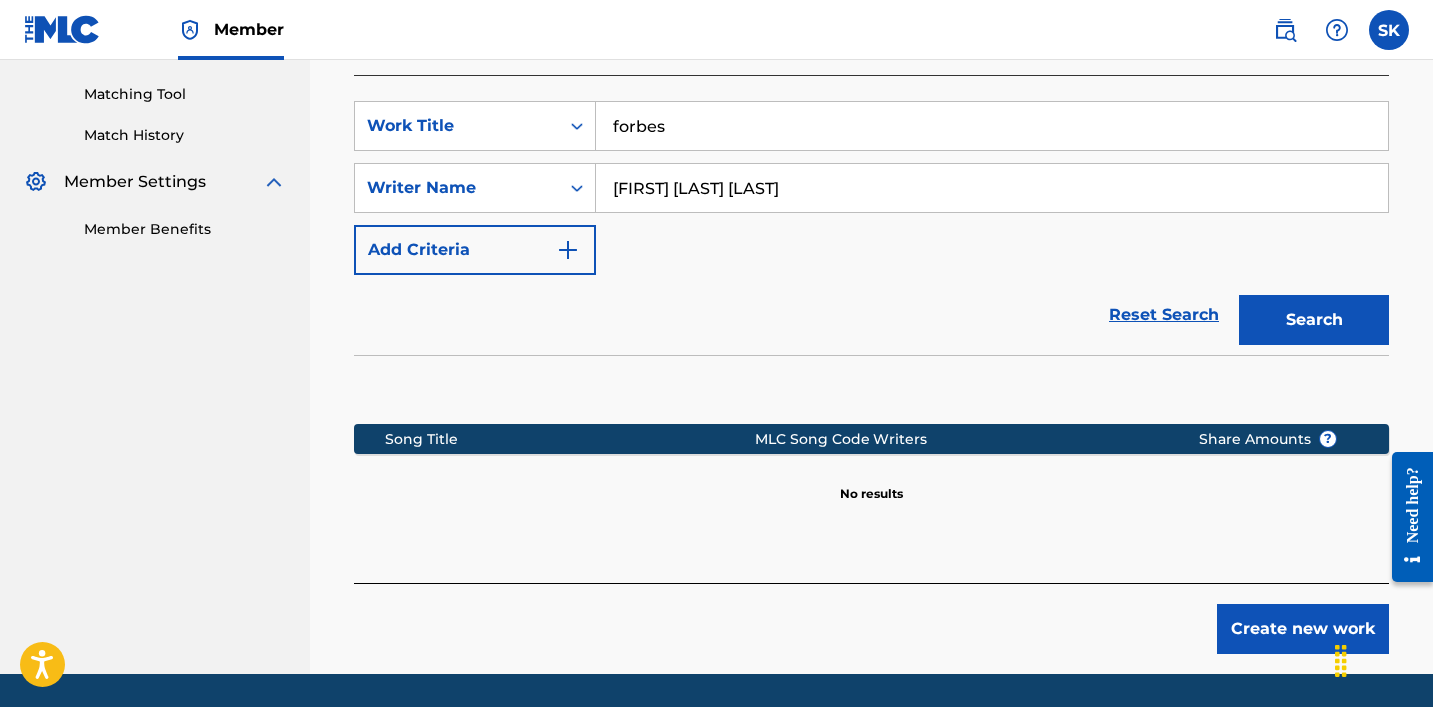 click on "Search" at bounding box center (1314, 320) 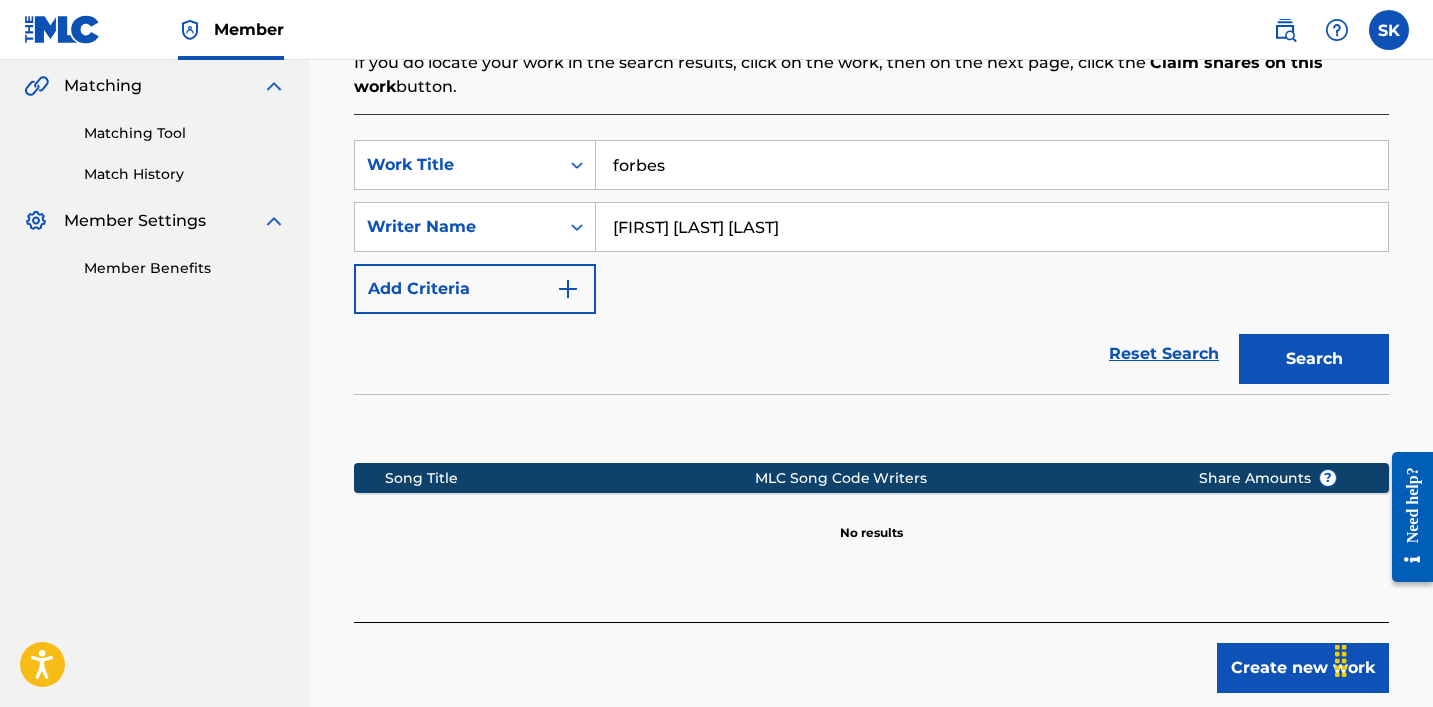 scroll, scrollTop: 499, scrollLeft: 0, axis: vertical 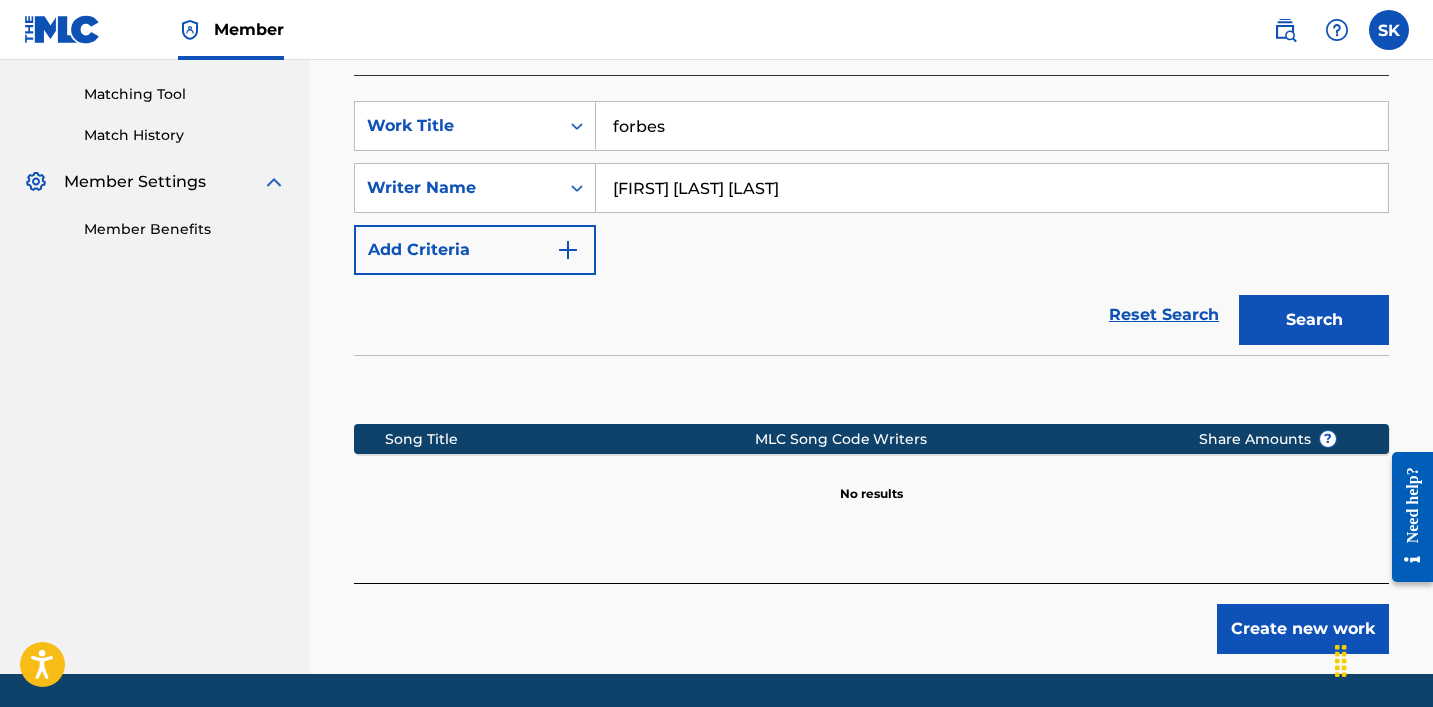 click on "forbes" at bounding box center (992, 126) 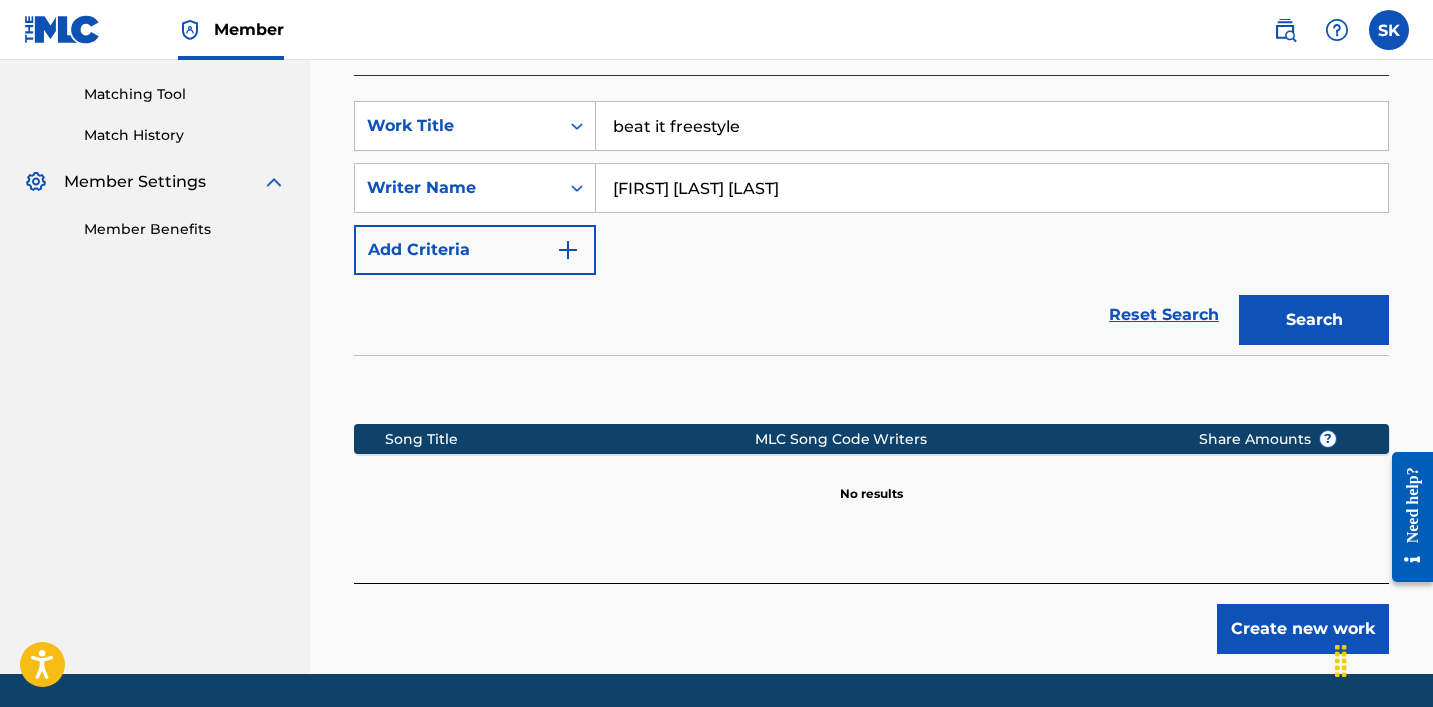 click on "Search" at bounding box center (1314, 320) 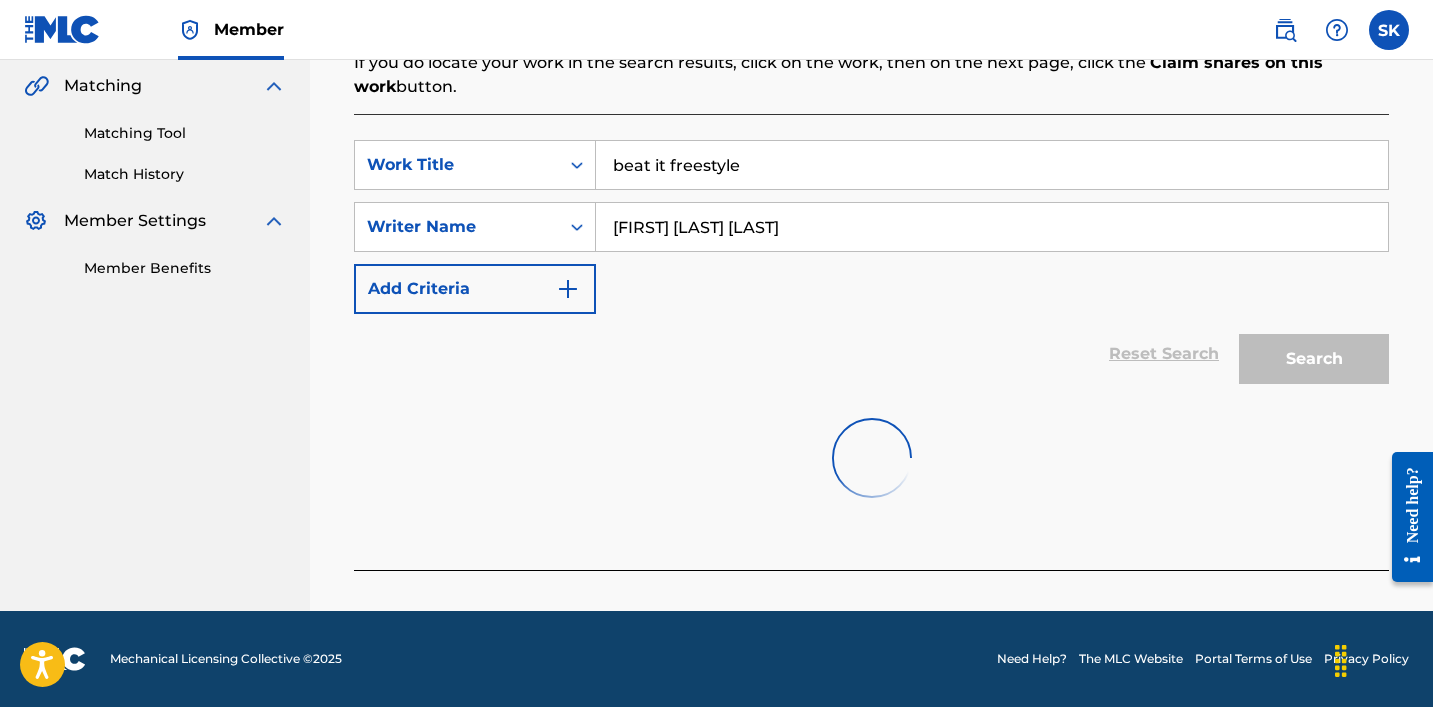 scroll, scrollTop: 499, scrollLeft: 0, axis: vertical 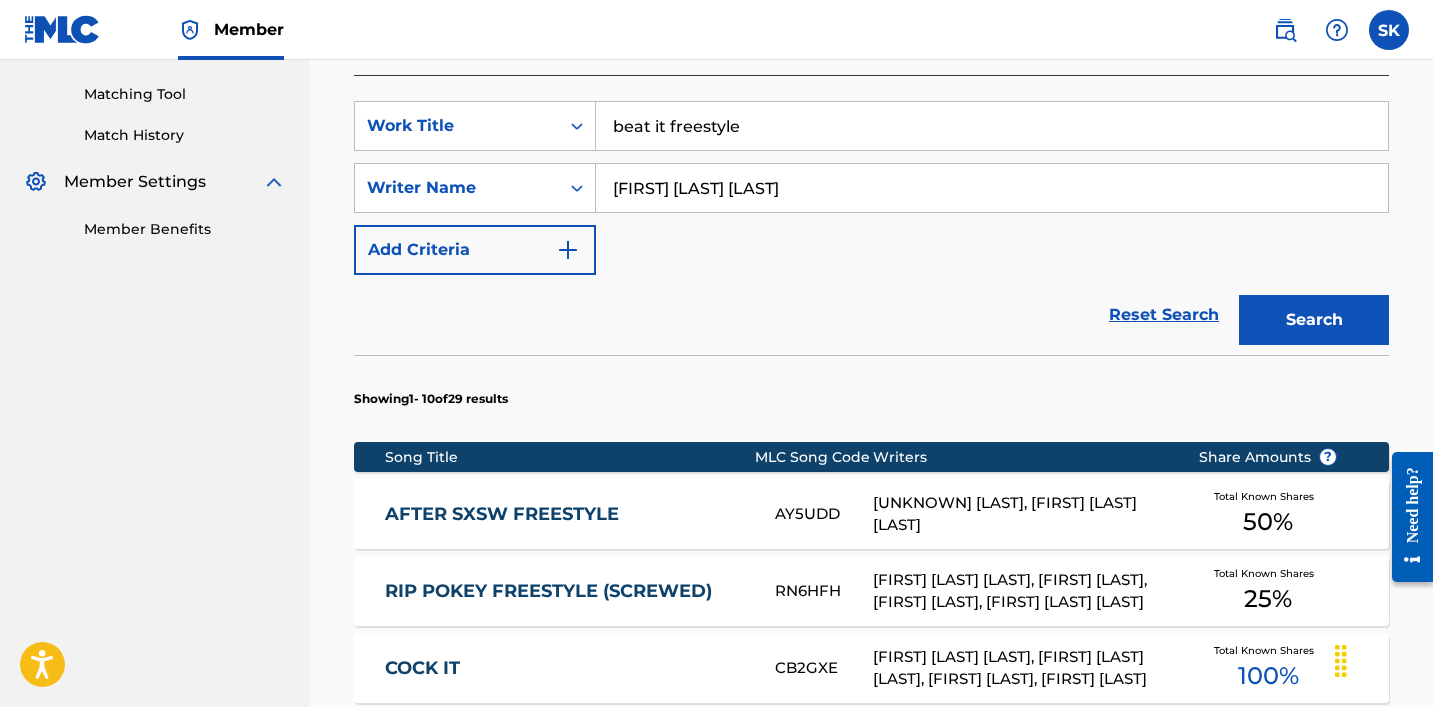 click on "beat it freestyle" at bounding box center (992, 126) 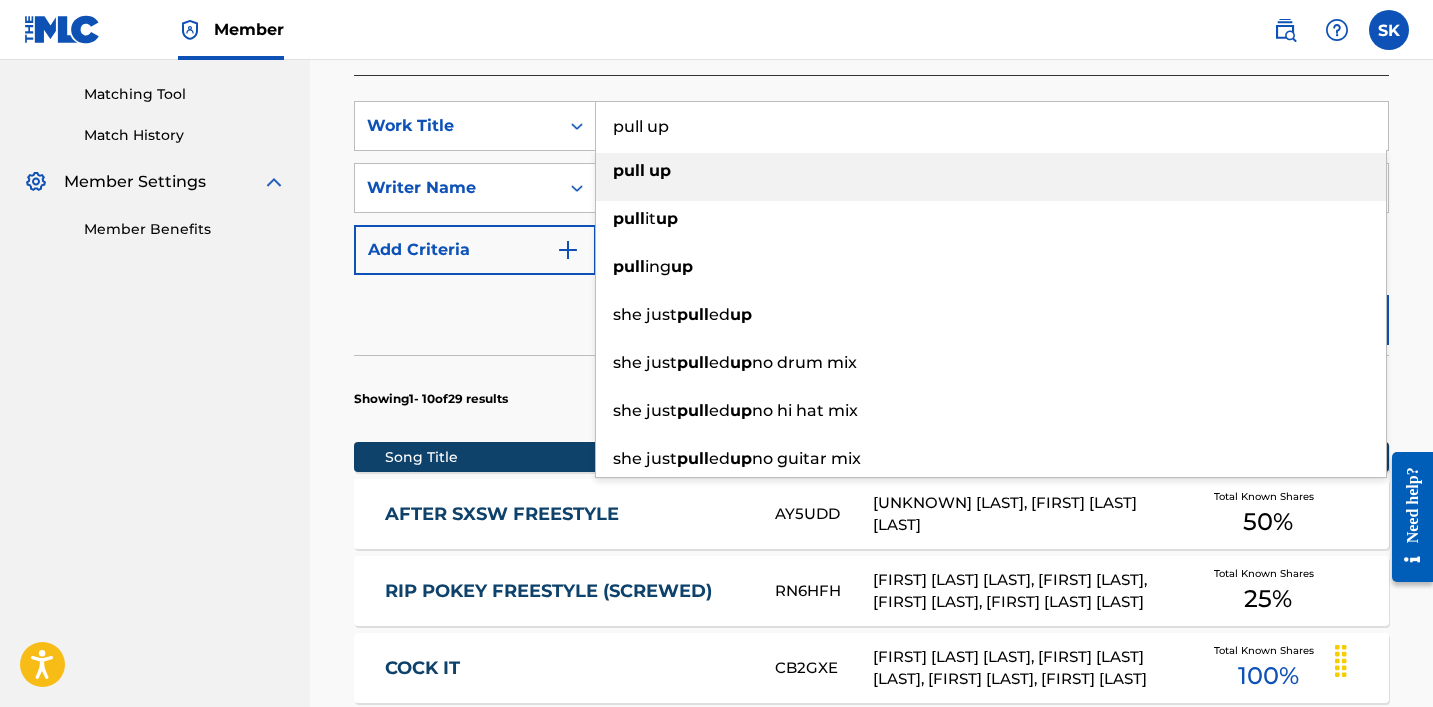 click on "Search" at bounding box center (1314, 320) 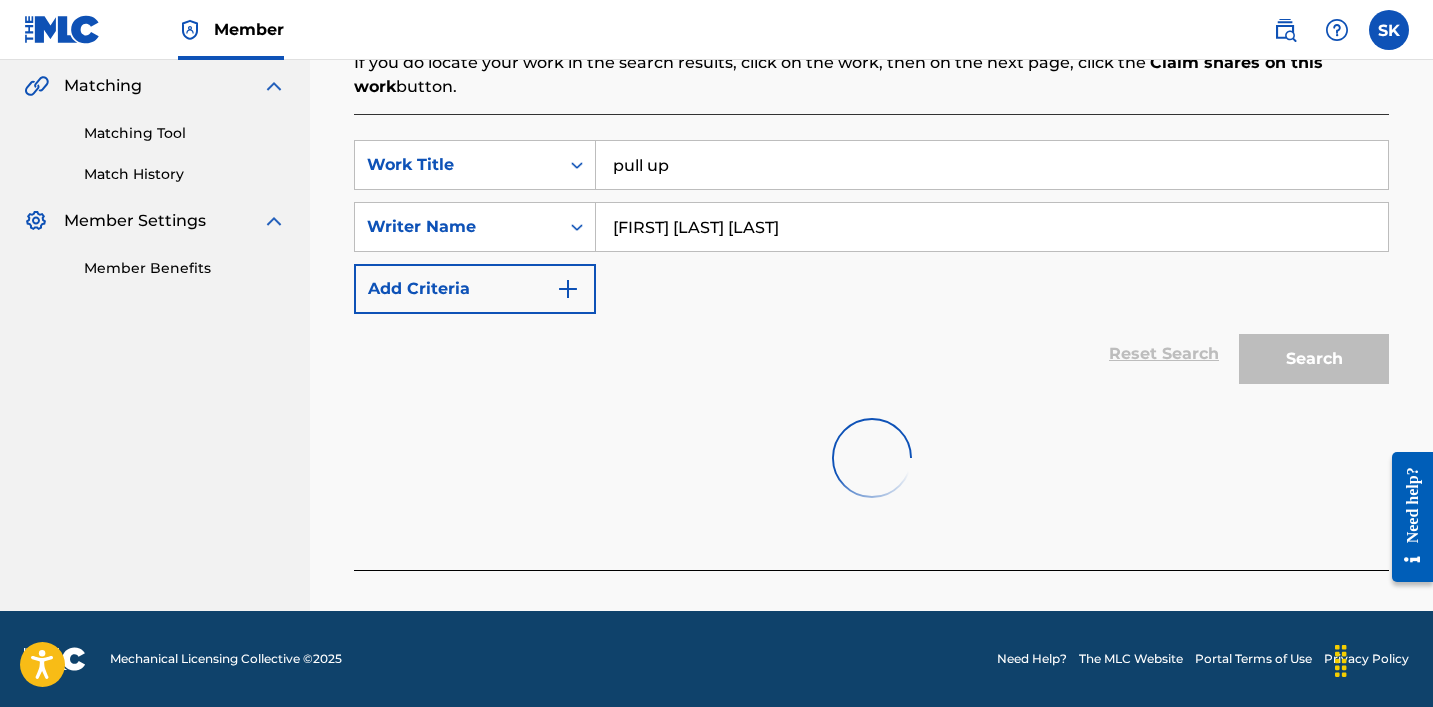 scroll, scrollTop: 499, scrollLeft: 0, axis: vertical 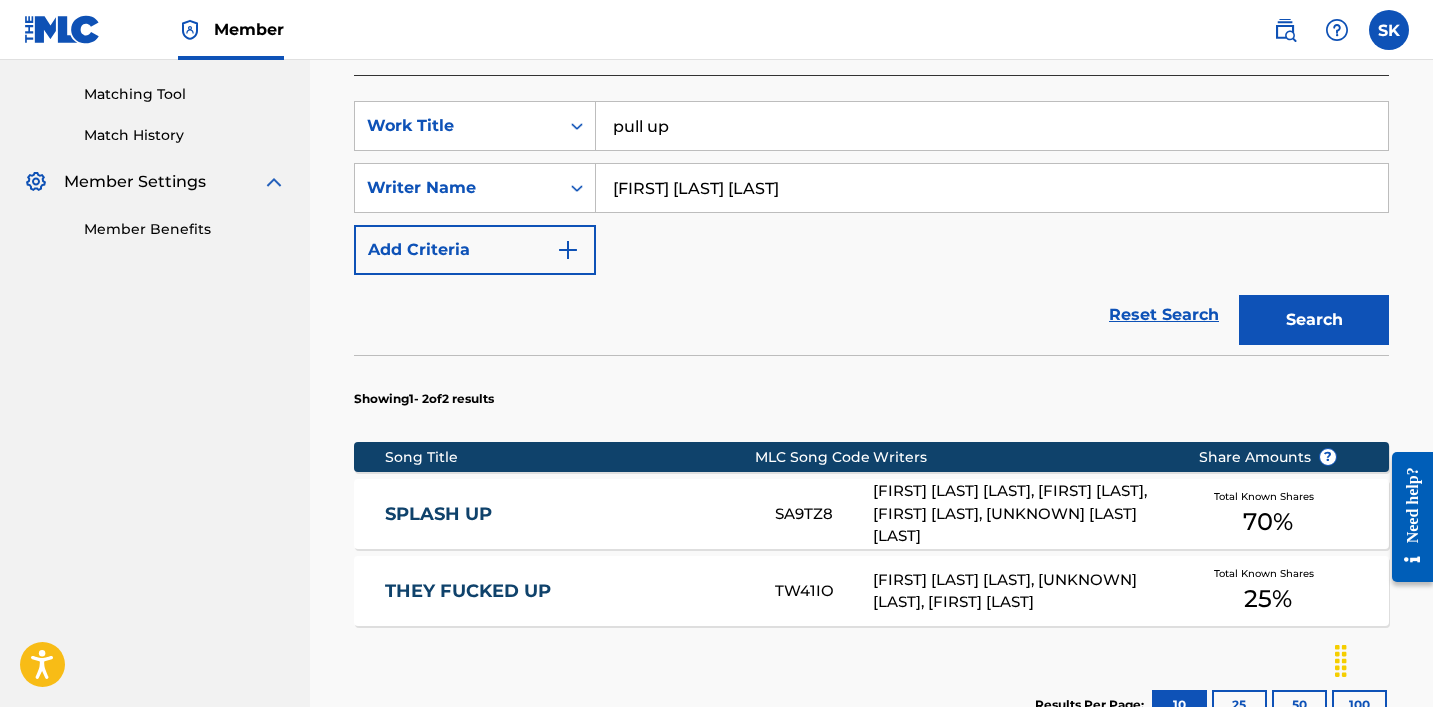 click on "Search" at bounding box center [1314, 320] 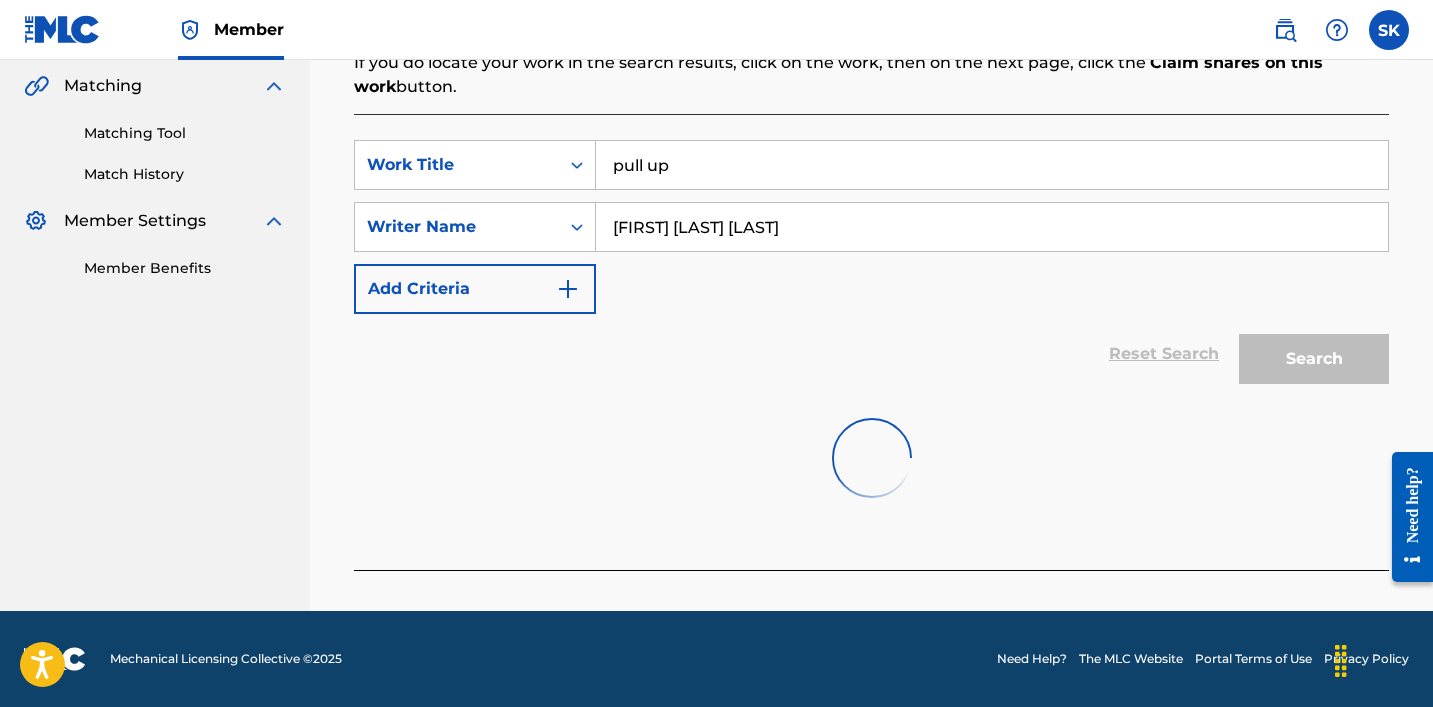 scroll, scrollTop: 499, scrollLeft: 0, axis: vertical 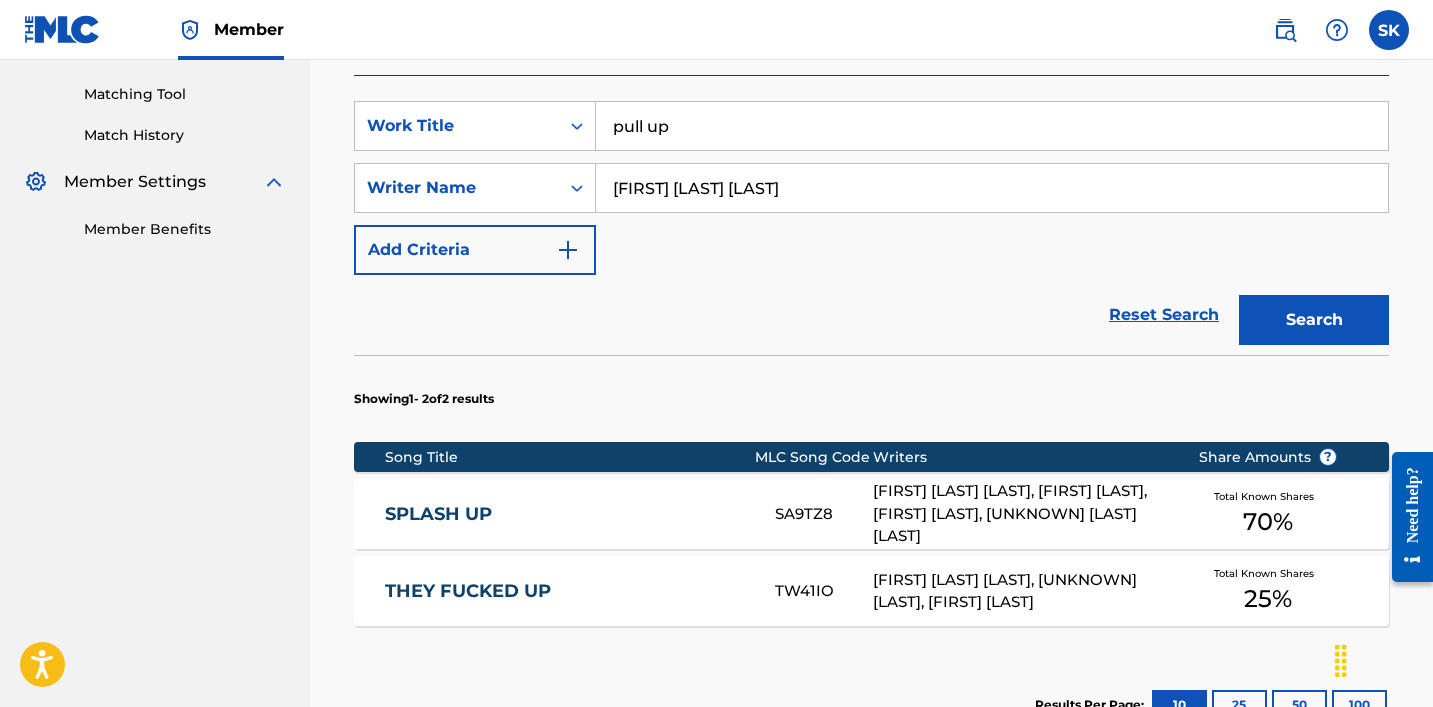 click on "pull up" at bounding box center [992, 126] 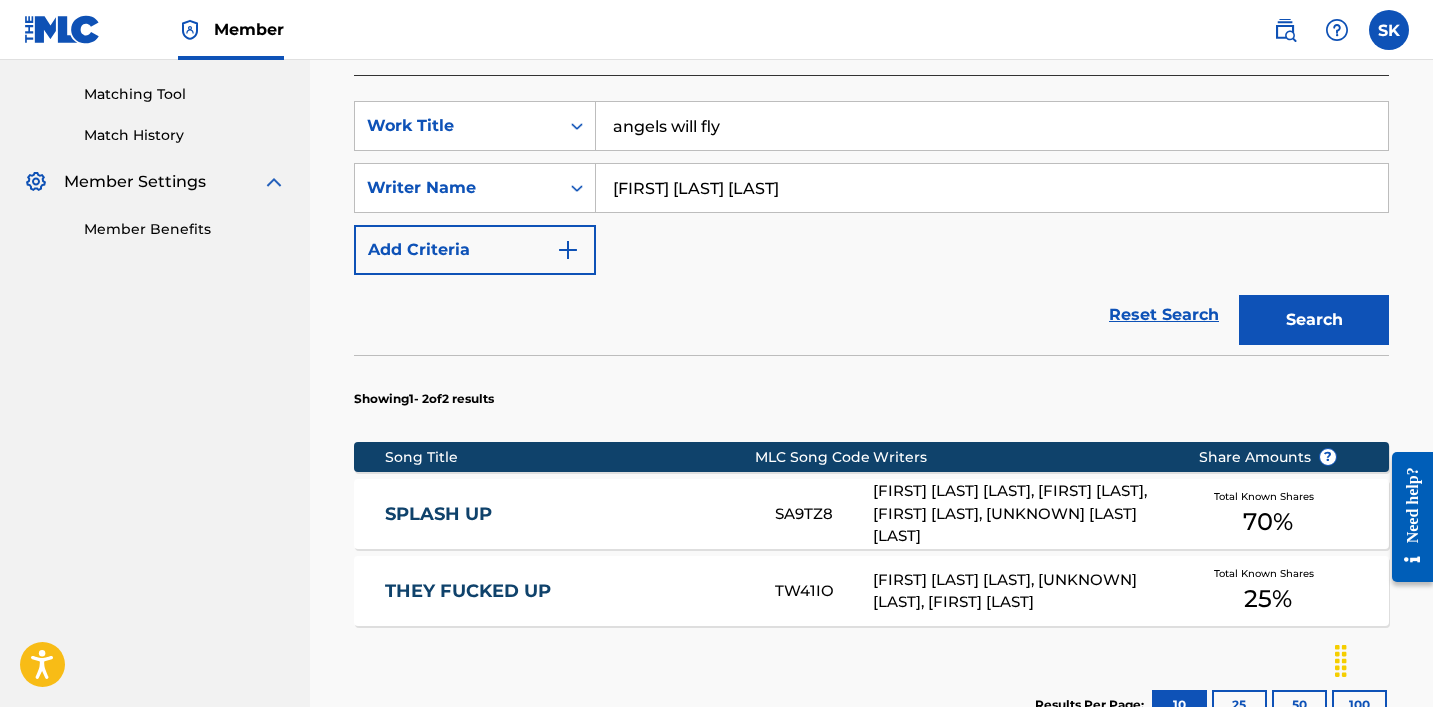 click on "Search" at bounding box center (1314, 320) 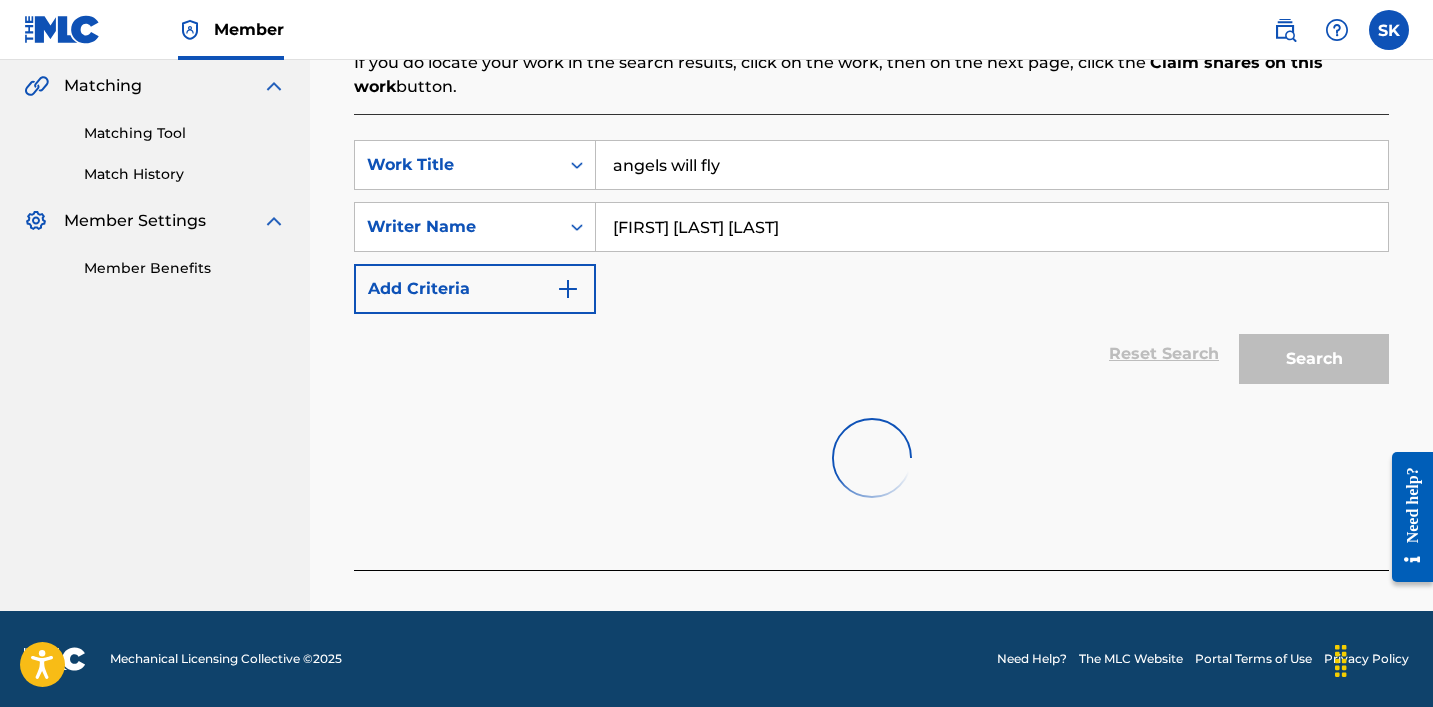 scroll, scrollTop: 499, scrollLeft: 0, axis: vertical 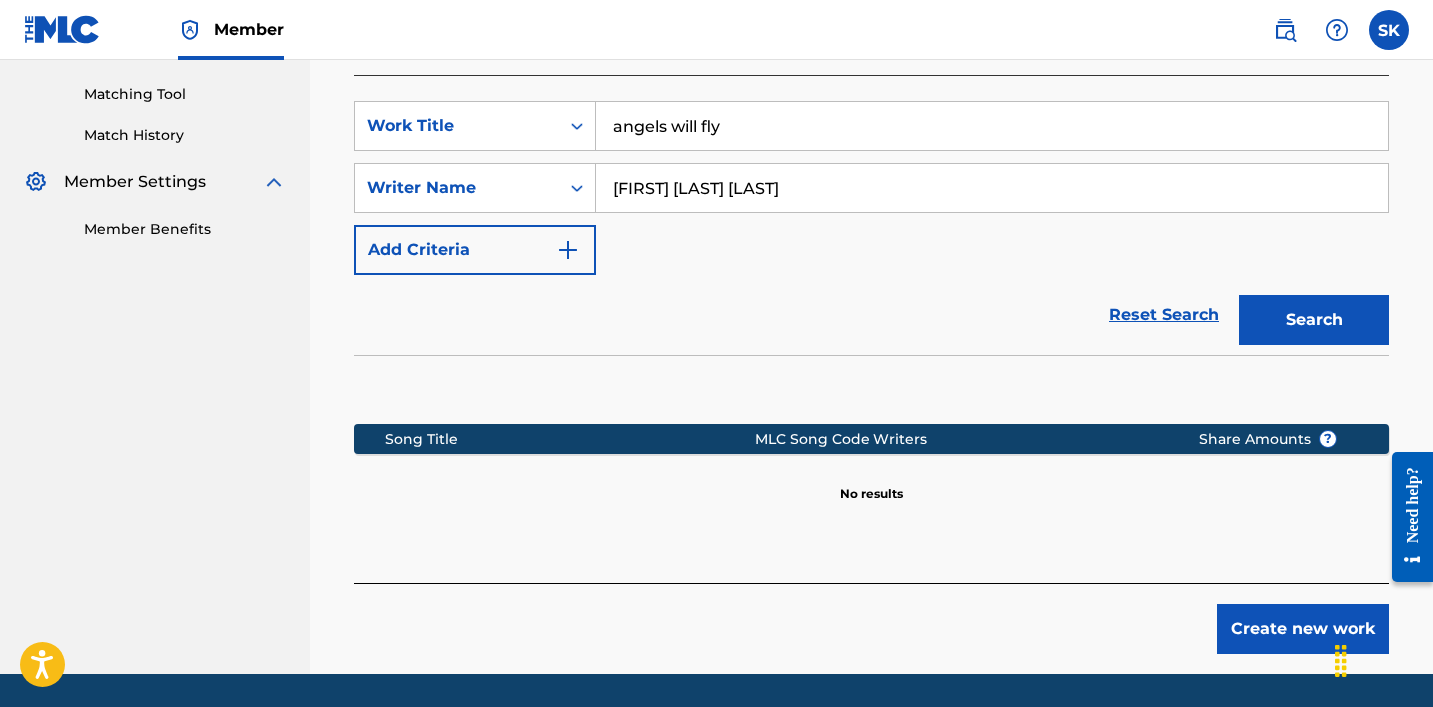 click on "angels will fly" at bounding box center (992, 126) 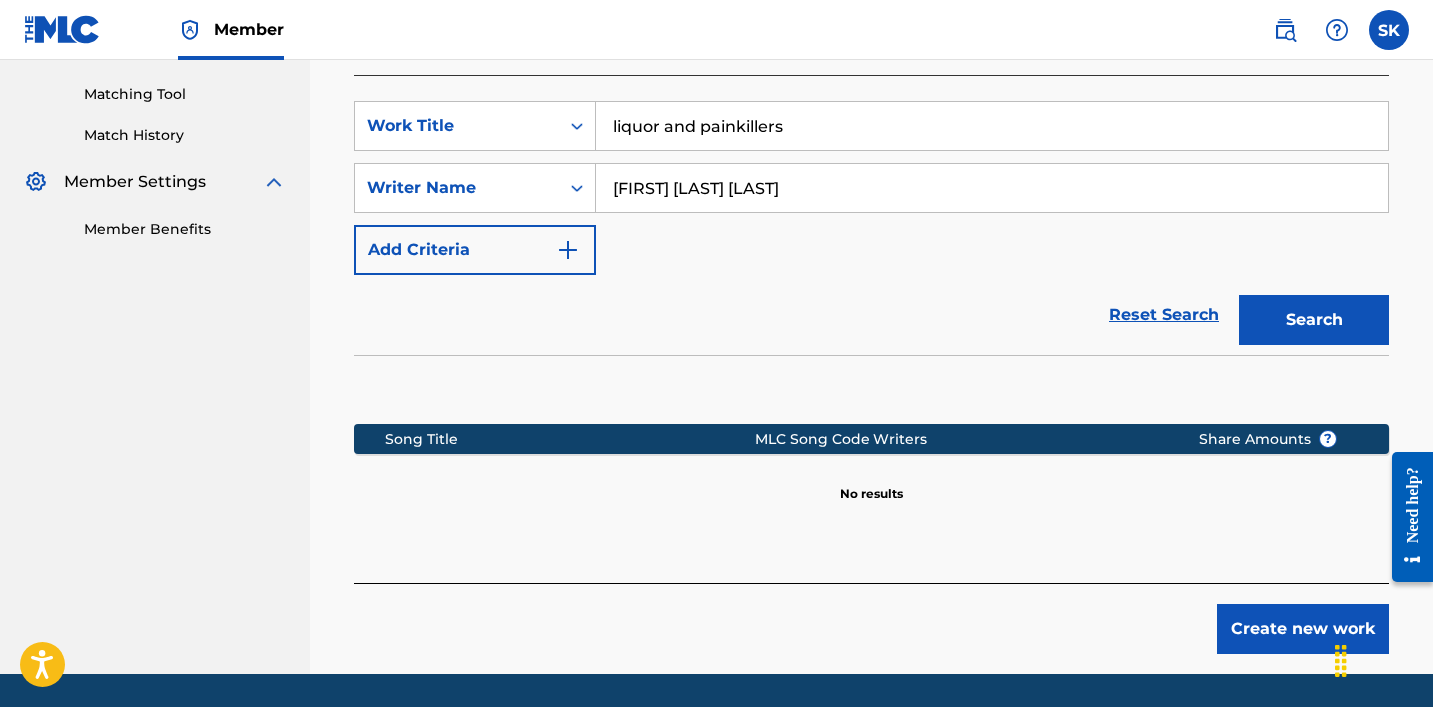 click on "Search" at bounding box center [1314, 320] 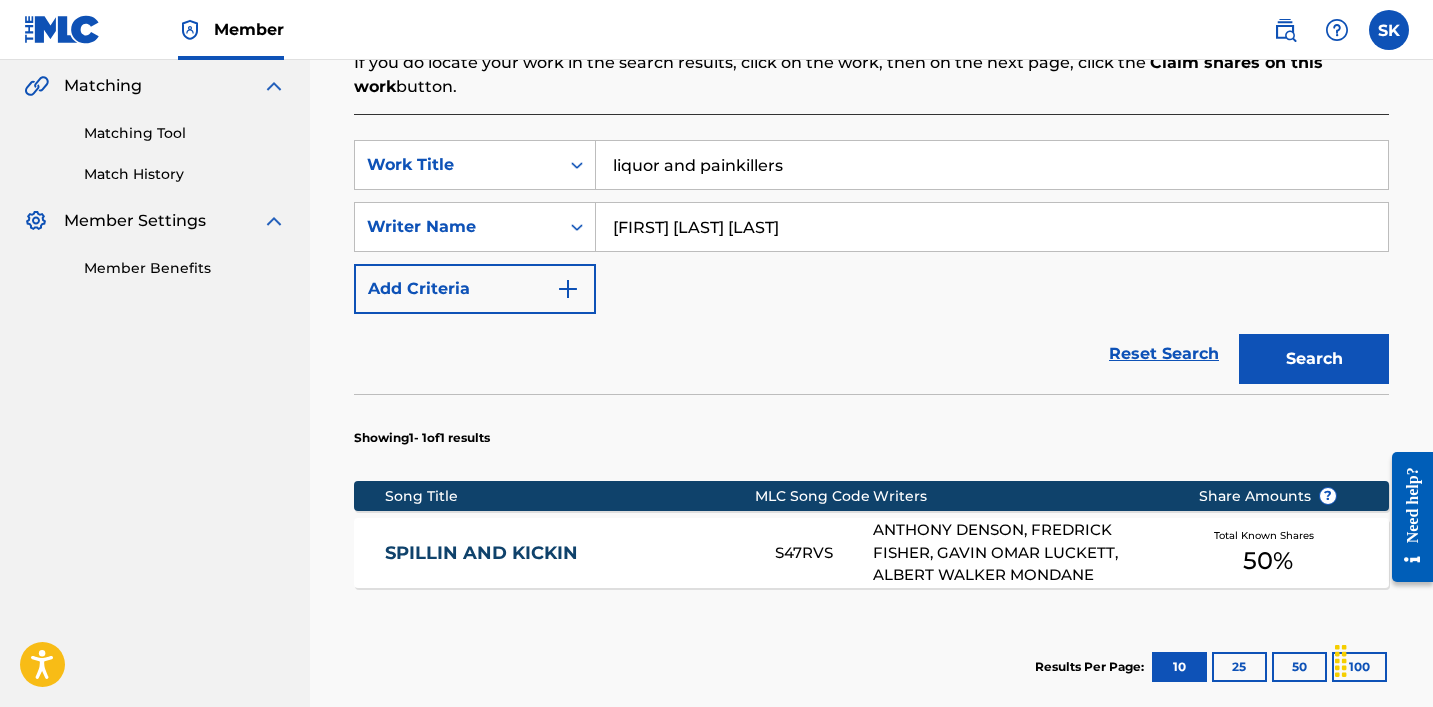 scroll, scrollTop: 499, scrollLeft: 0, axis: vertical 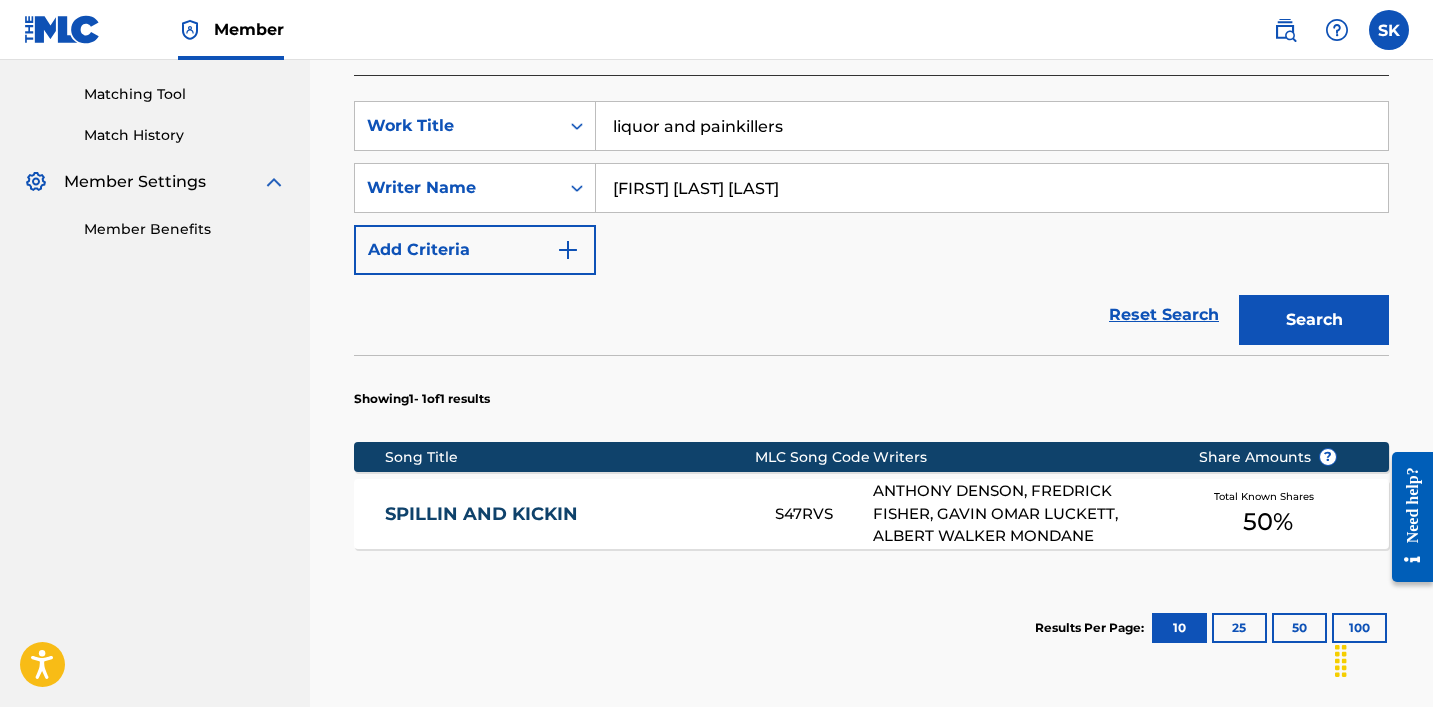 click on "liquor and painkillers" at bounding box center [992, 126] 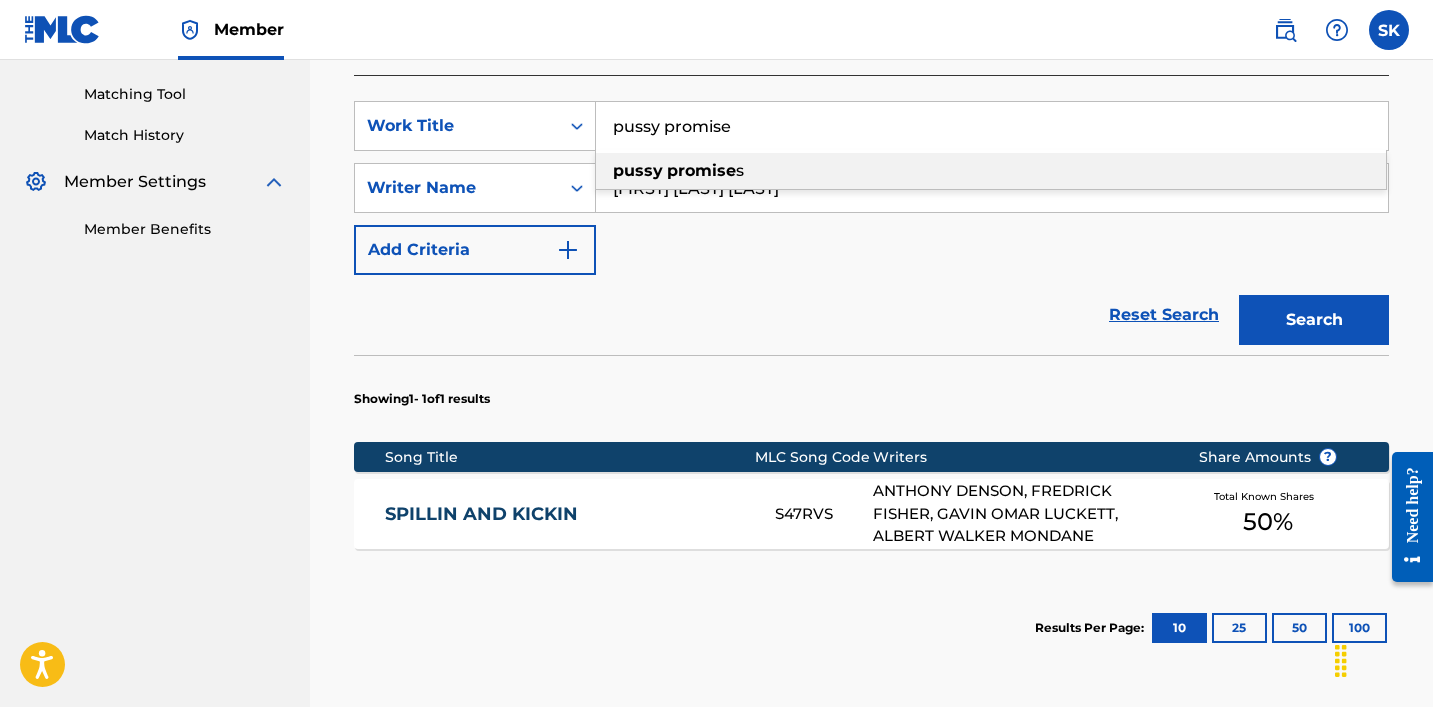 click on "pussy promise" at bounding box center [992, 126] 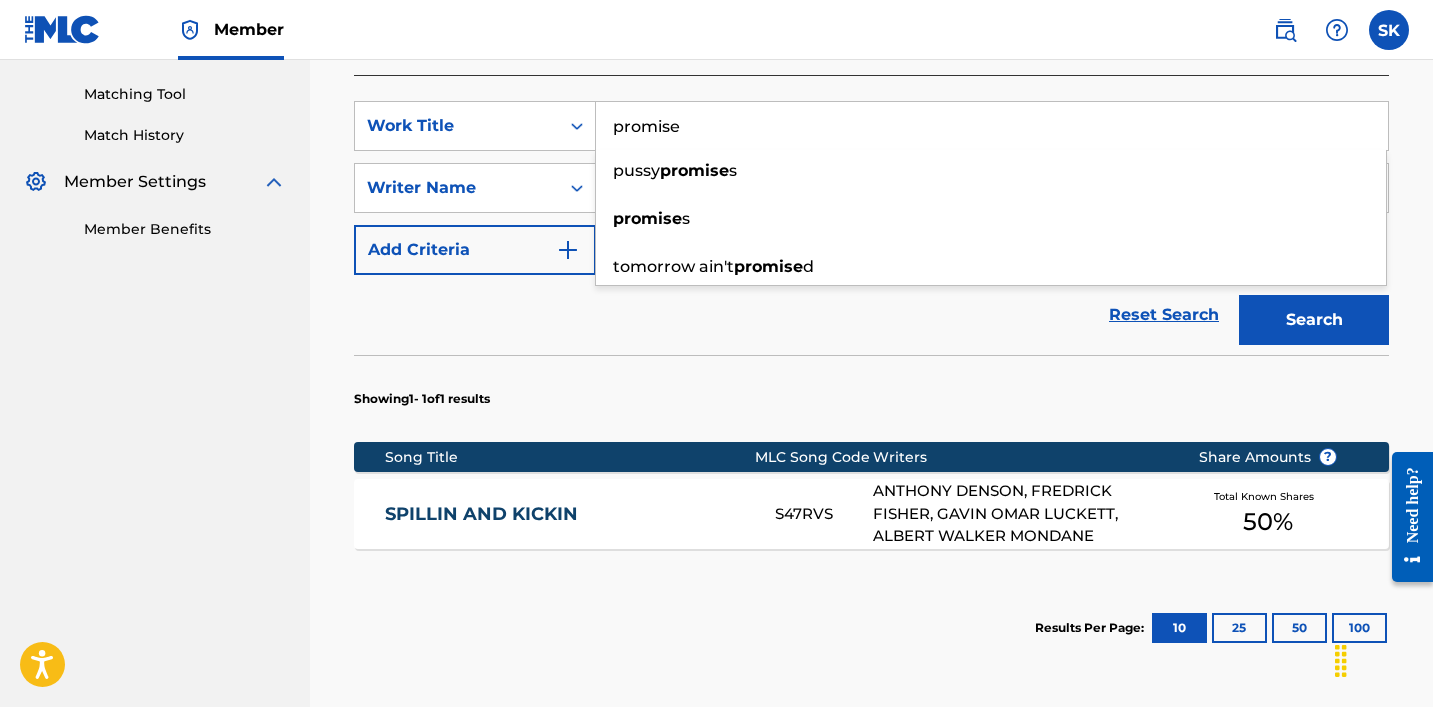 click on "Reset Search Search" at bounding box center [871, 315] 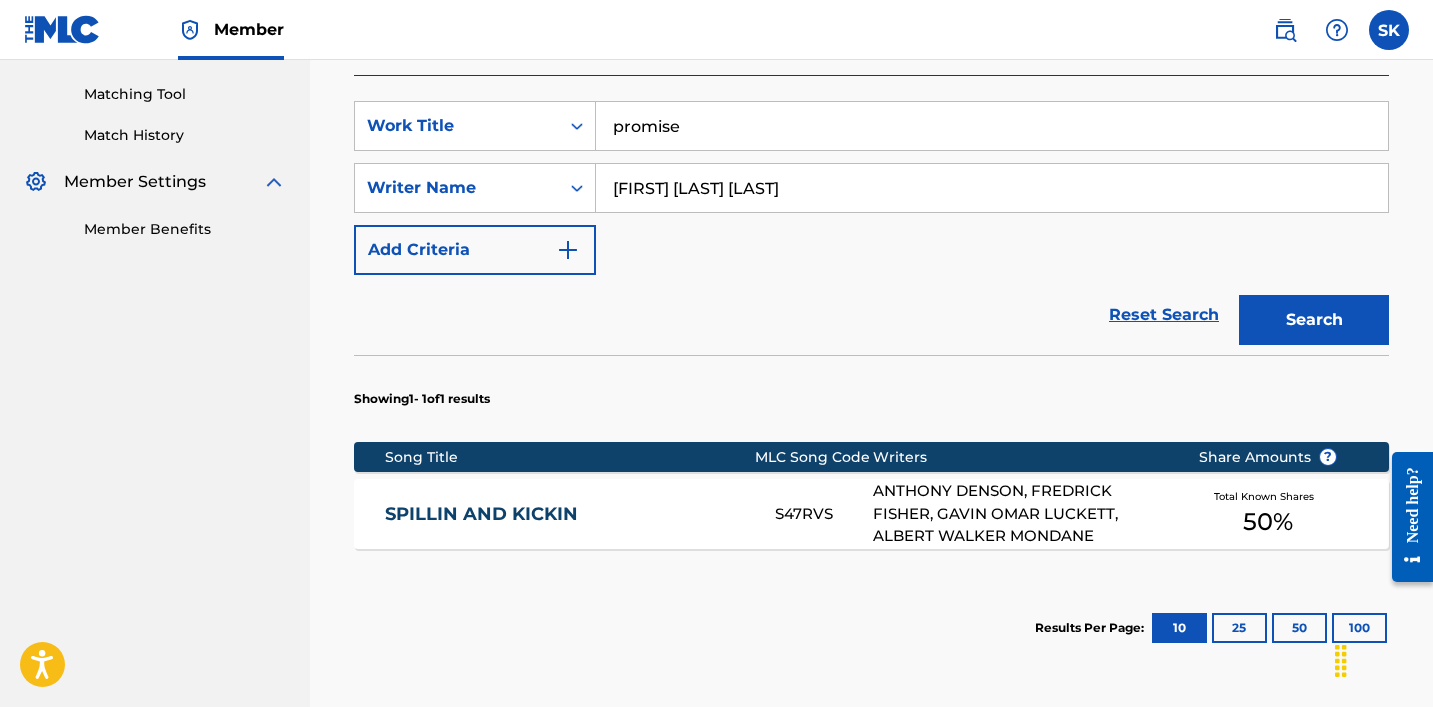 click on "Search" at bounding box center [1314, 320] 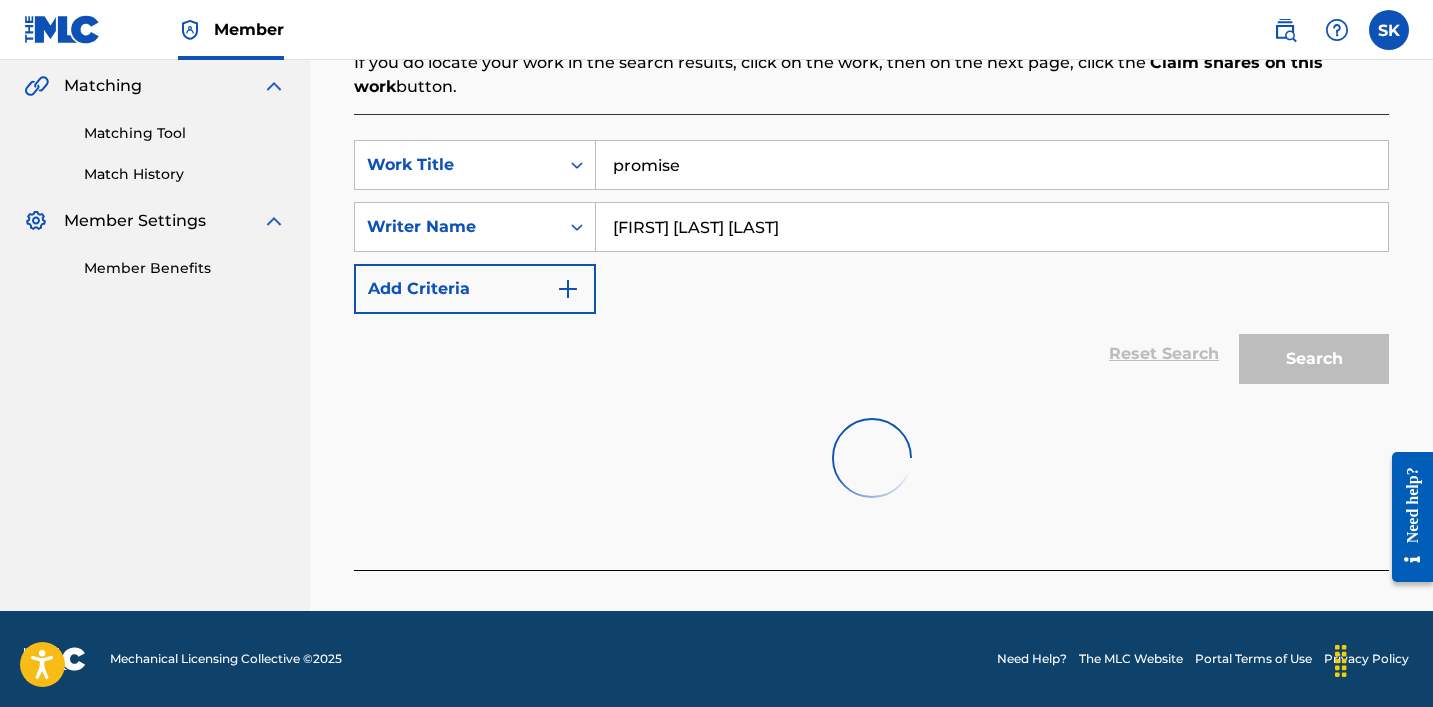 scroll, scrollTop: 499, scrollLeft: 0, axis: vertical 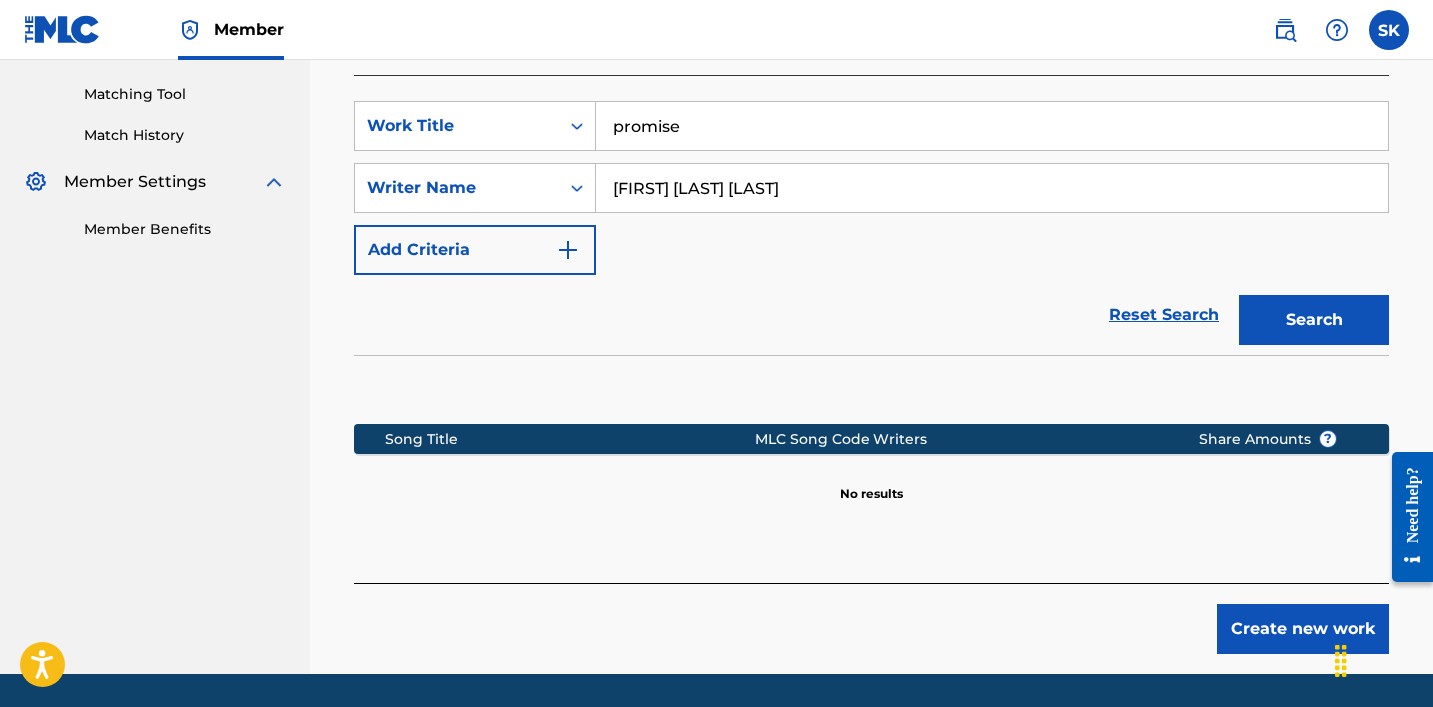 click on "promise" at bounding box center [992, 126] 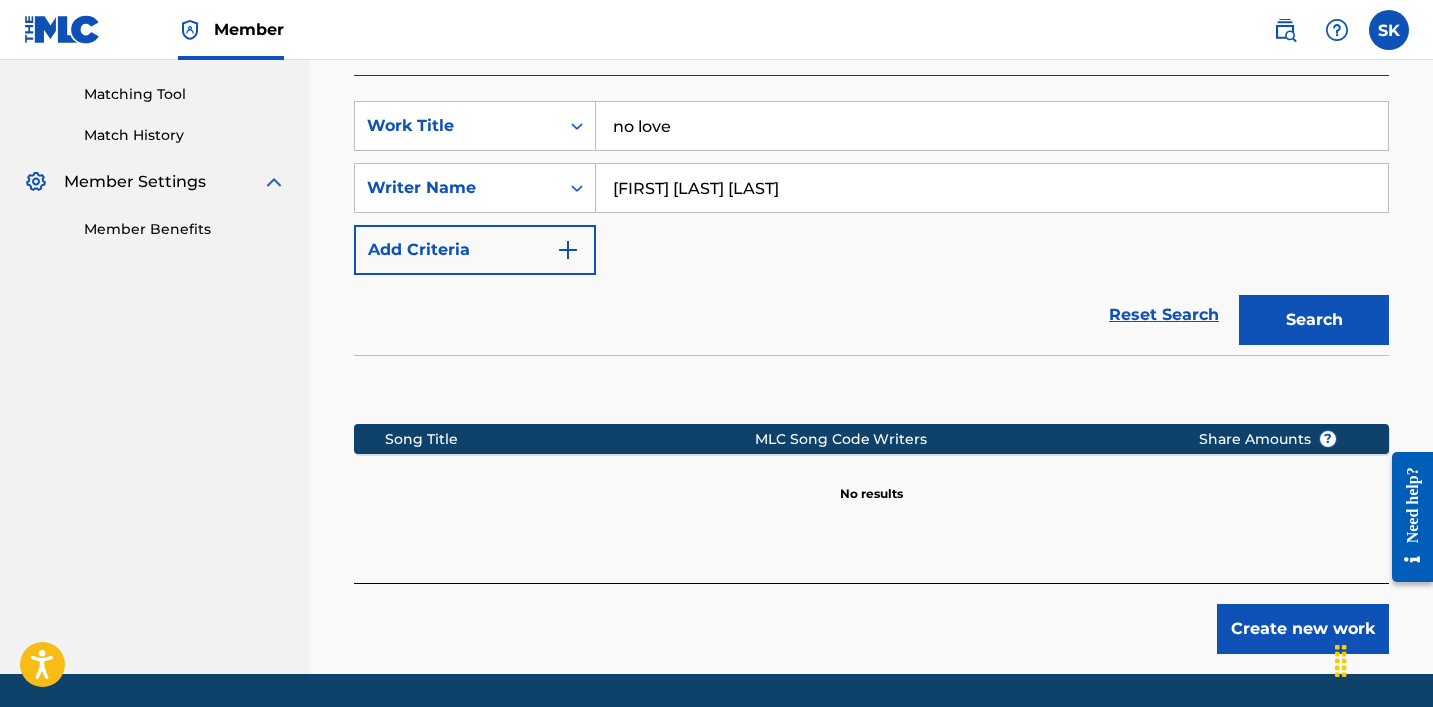 click on "Search" at bounding box center (1314, 320) 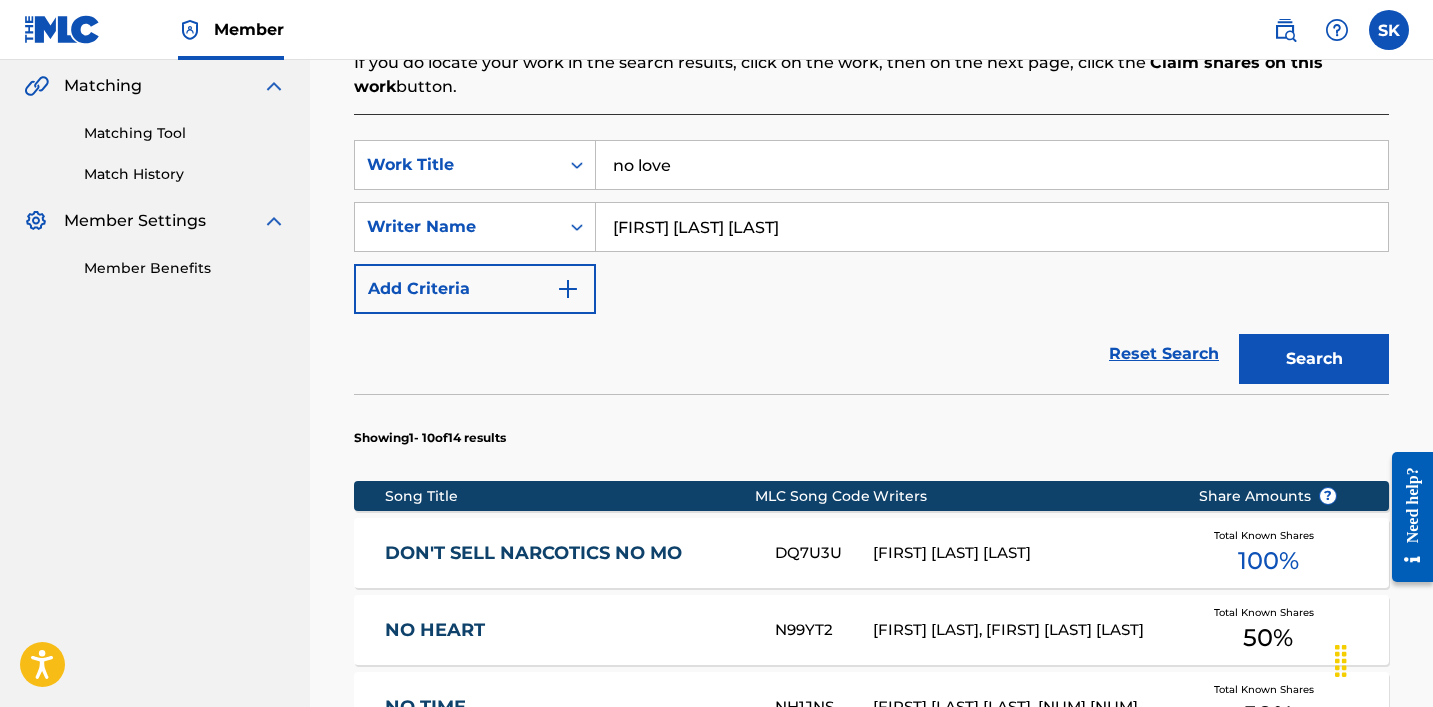 scroll, scrollTop: 499, scrollLeft: 0, axis: vertical 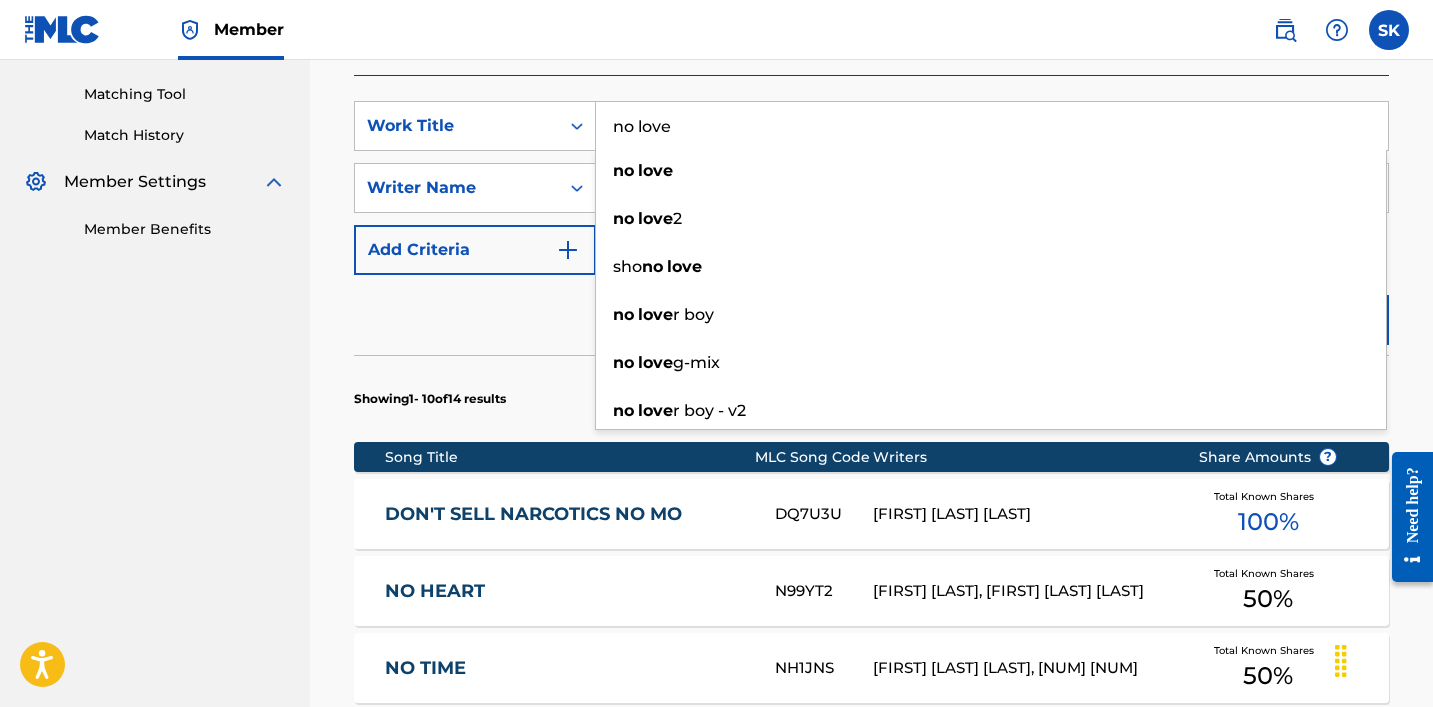 click on "no love" at bounding box center [992, 126] 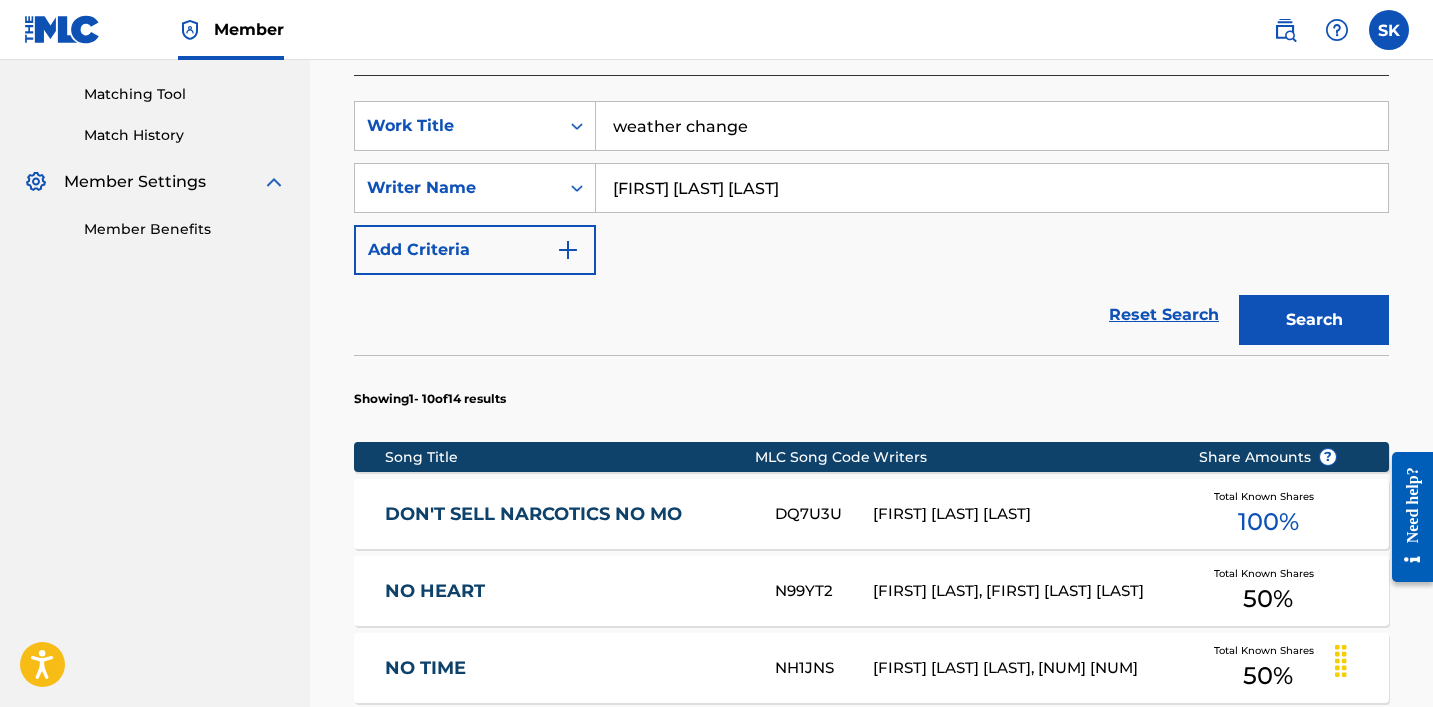 click on "Search" at bounding box center [1314, 320] 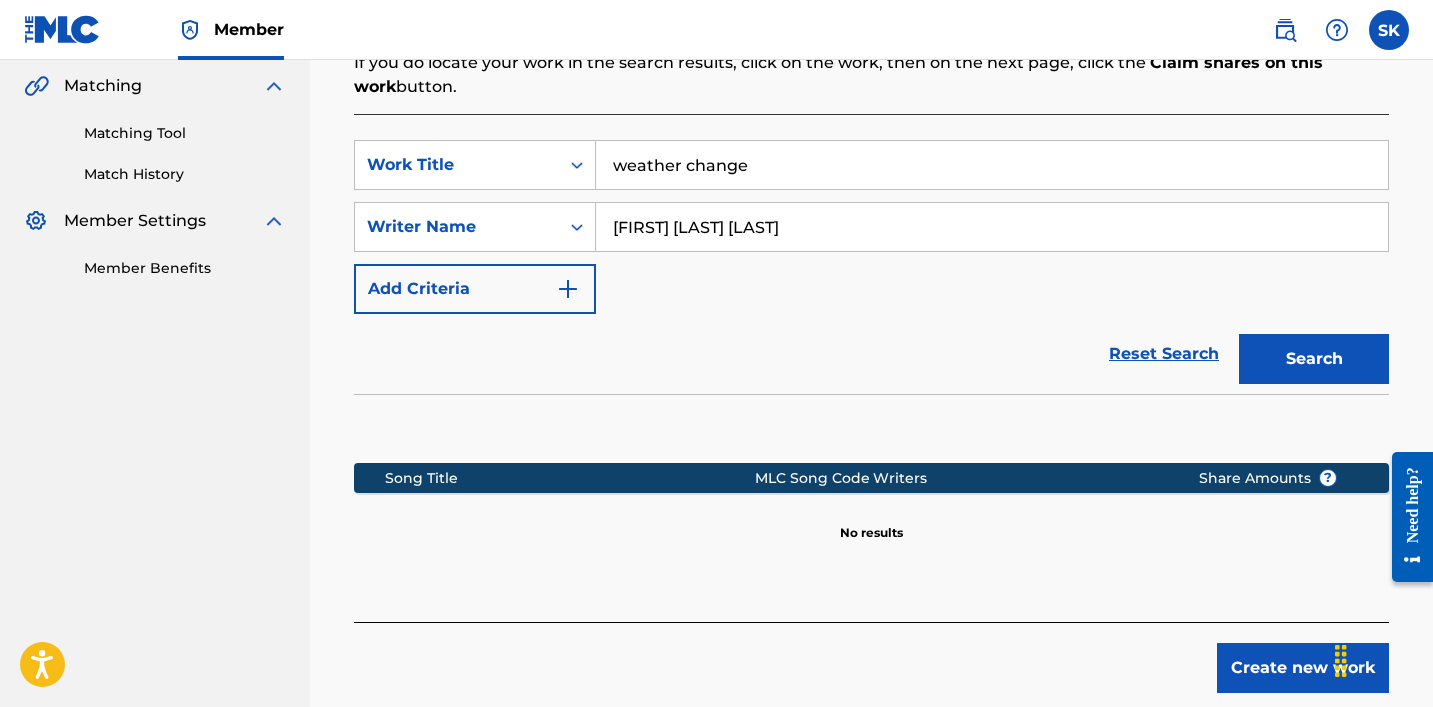 scroll, scrollTop: 499, scrollLeft: 0, axis: vertical 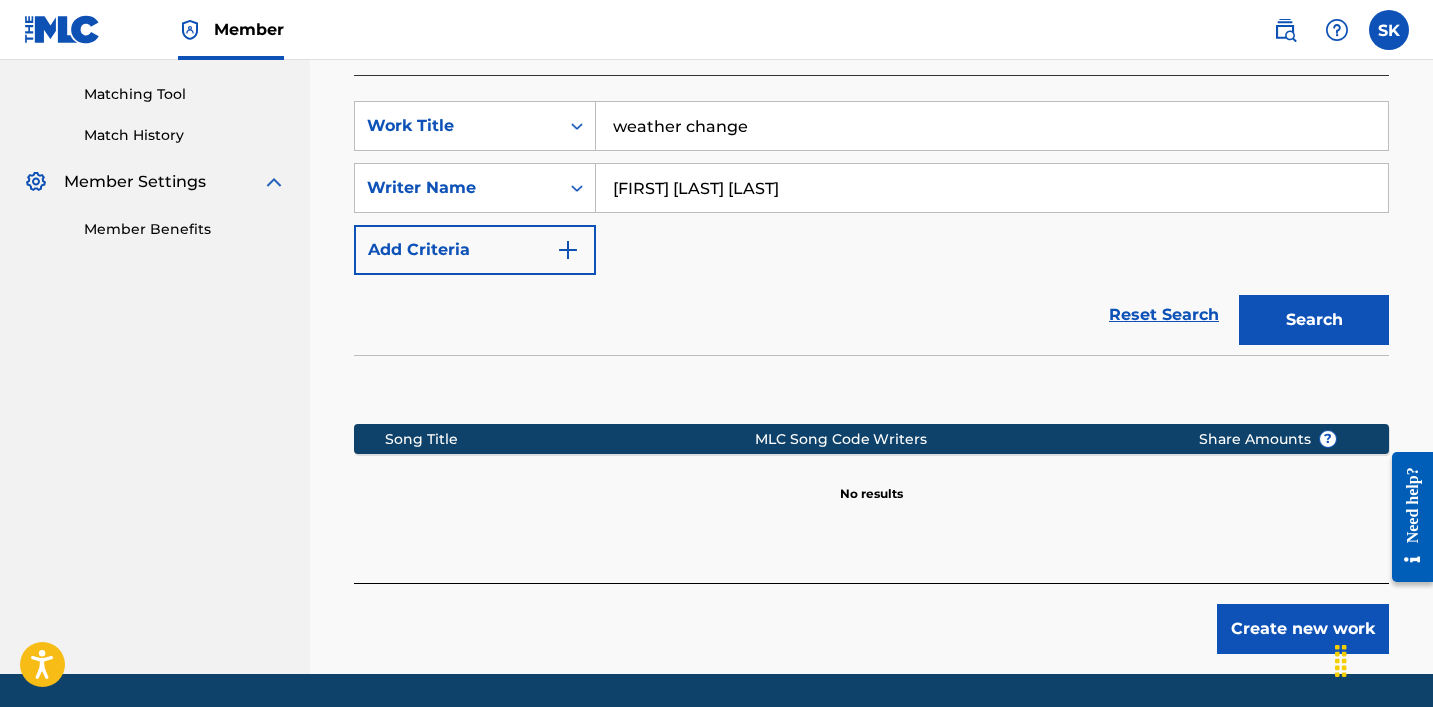 click on "weather change" at bounding box center [992, 126] 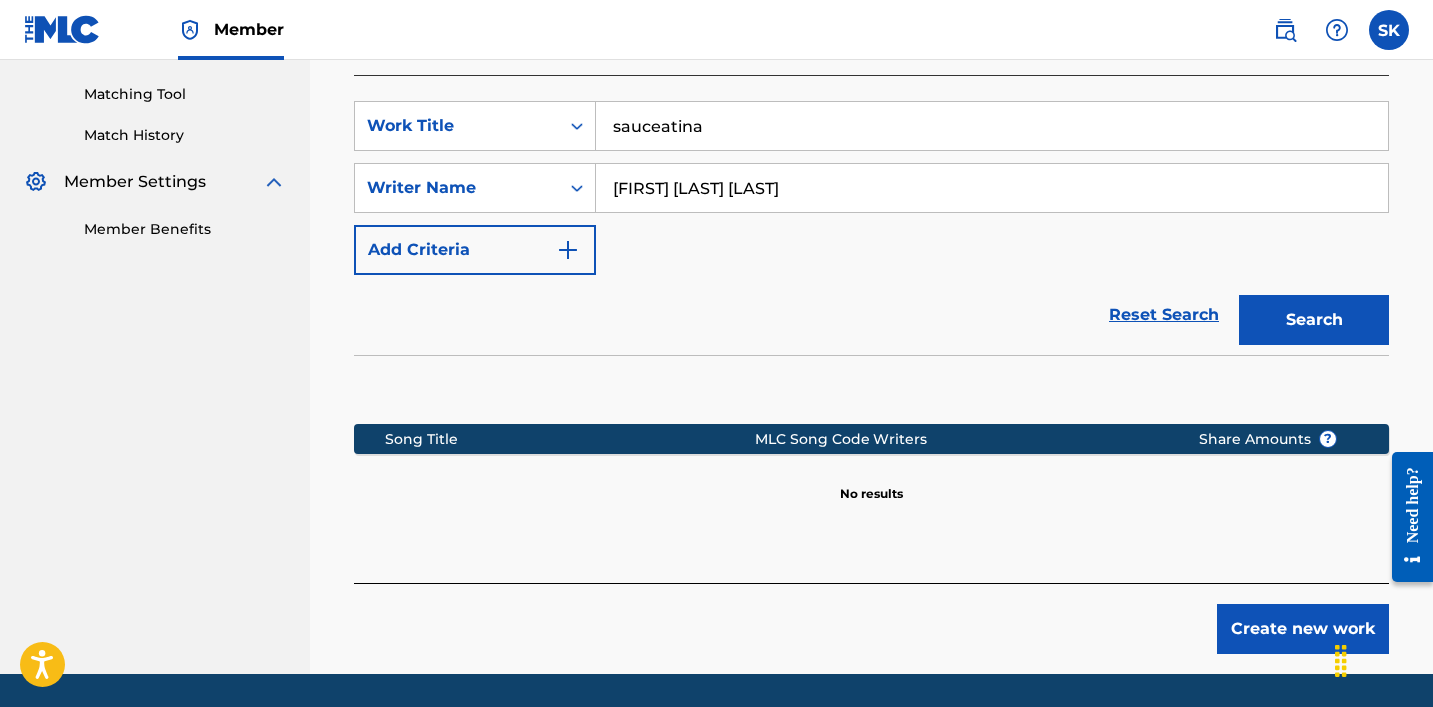 click on "Search" at bounding box center (1314, 320) 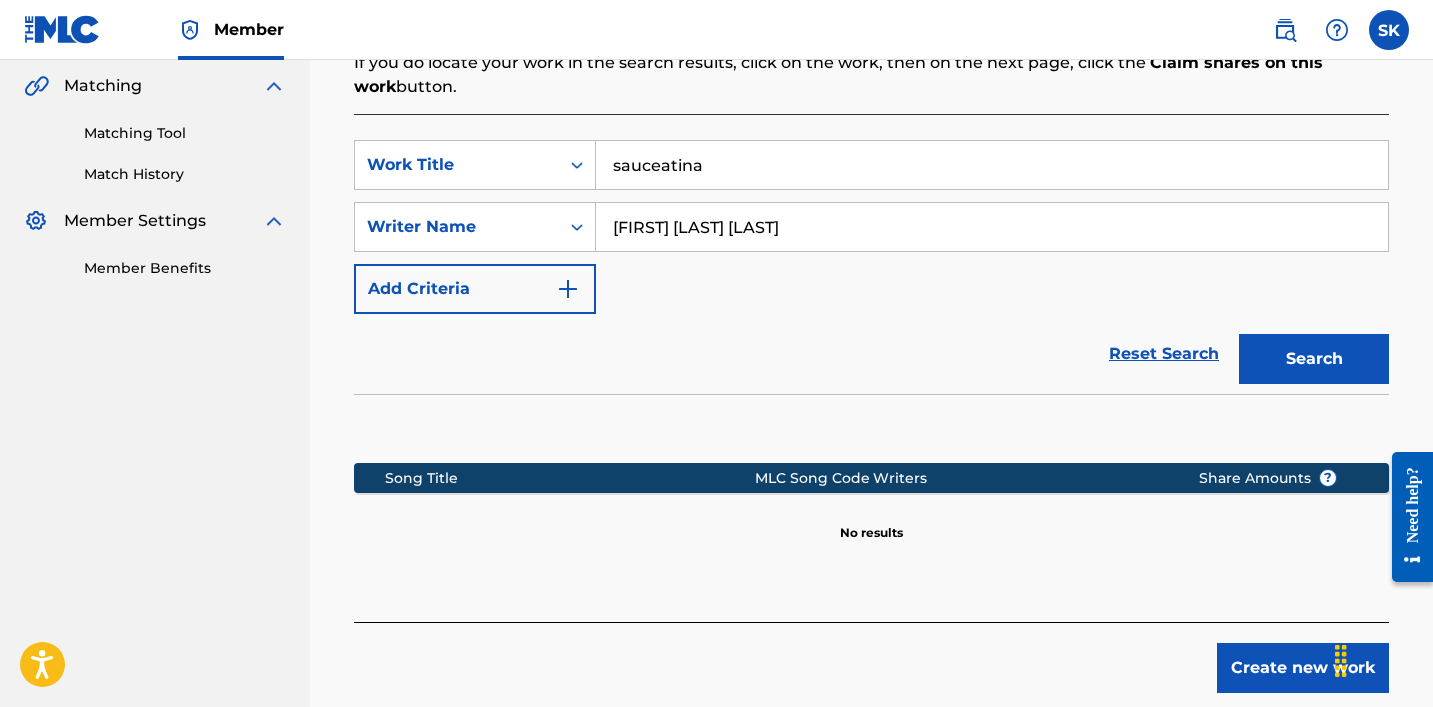 scroll, scrollTop: 499, scrollLeft: 0, axis: vertical 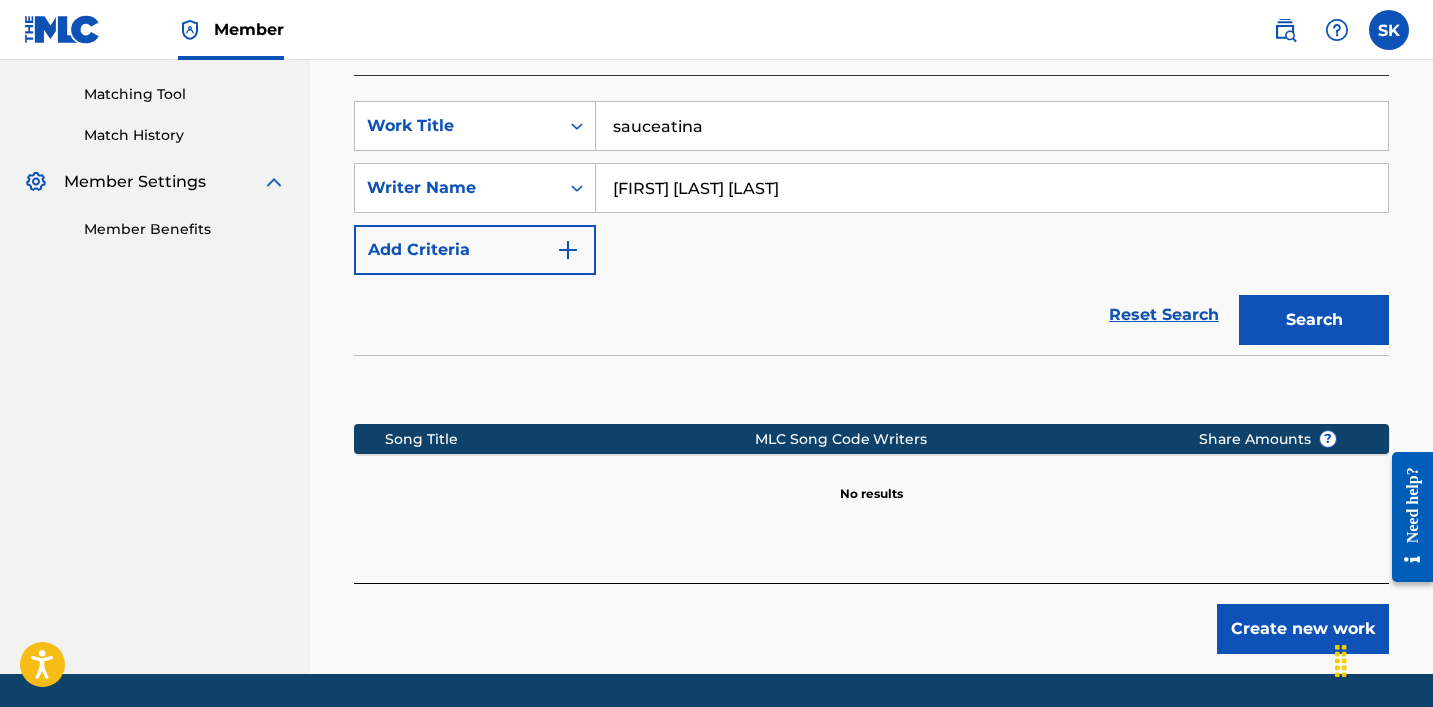 click on "sauceatina" at bounding box center [992, 126] 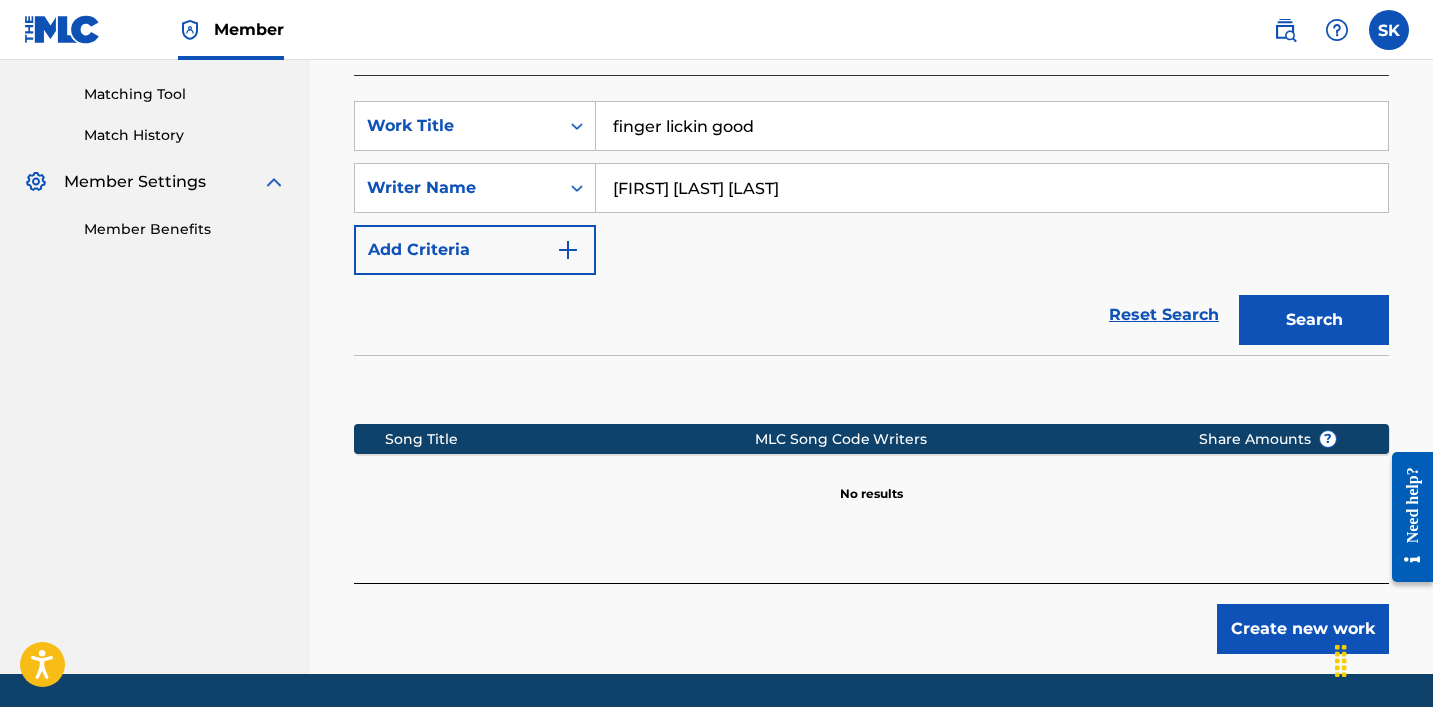click on "Search" at bounding box center (1314, 320) 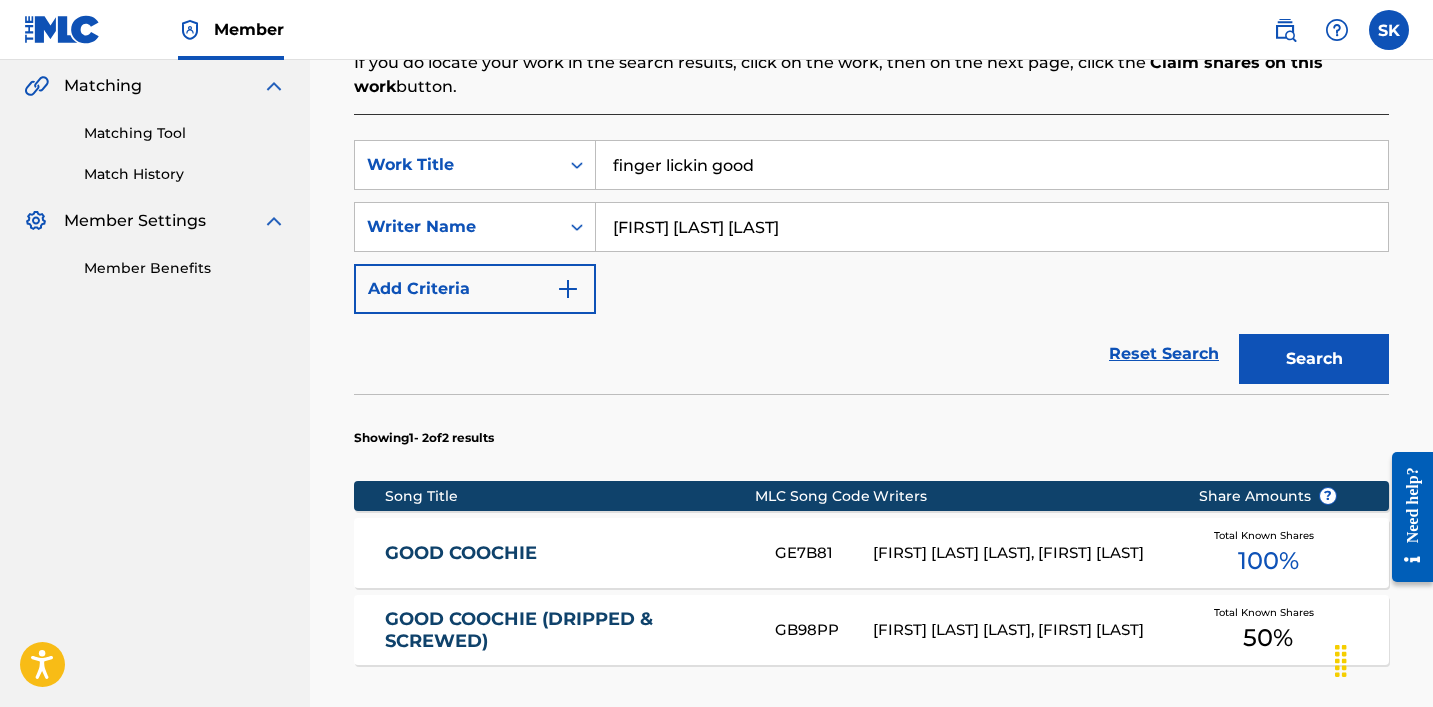 scroll, scrollTop: 499, scrollLeft: 0, axis: vertical 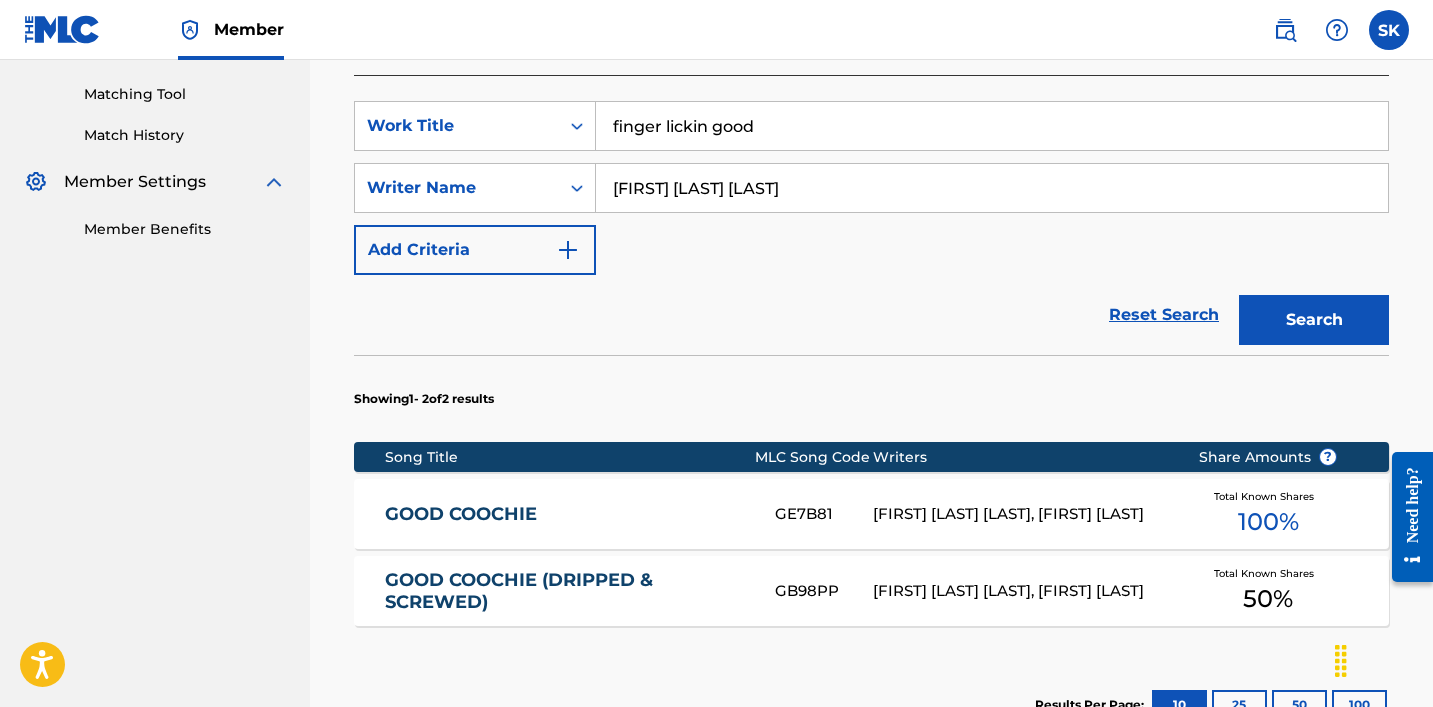 click on "finger lickin good" at bounding box center (992, 126) 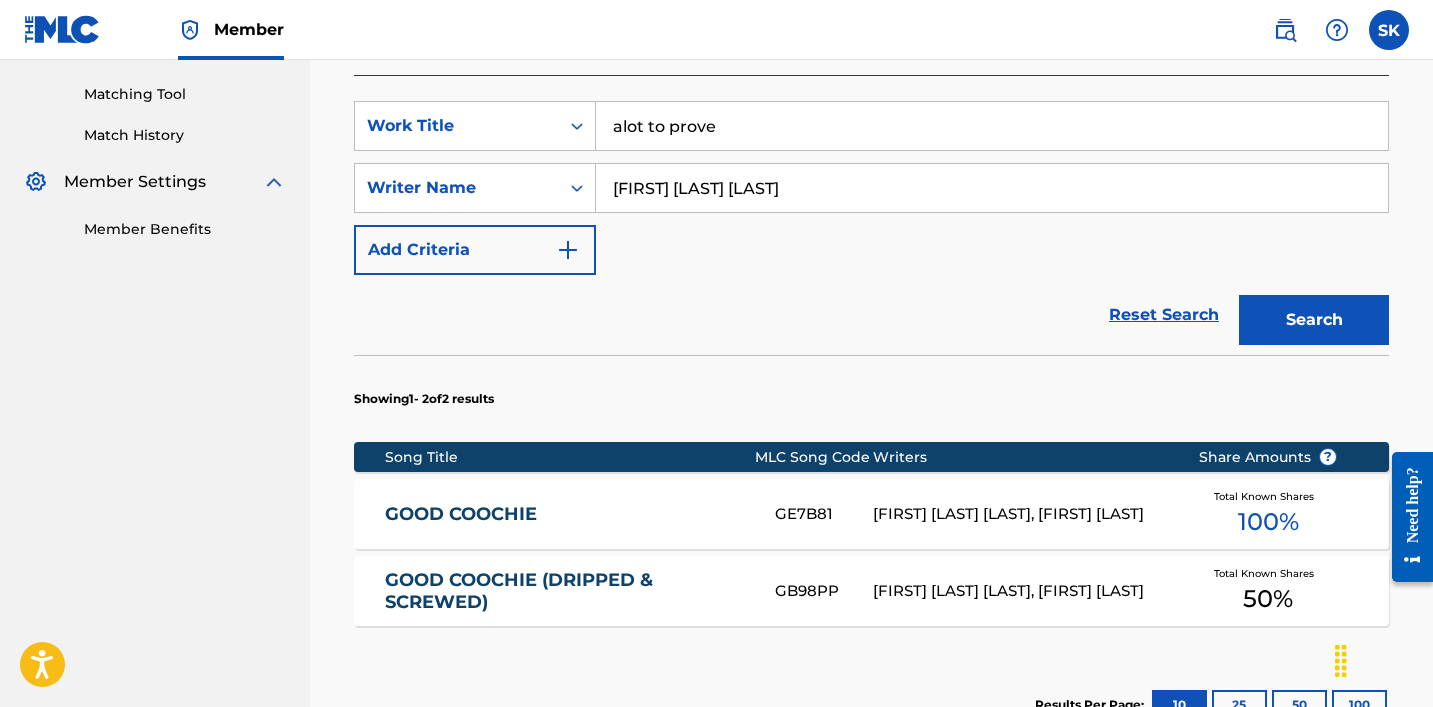 click on "Search" at bounding box center [1314, 320] 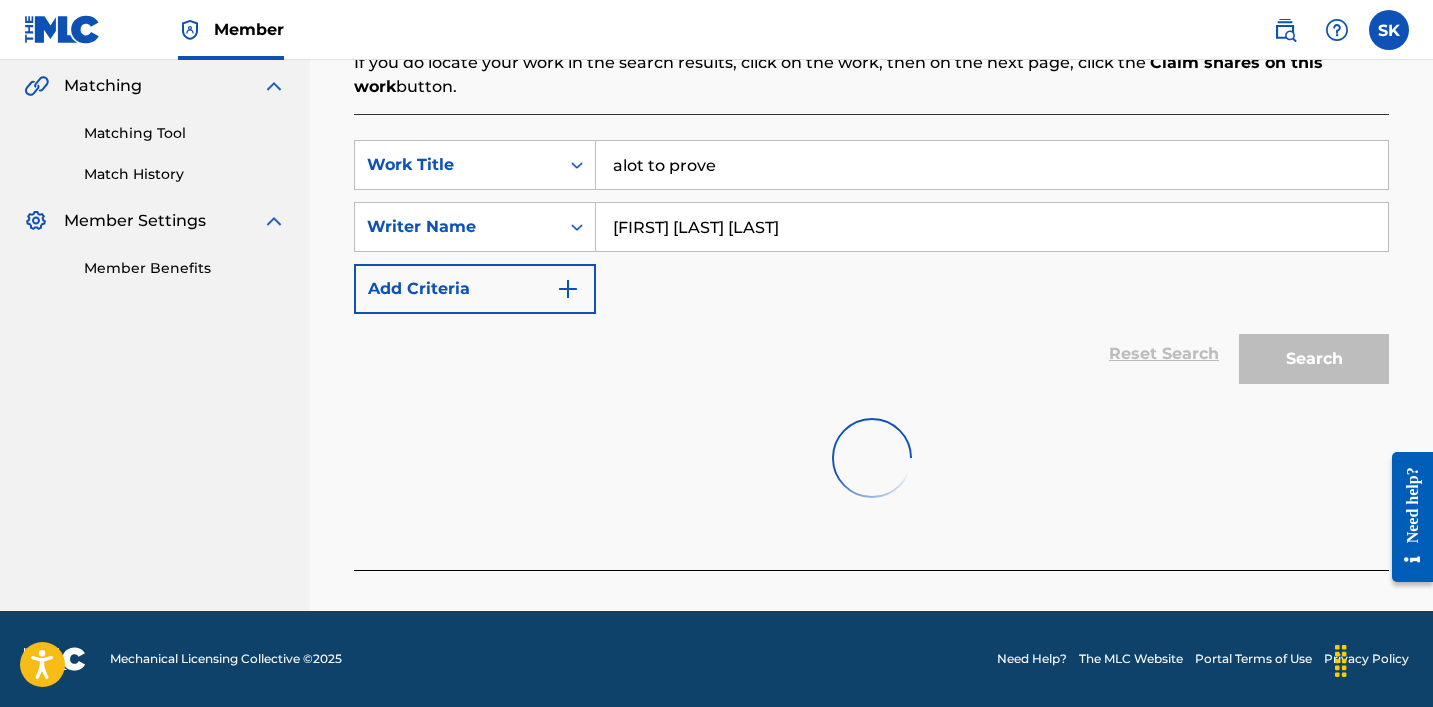 scroll, scrollTop: 499, scrollLeft: 0, axis: vertical 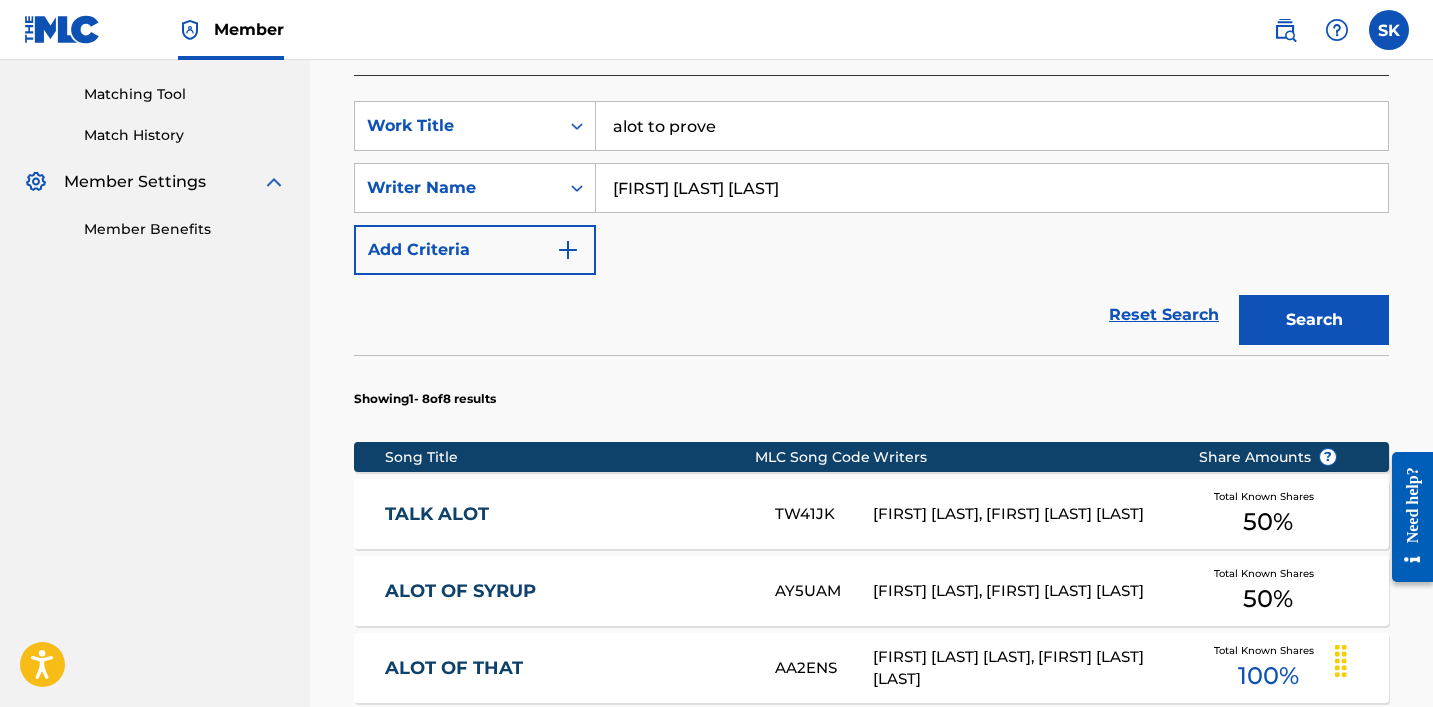 click on "alot to prove" at bounding box center (992, 126) 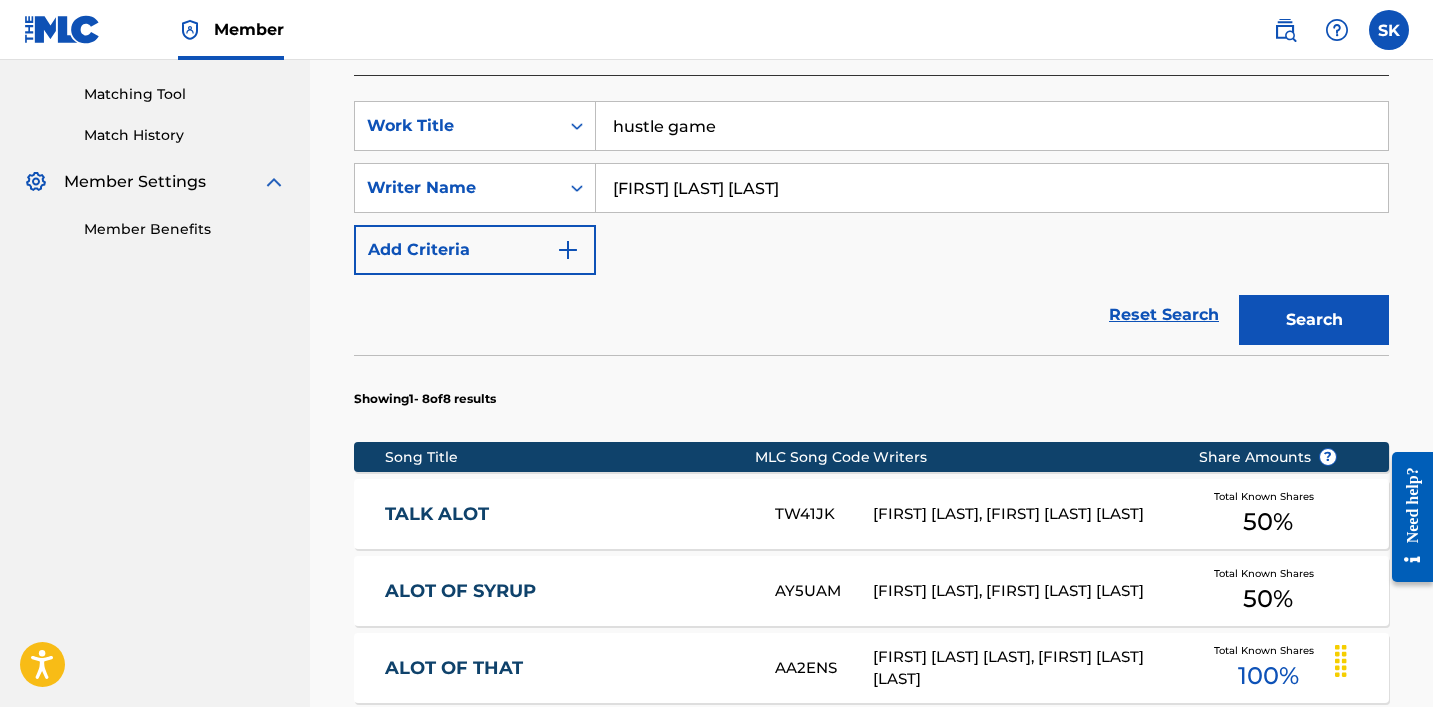 click on "Search" at bounding box center (1314, 320) 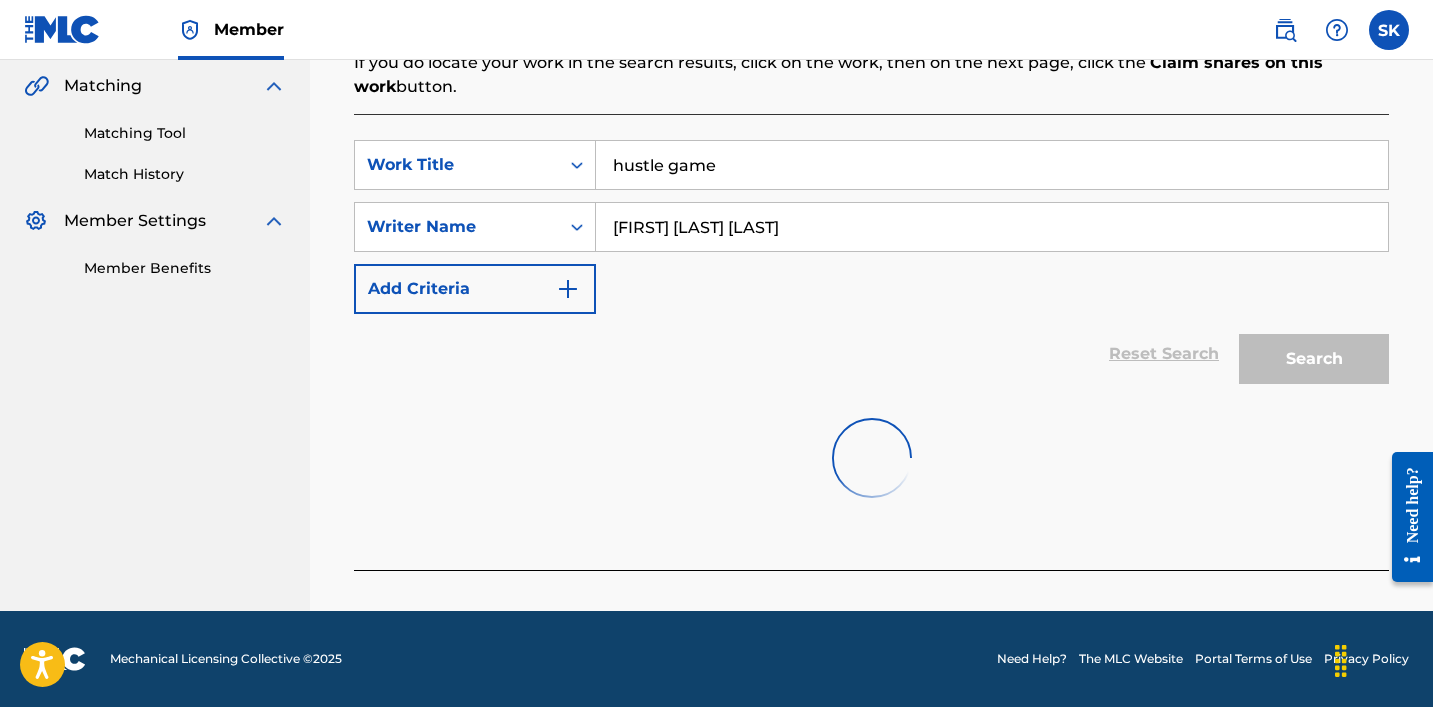 scroll, scrollTop: 499, scrollLeft: 0, axis: vertical 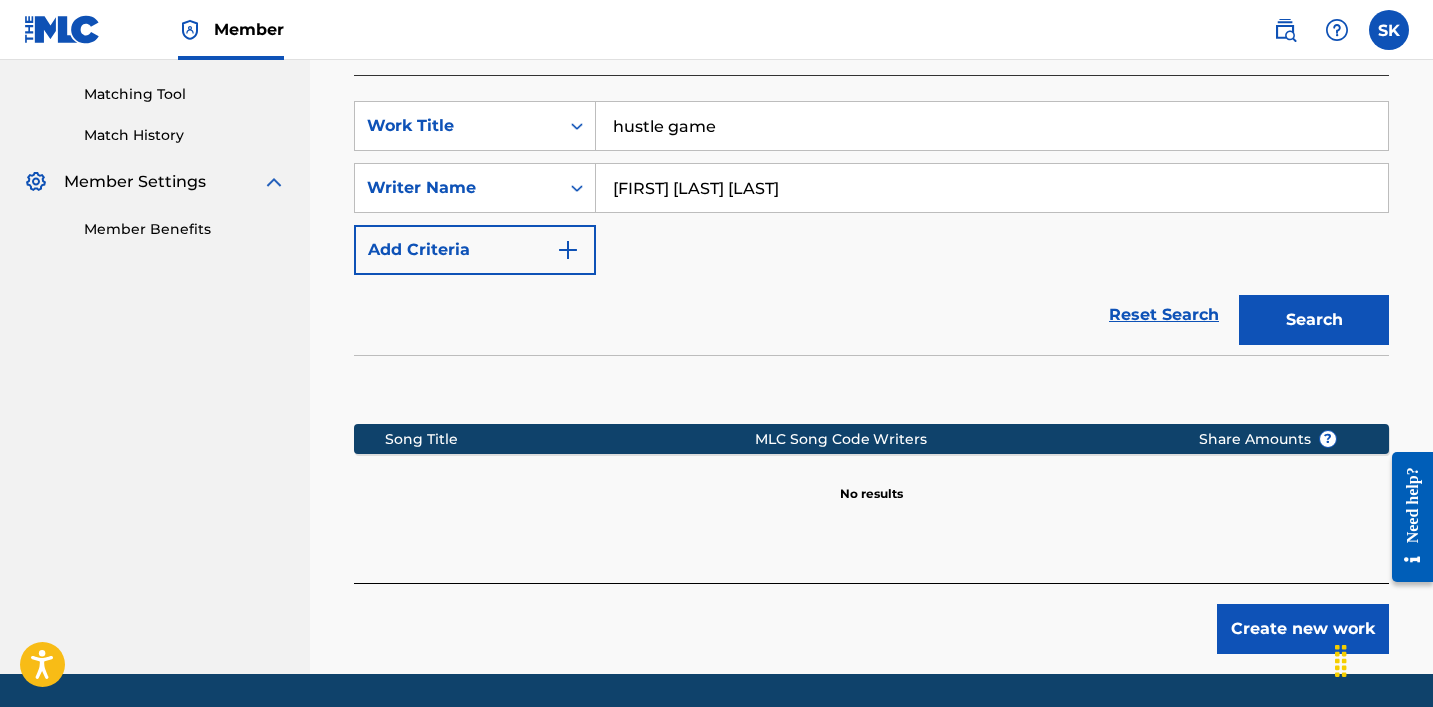 click on "hustle game" at bounding box center [992, 126] 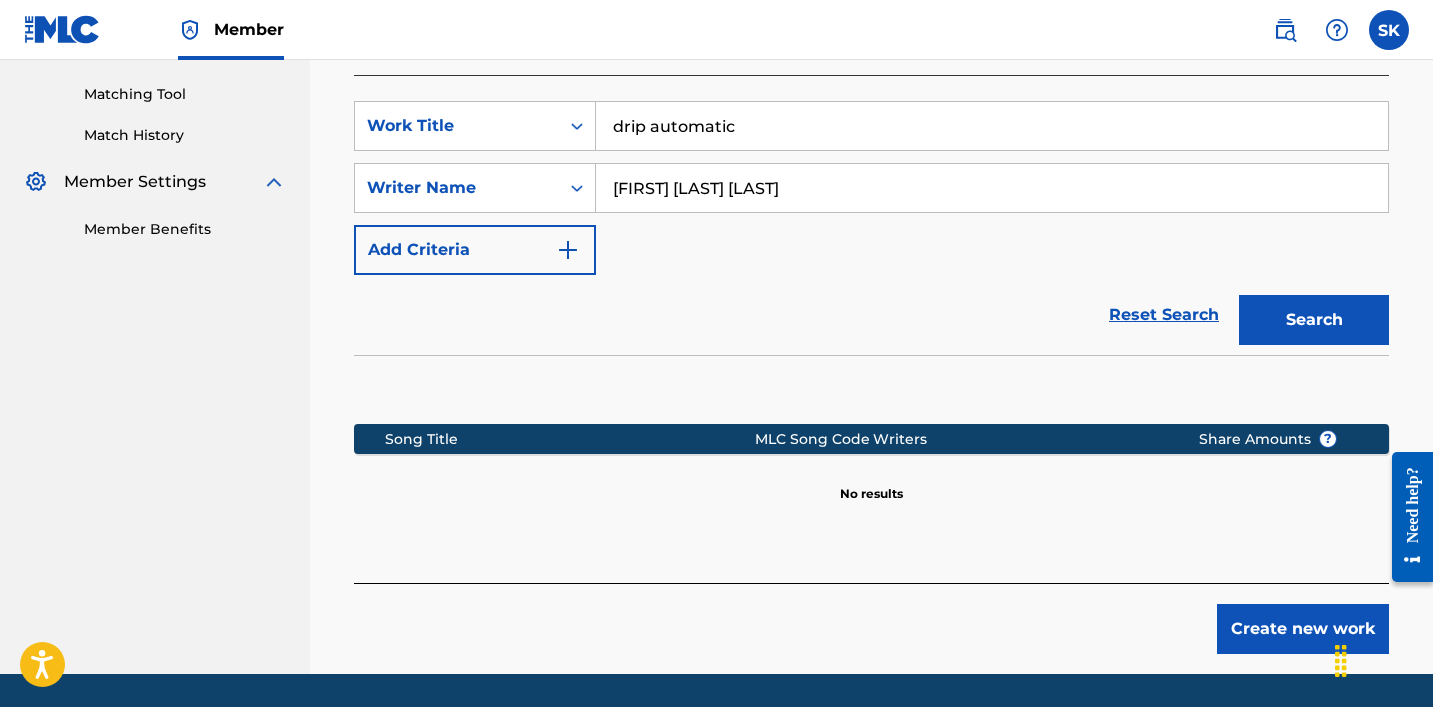 click on "Search" at bounding box center (1314, 320) 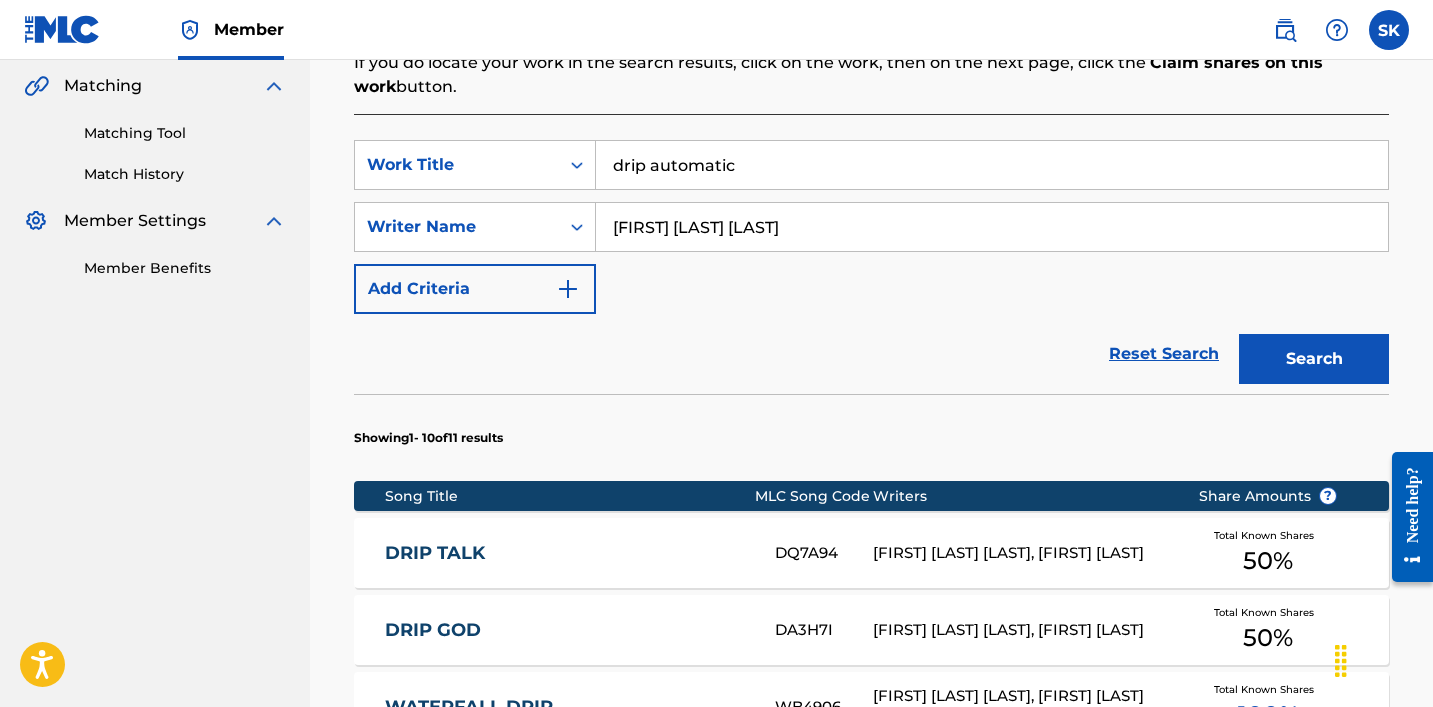 scroll, scrollTop: 499, scrollLeft: 0, axis: vertical 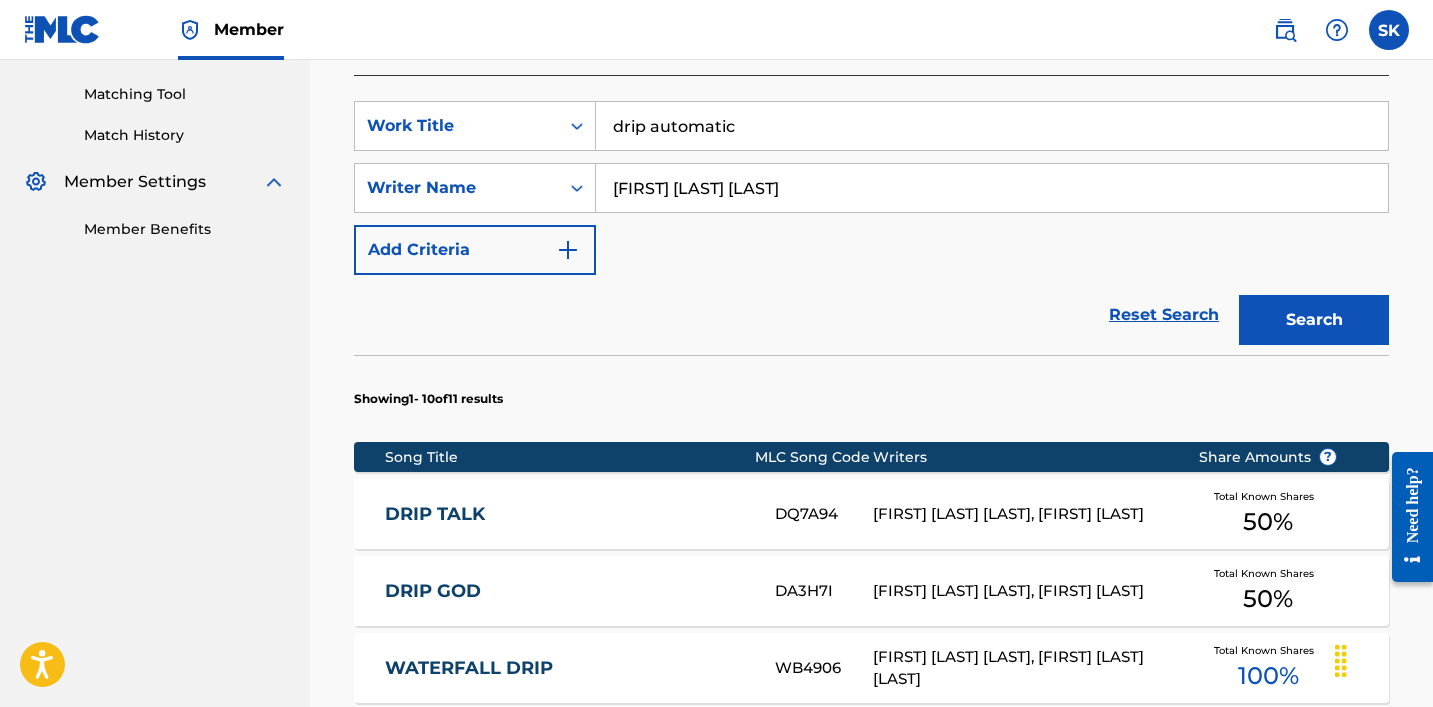 click on "drip automatic" at bounding box center [992, 126] 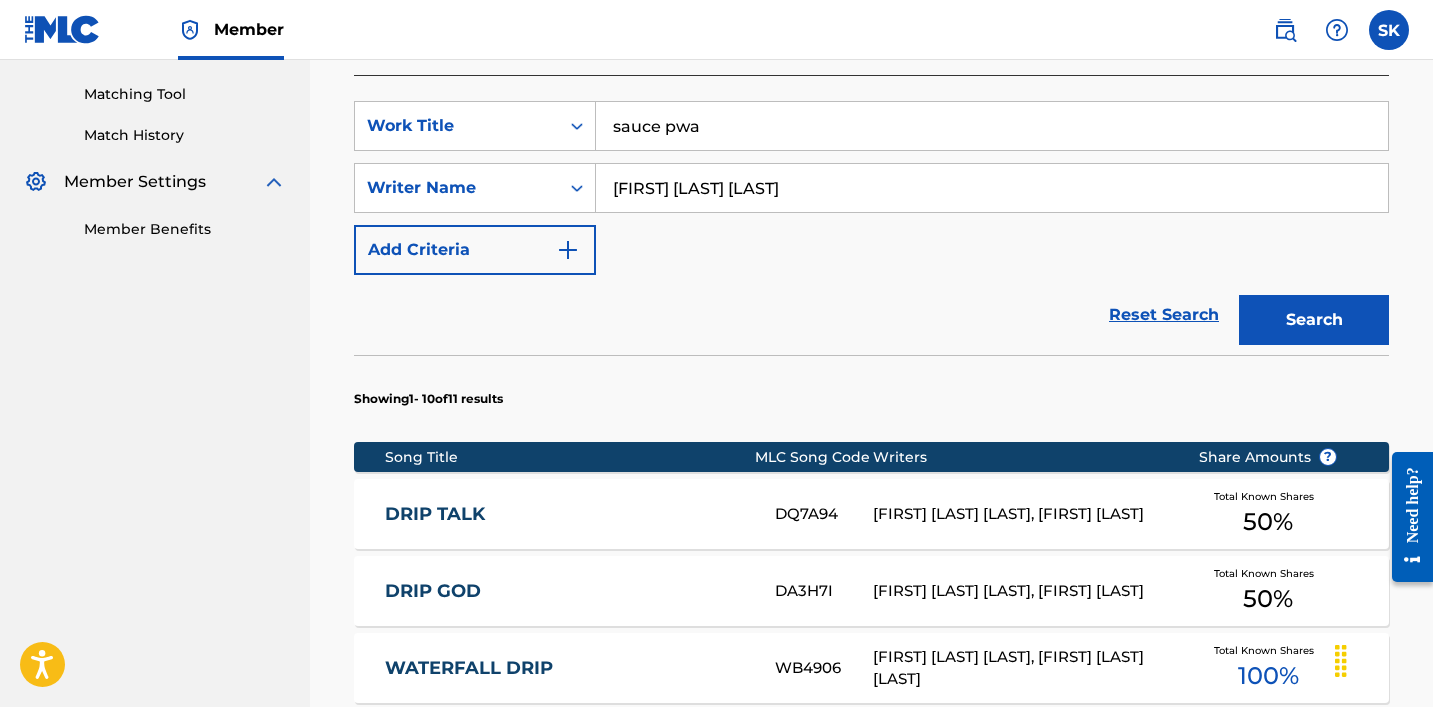 click on "Search" at bounding box center [1314, 320] 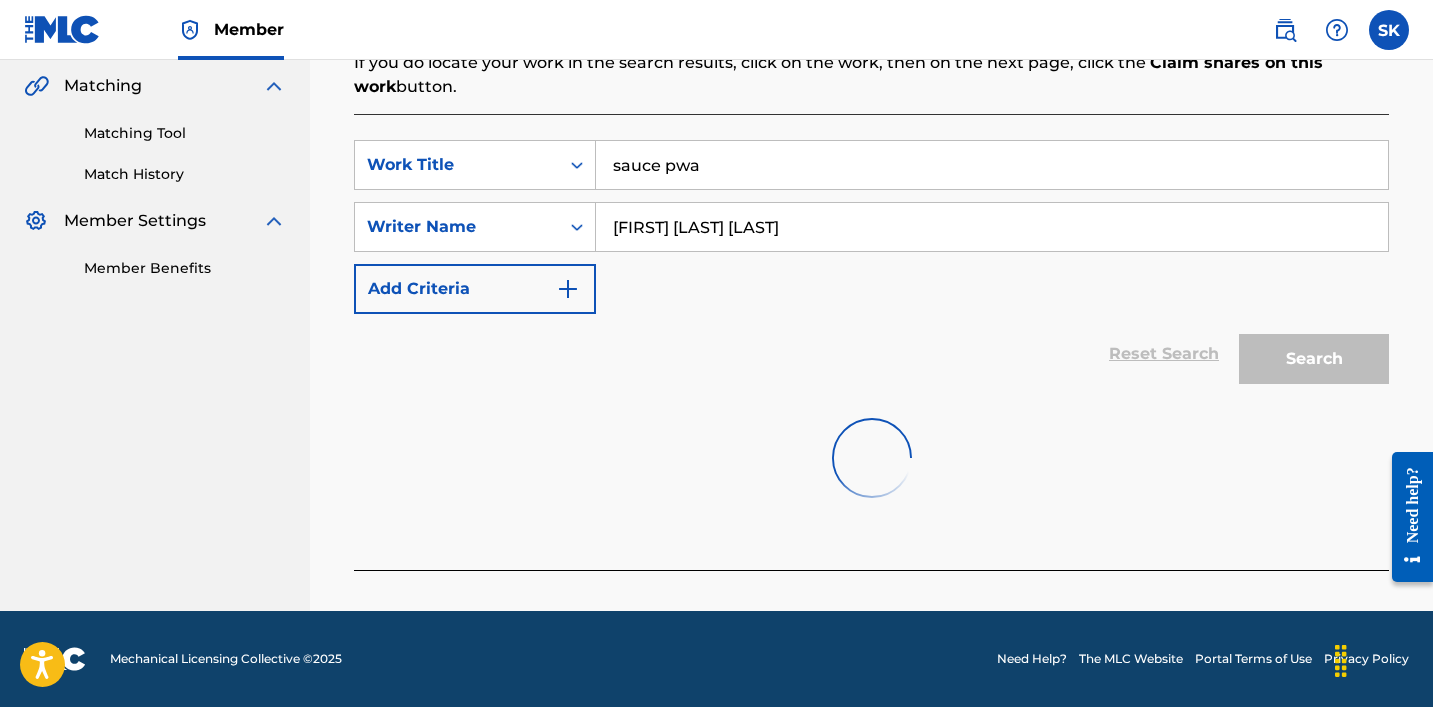 scroll, scrollTop: 499, scrollLeft: 0, axis: vertical 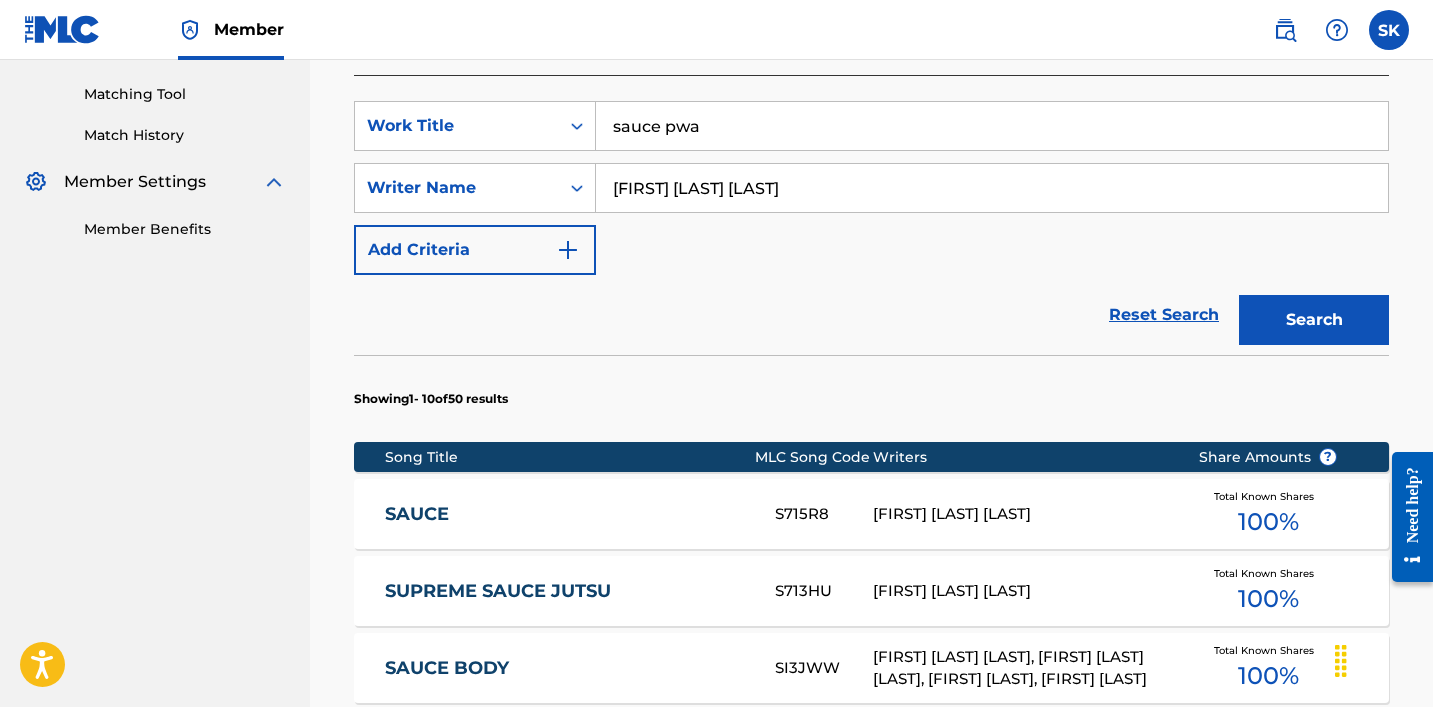 click on "sauce pwa" at bounding box center [992, 126] 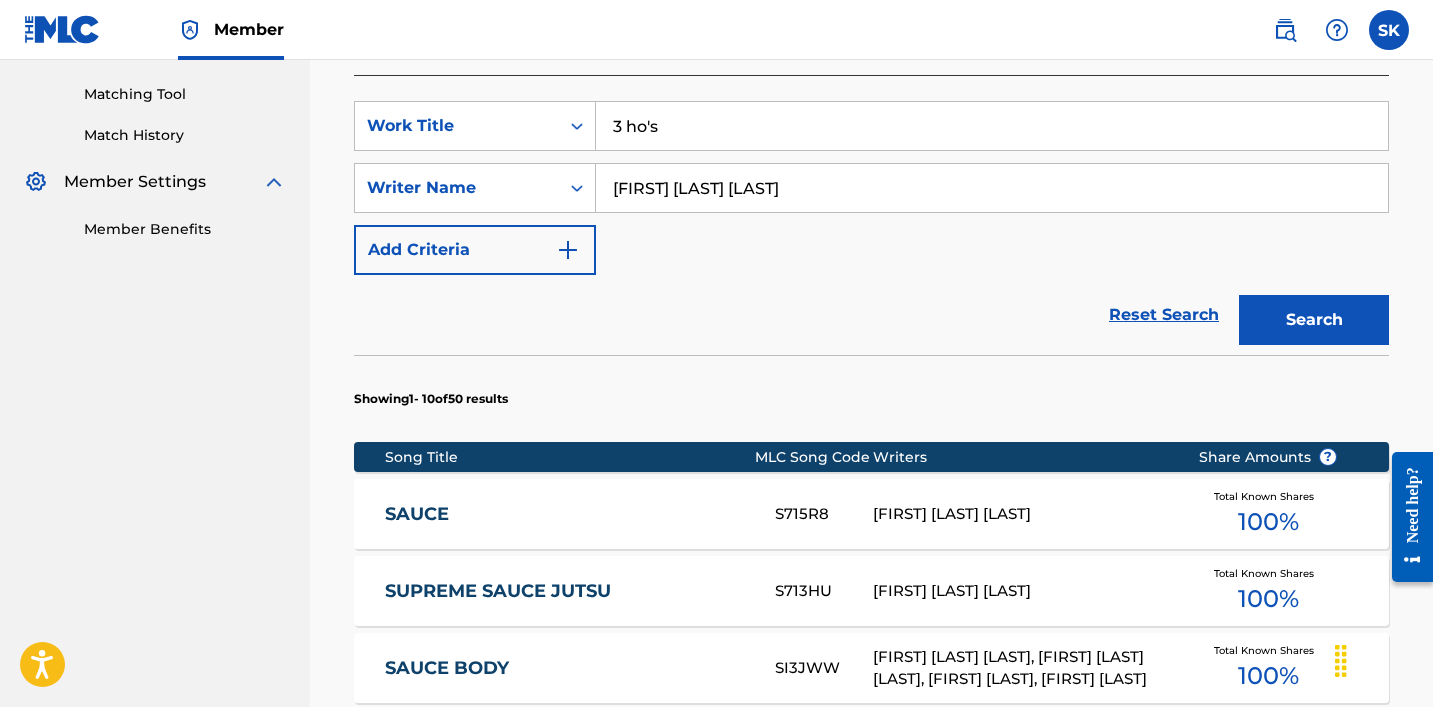 click on "Search" at bounding box center [1314, 320] 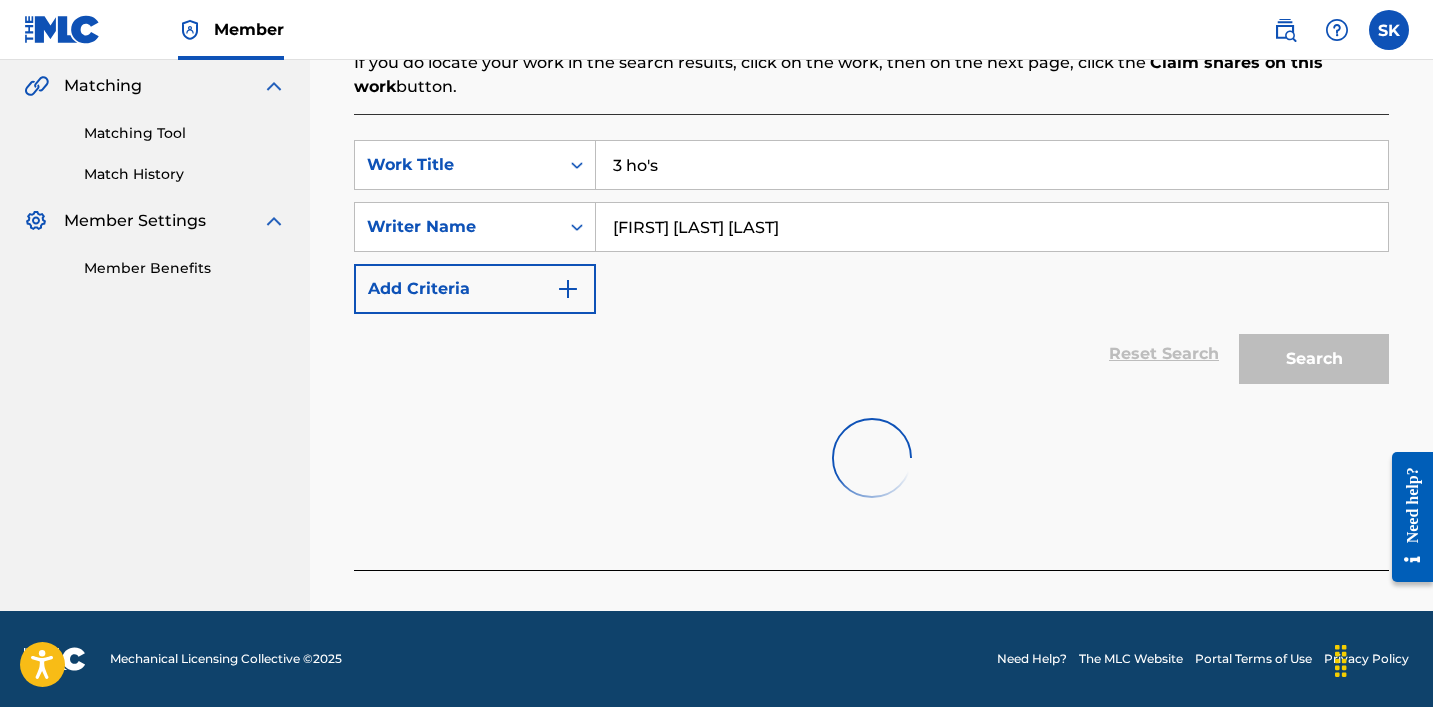 scroll, scrollTop: 499, scrollLeft: 0, axis: vertical 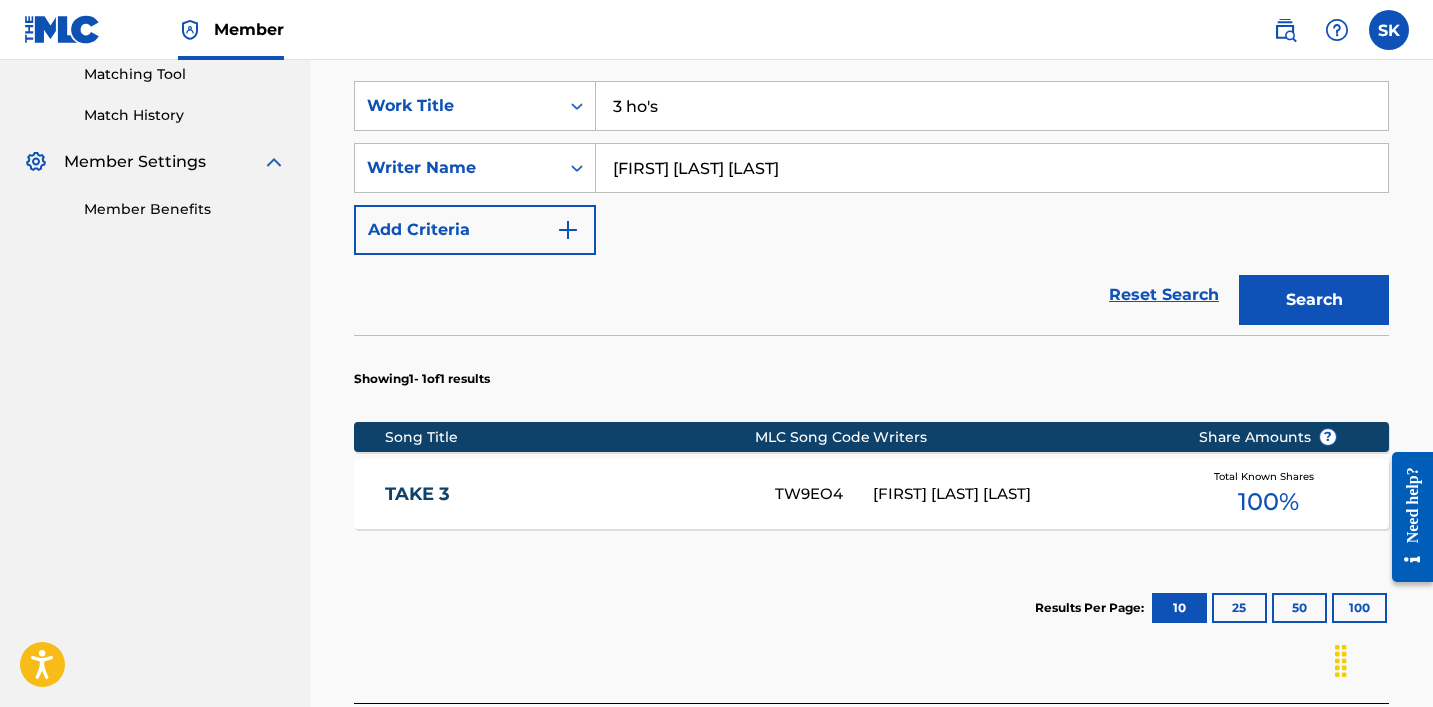 click on "3 ho's" at bounding box center [992, 106] 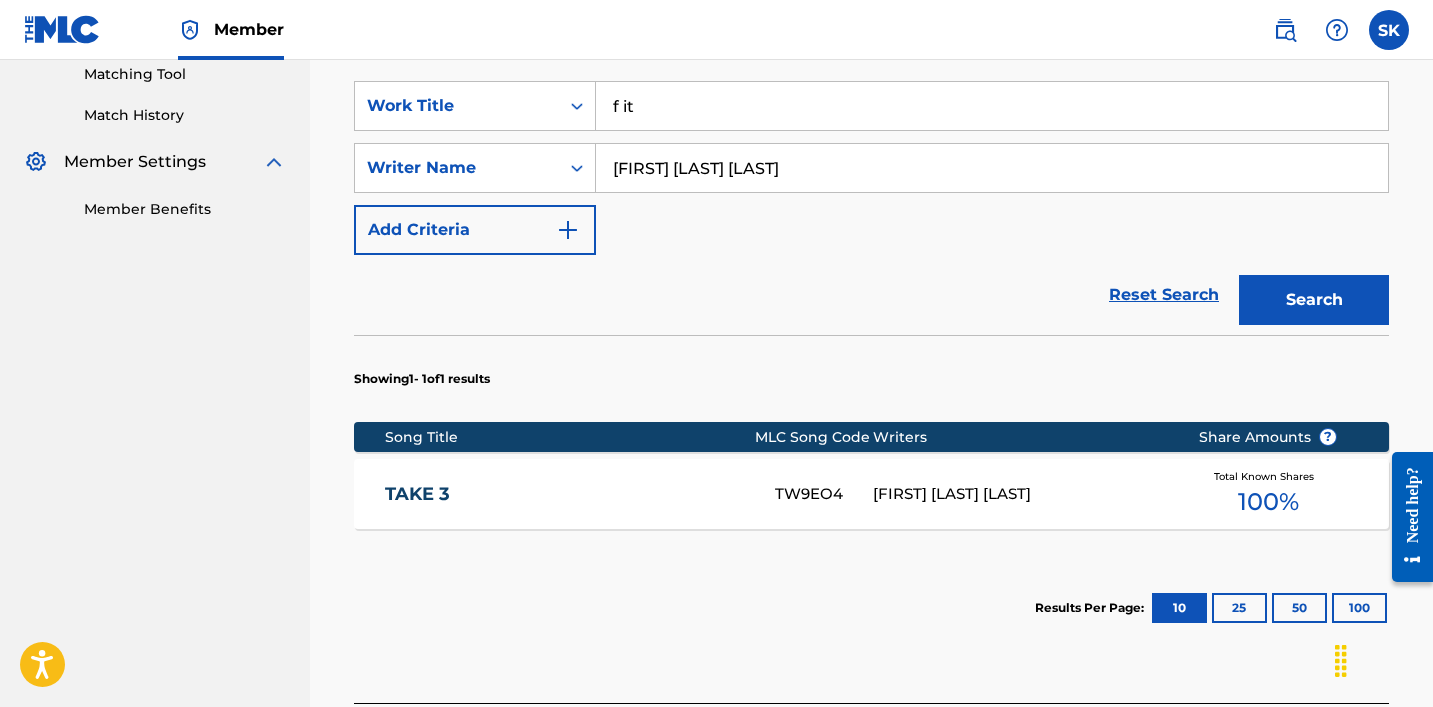 click on "Search" at bounding box center [1314, 300] 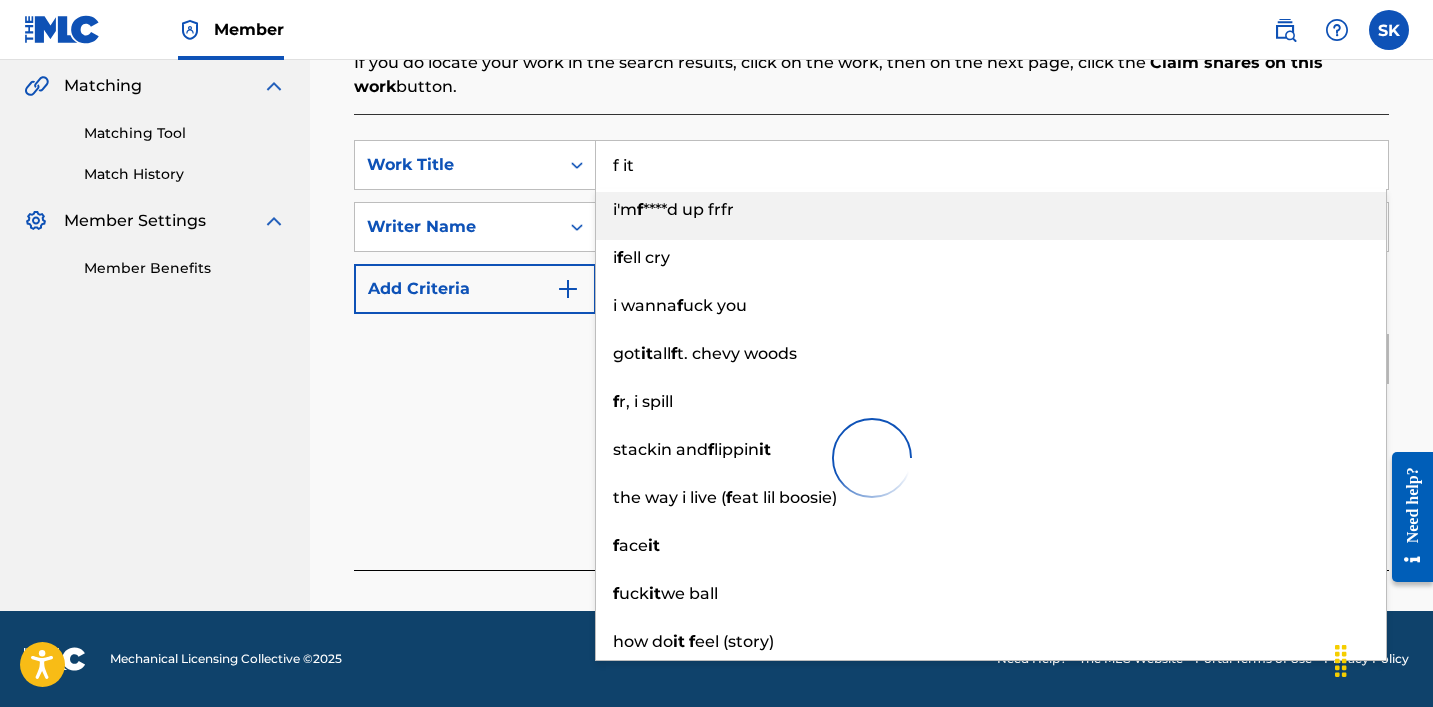 scroll, scrollTop: 460, scrollLeft: 0, axis: vertical 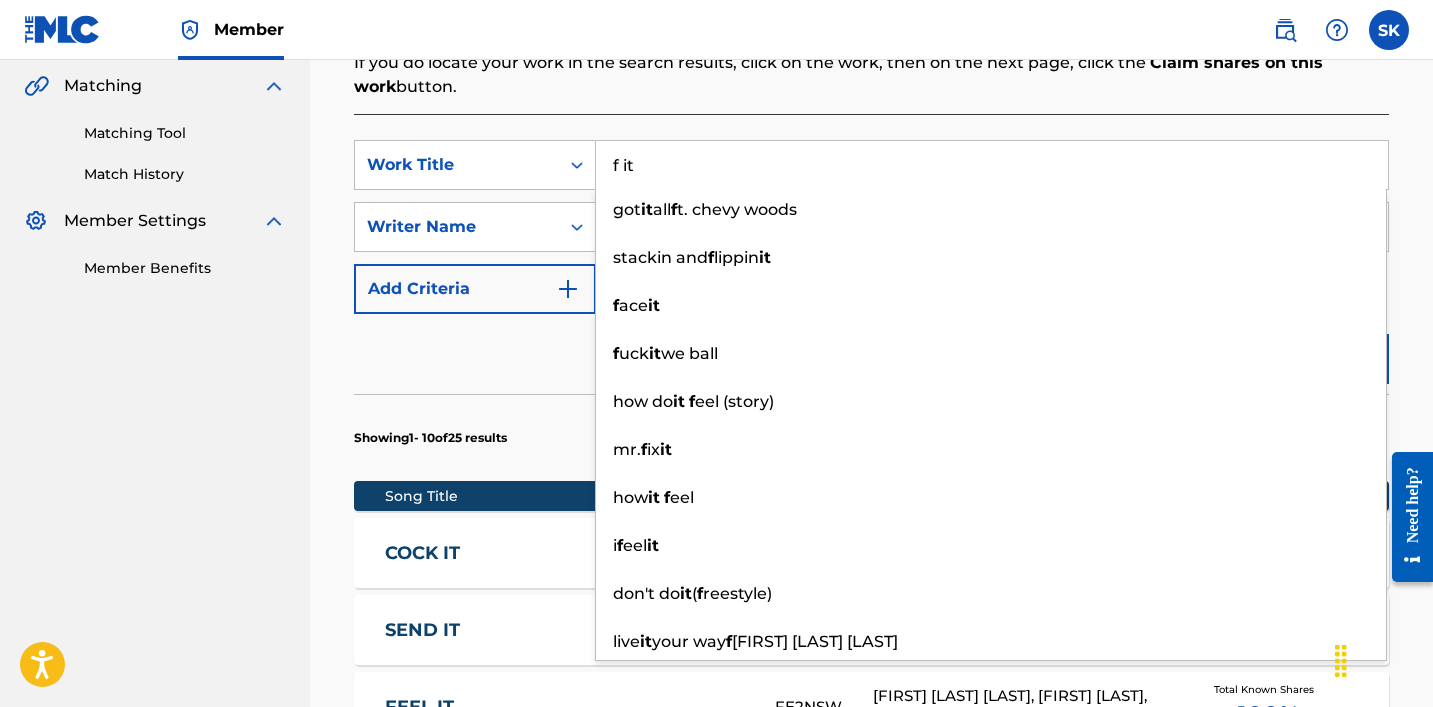 click on "Reset Search Search" at bounding box center [871, 354] 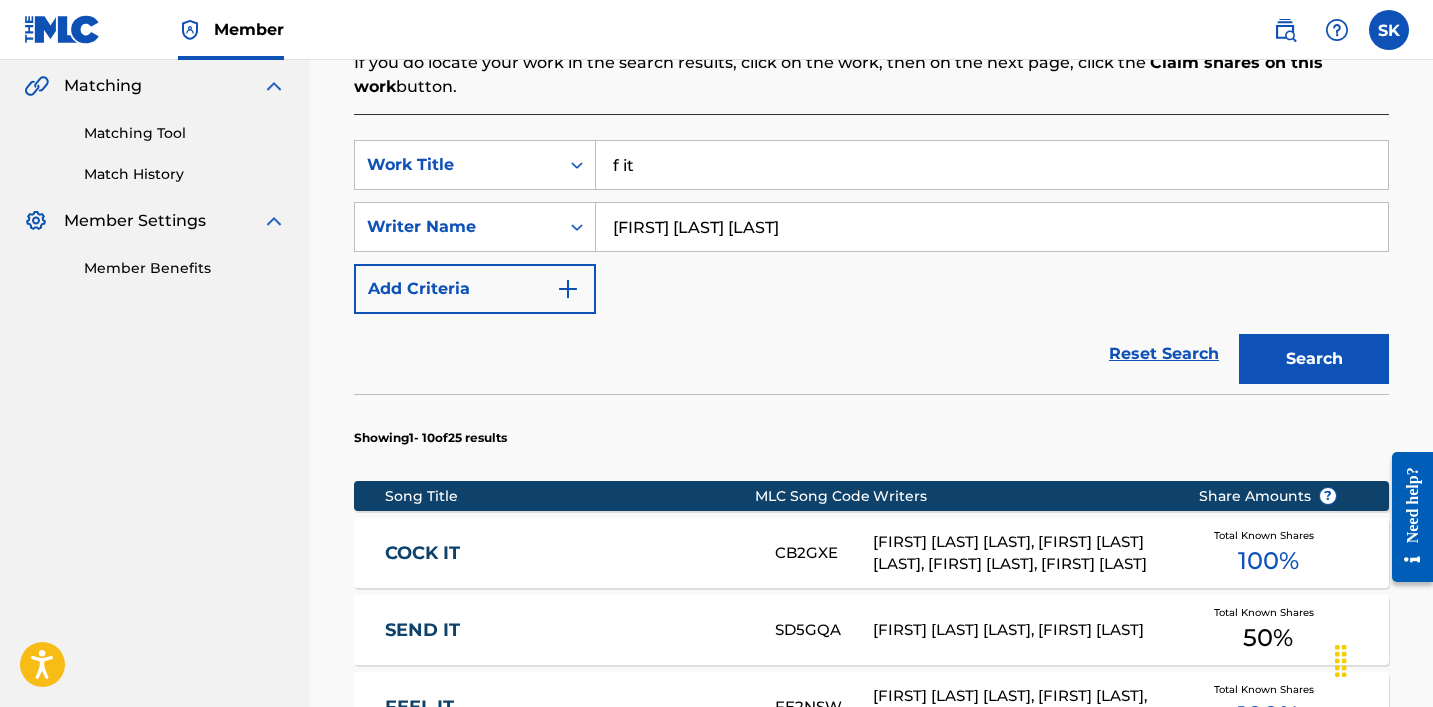 click on "f it" at bounding box center (992, 165) 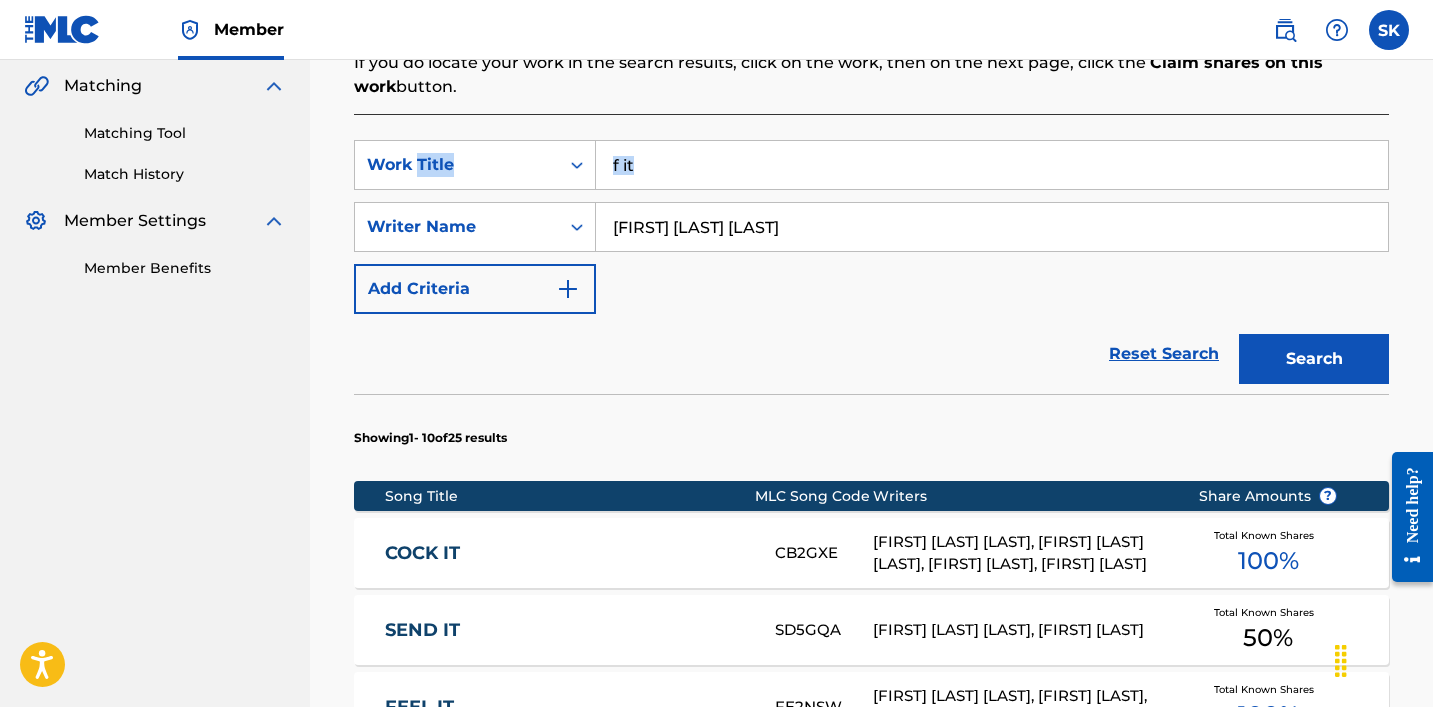 click on "f it" at bounding box center [992, 165] 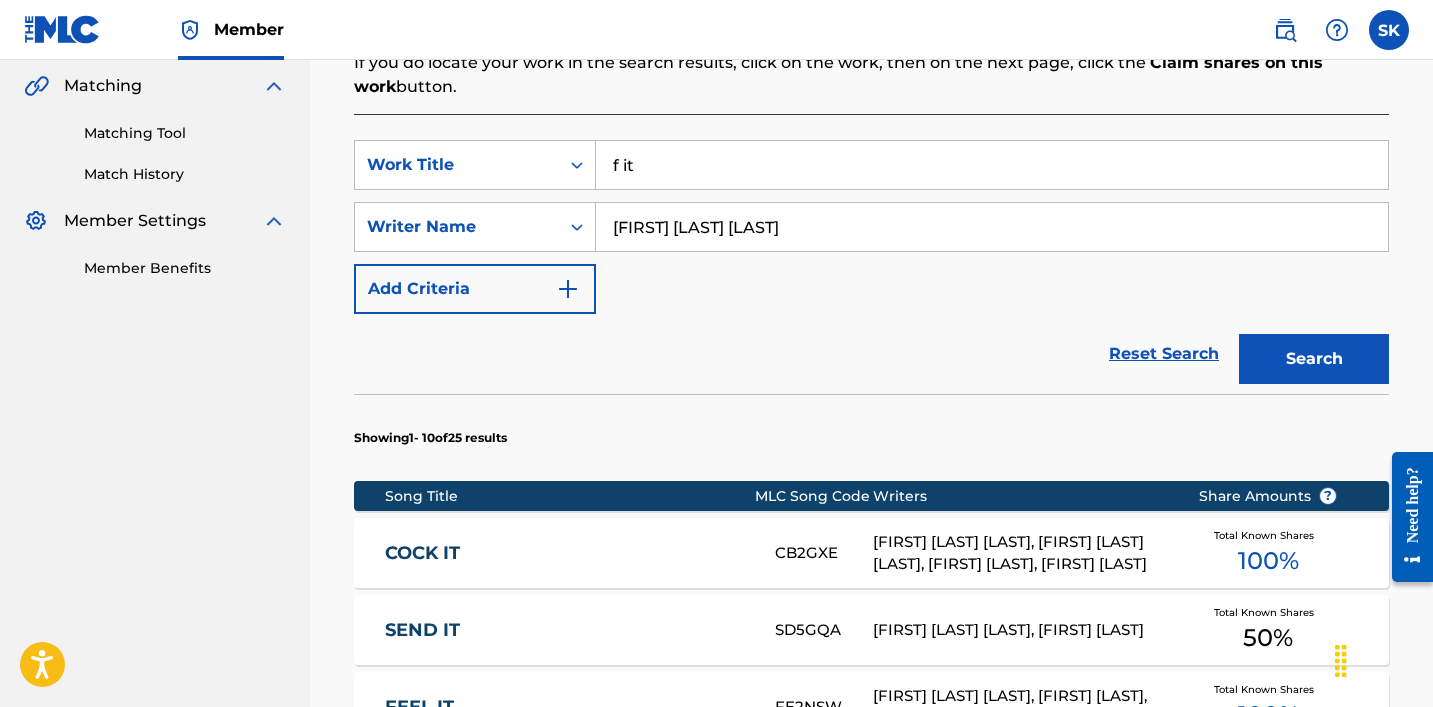 click on "f it" at bounding box center [992, 165] 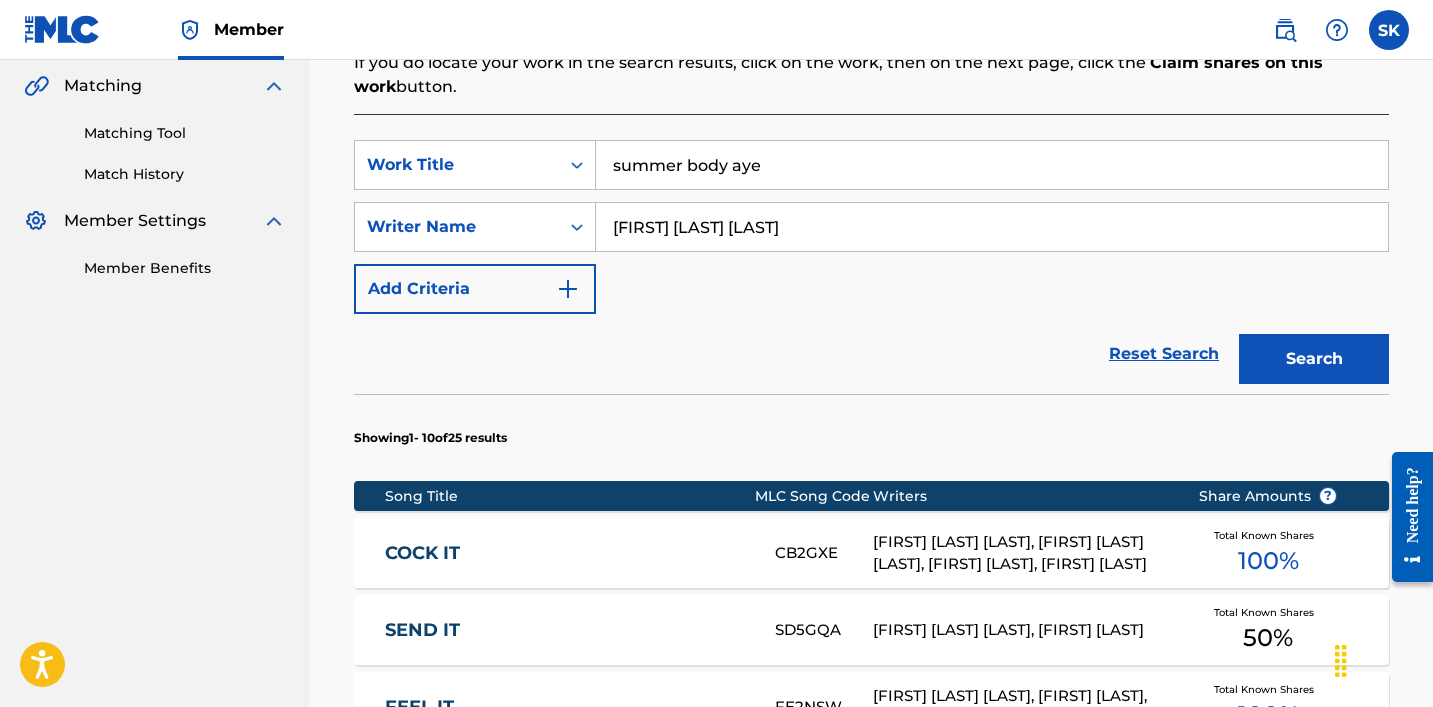 click on "Search" at bounding box center [1314, 359] 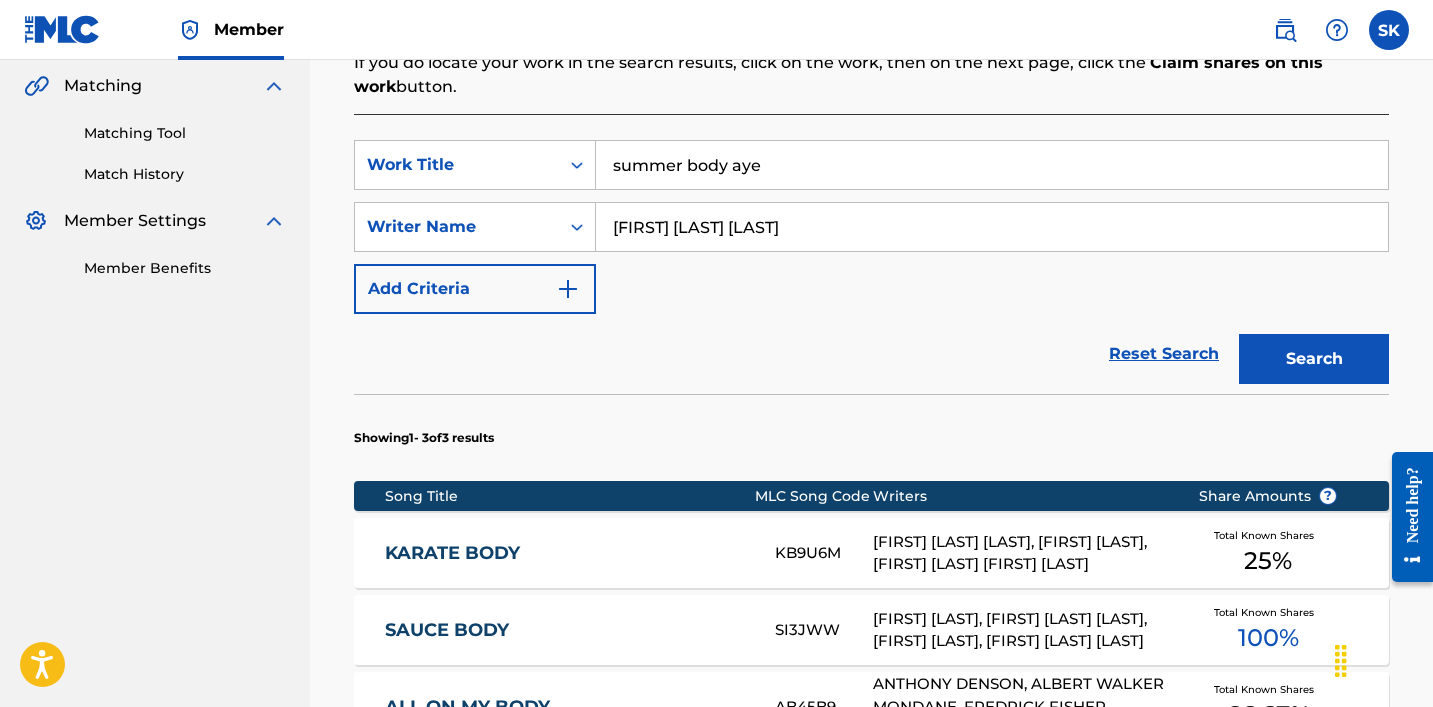 click on "summer body aye" at bounding box center (992, 165) 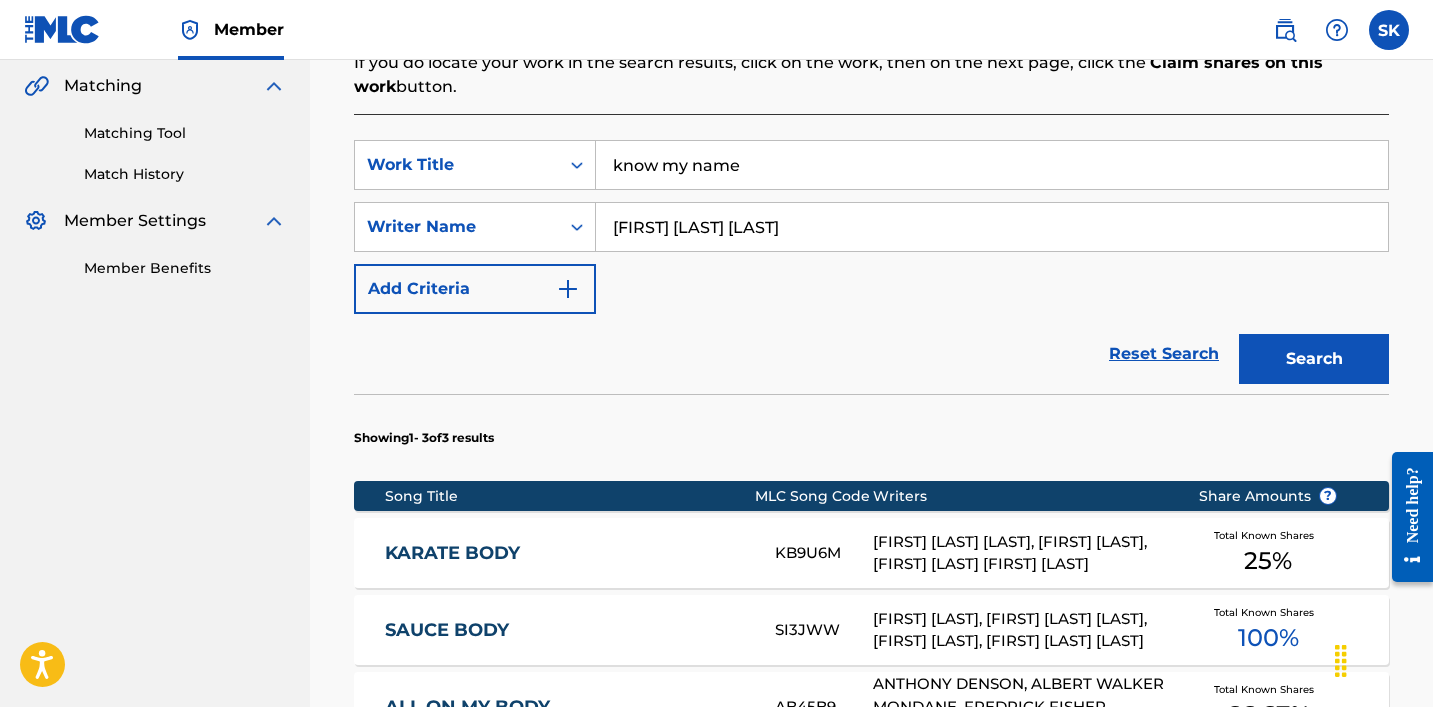 click on "Search" at bounding box center (1314, 359) 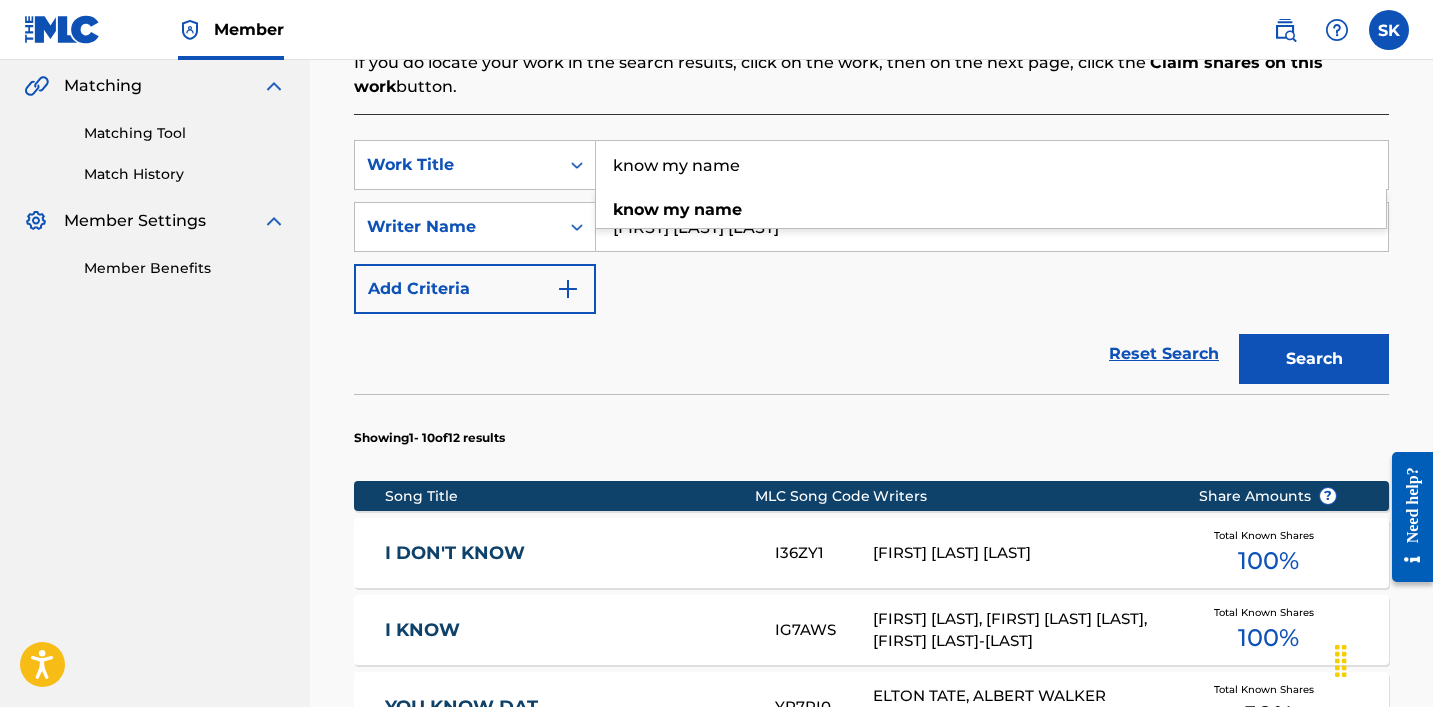 click on "know my name" at bounding box center (992, 165) 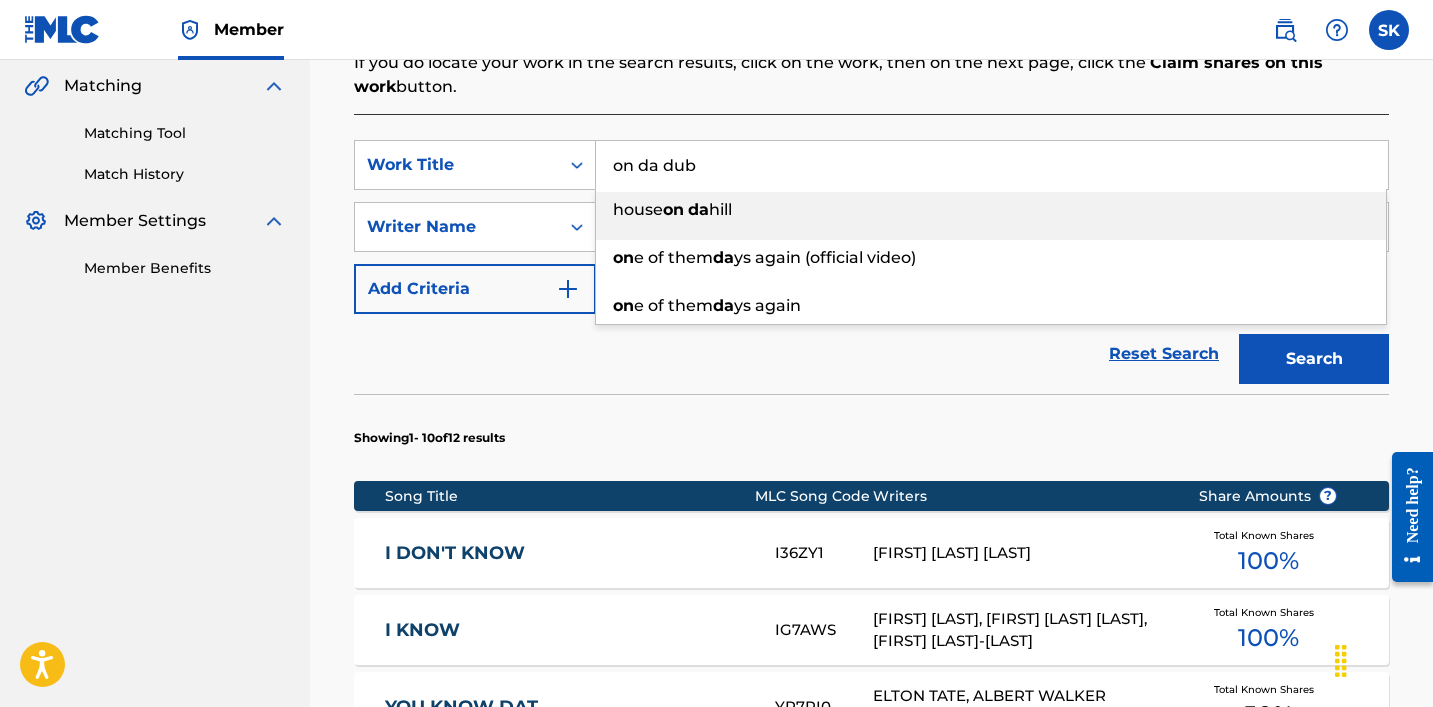 click on "Search" at bounding box center (1314, 359) 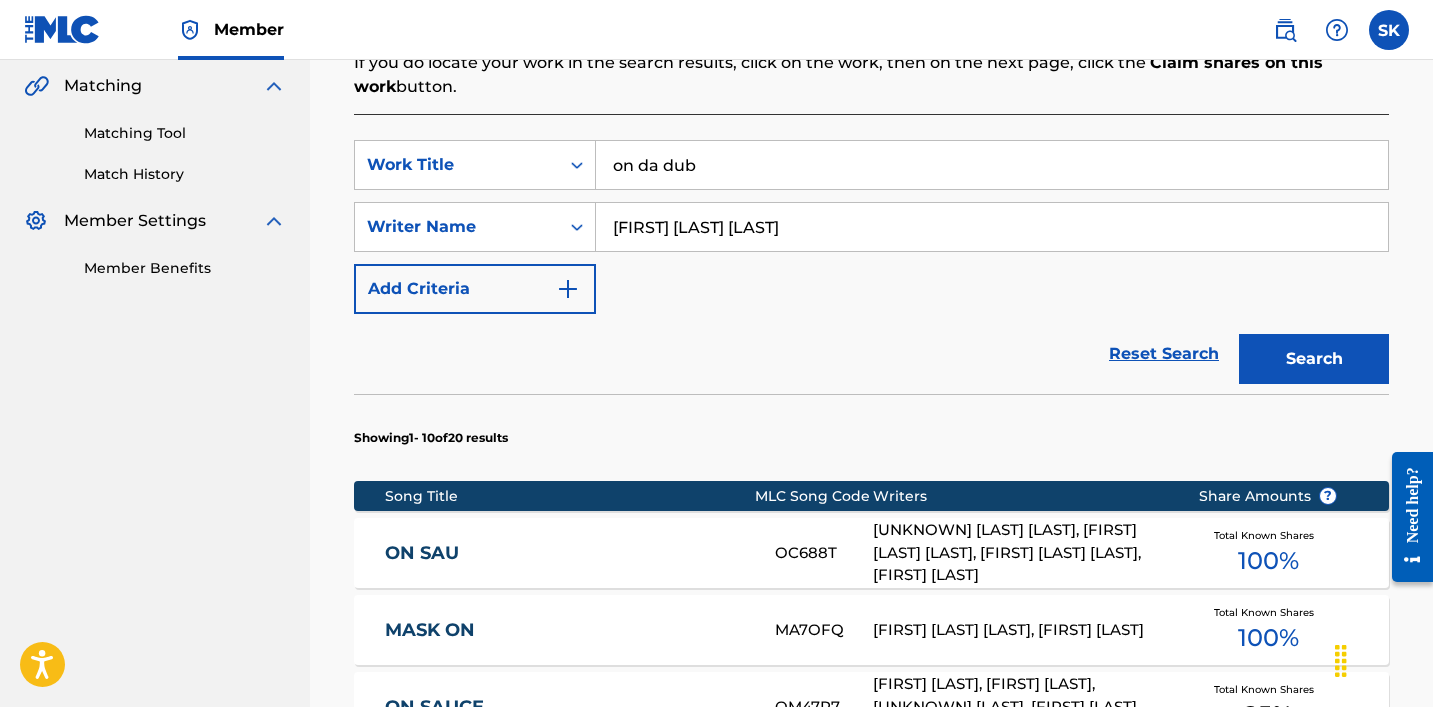 click on "on da dub" at bounding box center [992, 165] 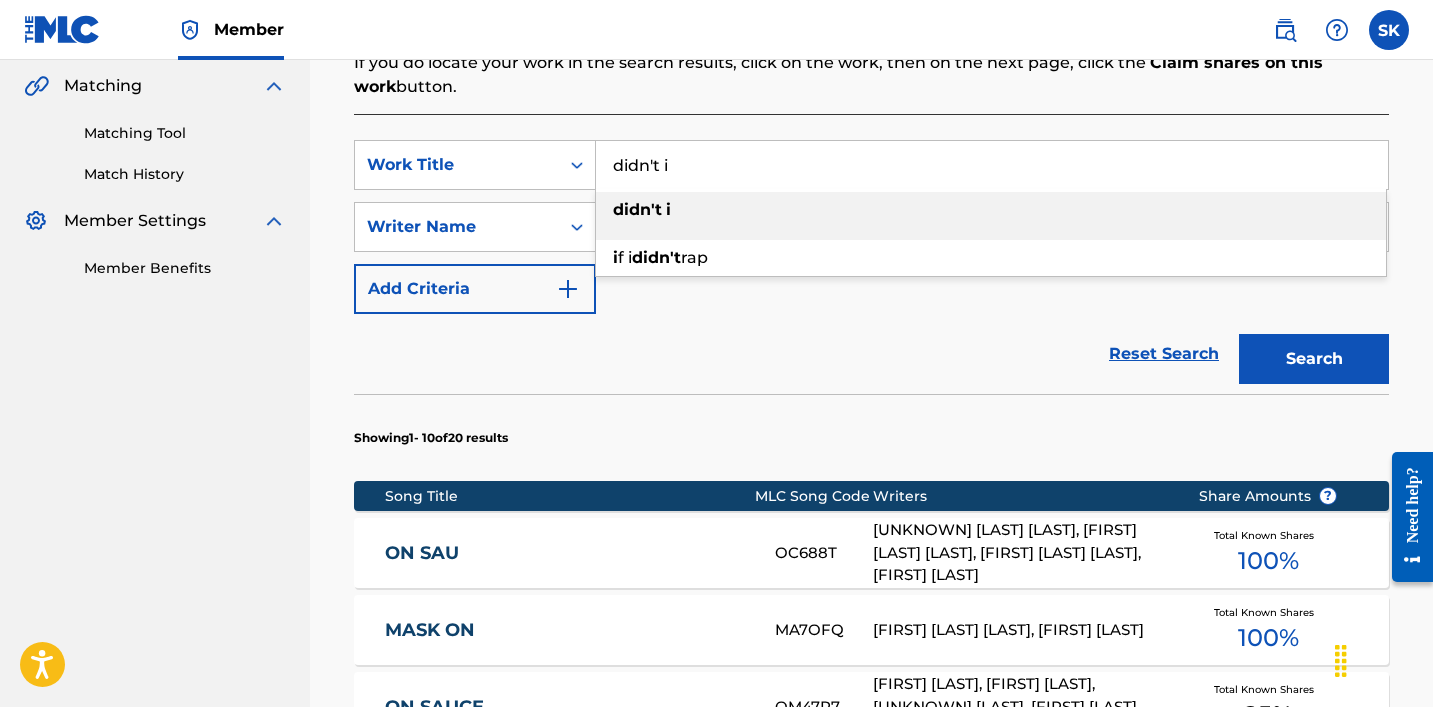 click on "Search" at bounding box center [1314, 359] 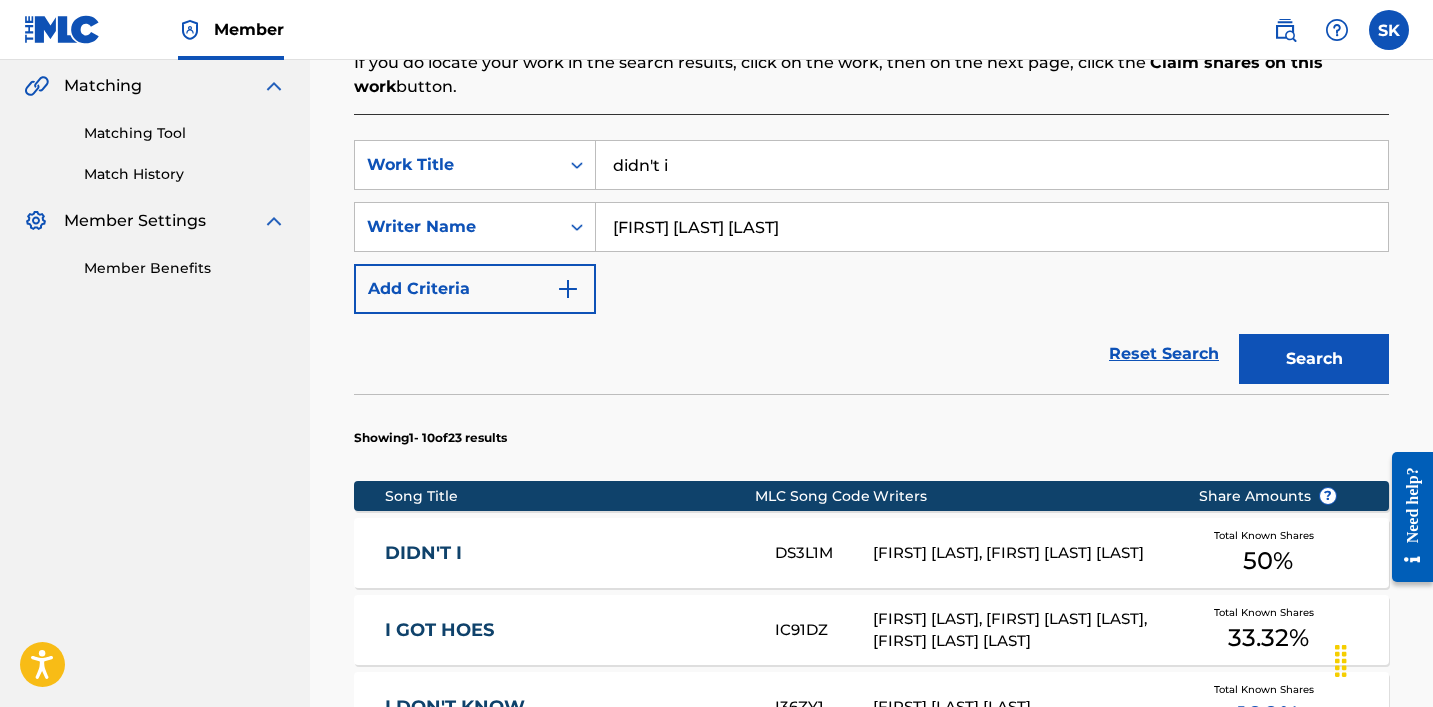 click on "SearchWithCriteriabf25b154-6284-4dcd-99b2-d0a17f2fd2dd Work Title didn't i SearchWithCriteria225b7a4d-8868-40f8-849c-6501eeab44ec Writer Name [FIRST] [LAST] Add Criteria" at bounding box center (871, 227) 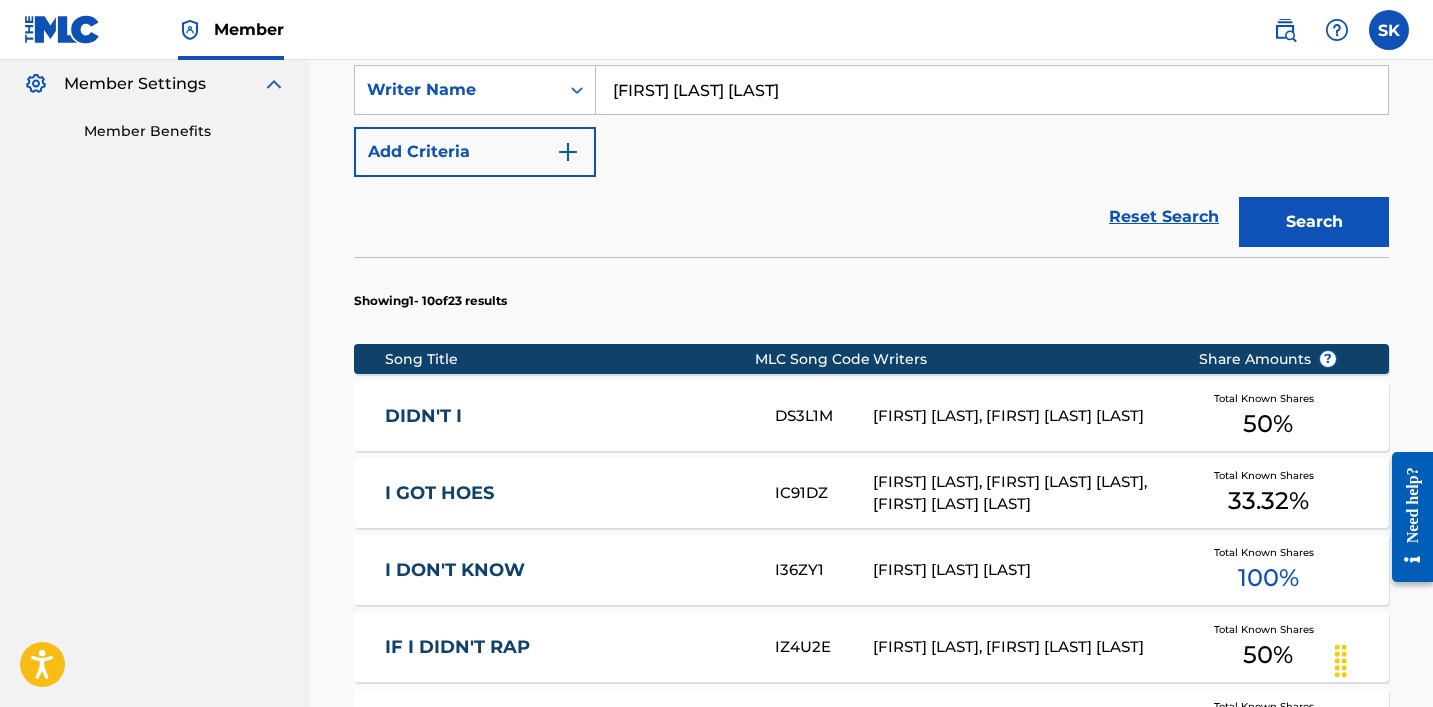 scroll, scrollTop: 625, scrollLeft: 0, axis: vertical 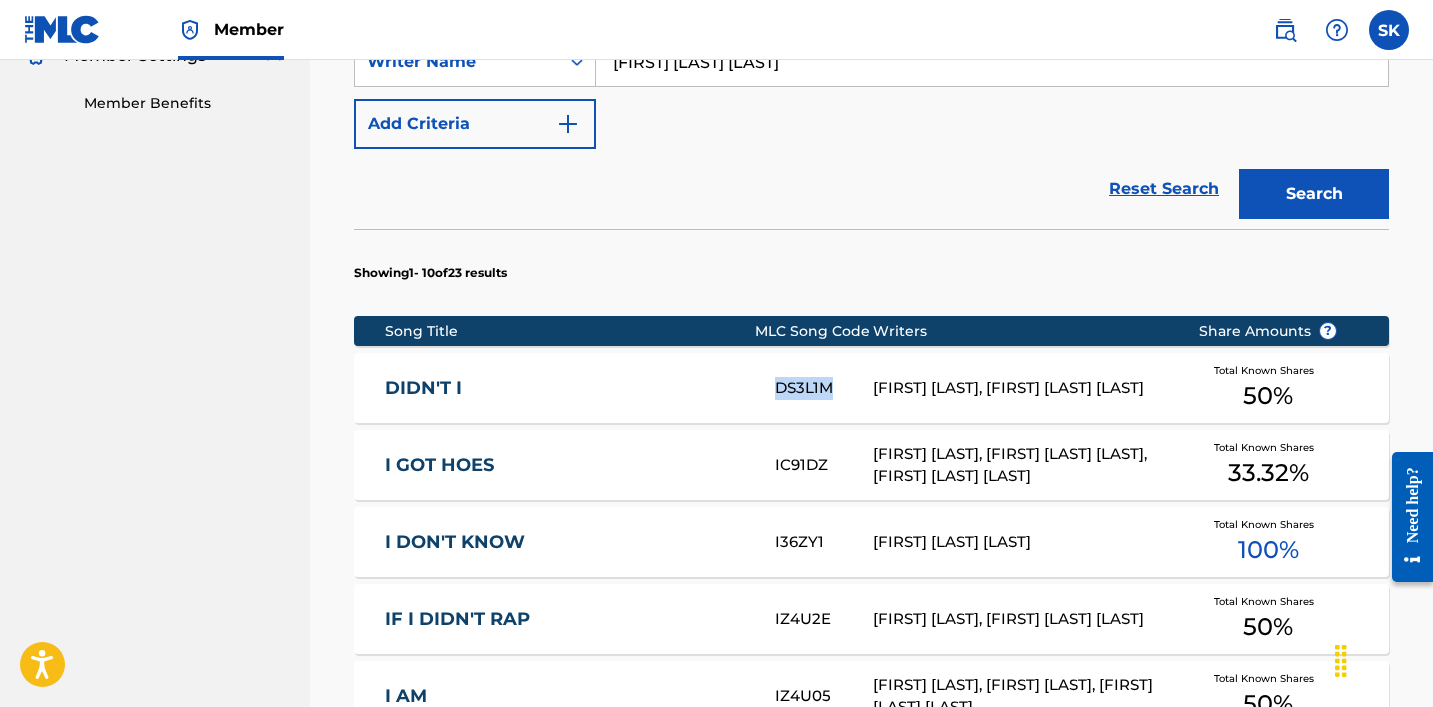 copy on "DS3L1M" 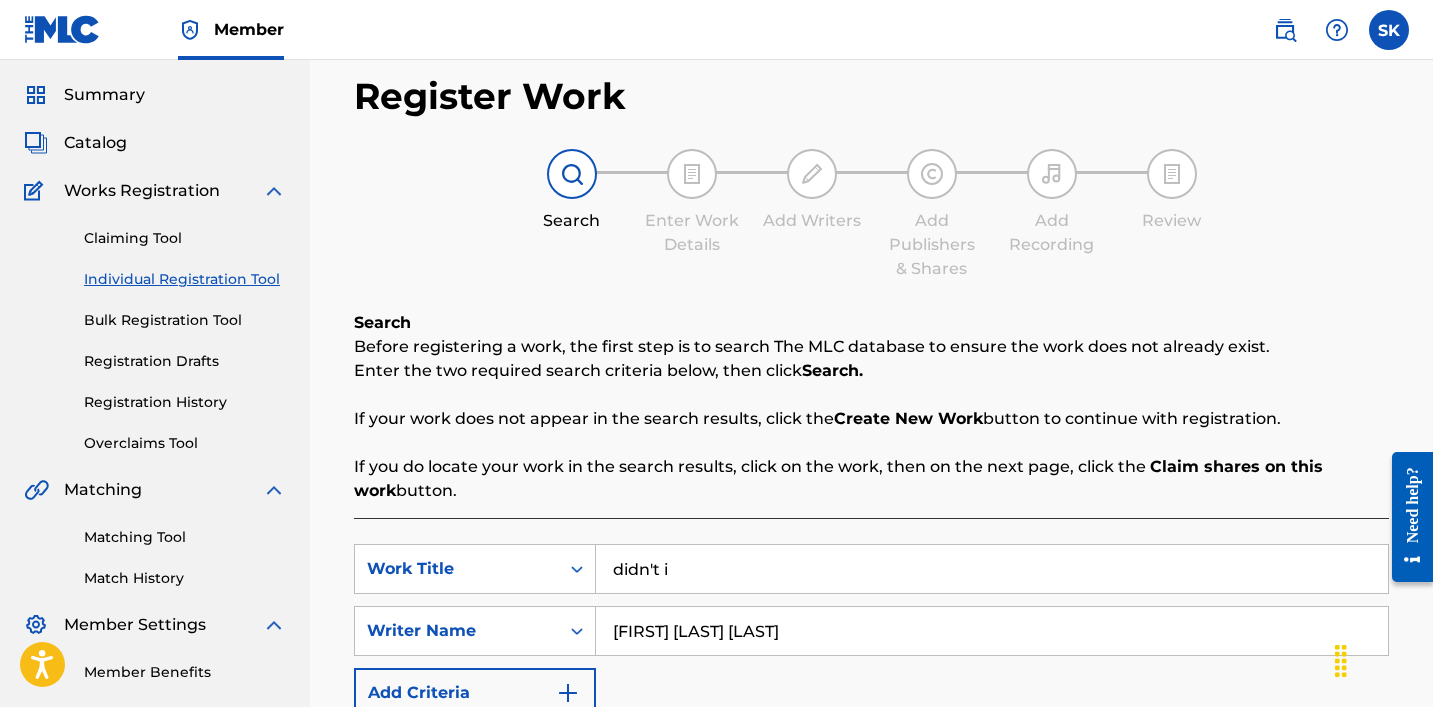 scroll, scrollTop: 160, scrollLeft: 0, axis: vertical 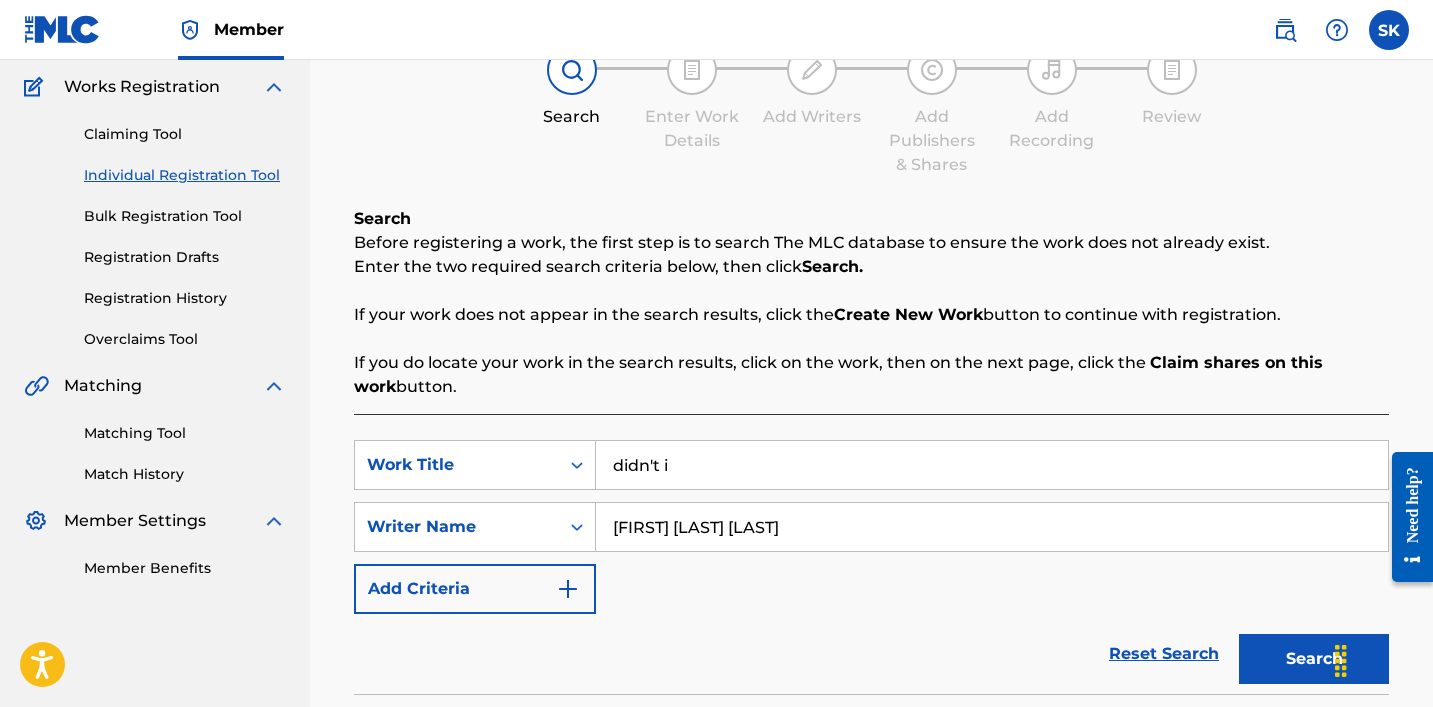 click on "didn't i" at bounding box center (992, 465) 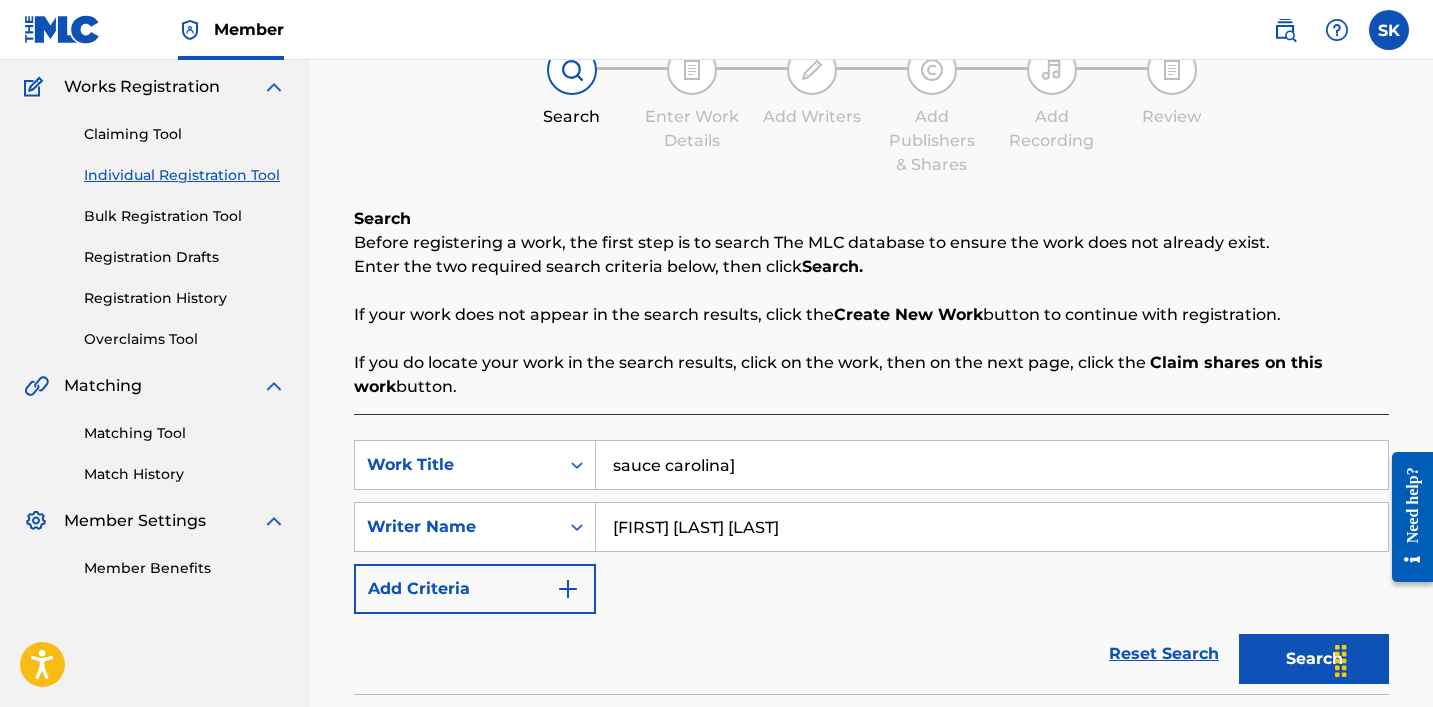 click on "Search" at bounding box center [1314, 659] 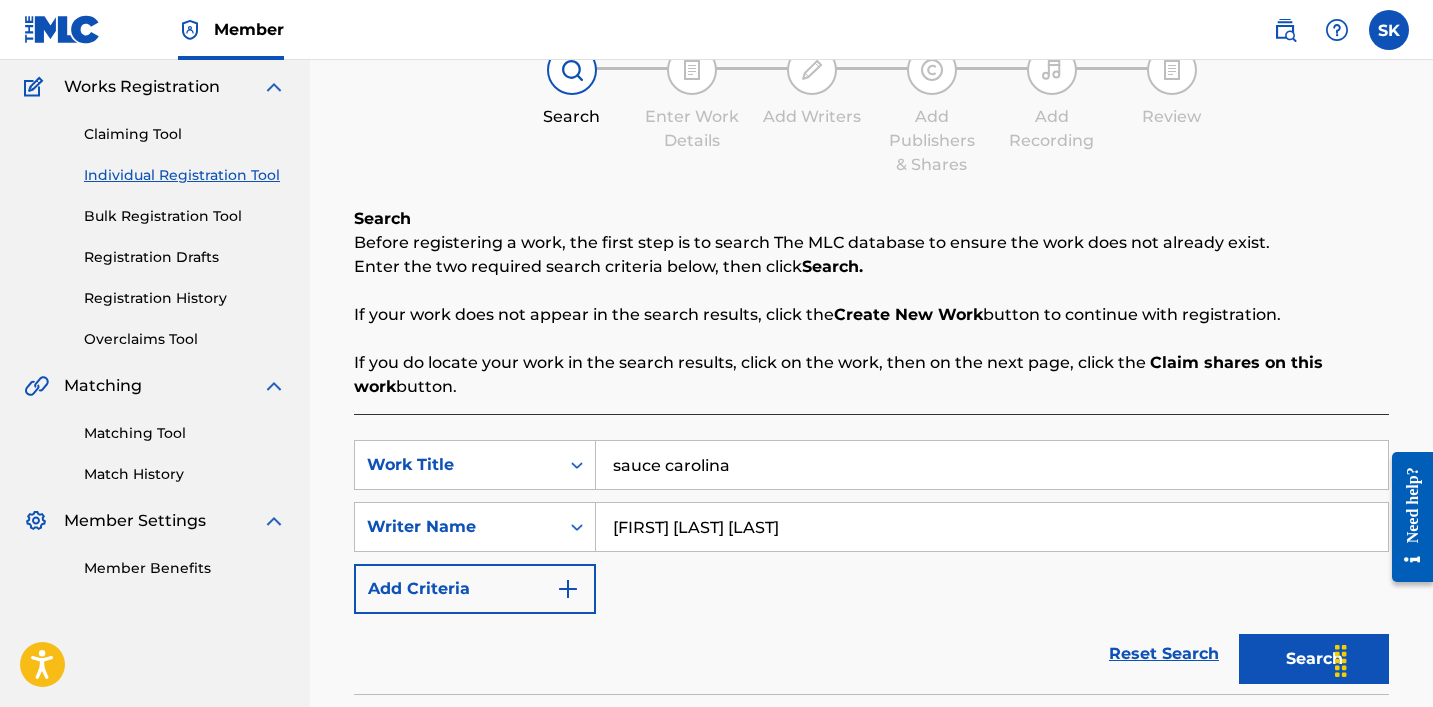 click on "Search" at bounding box center (1314, 659) 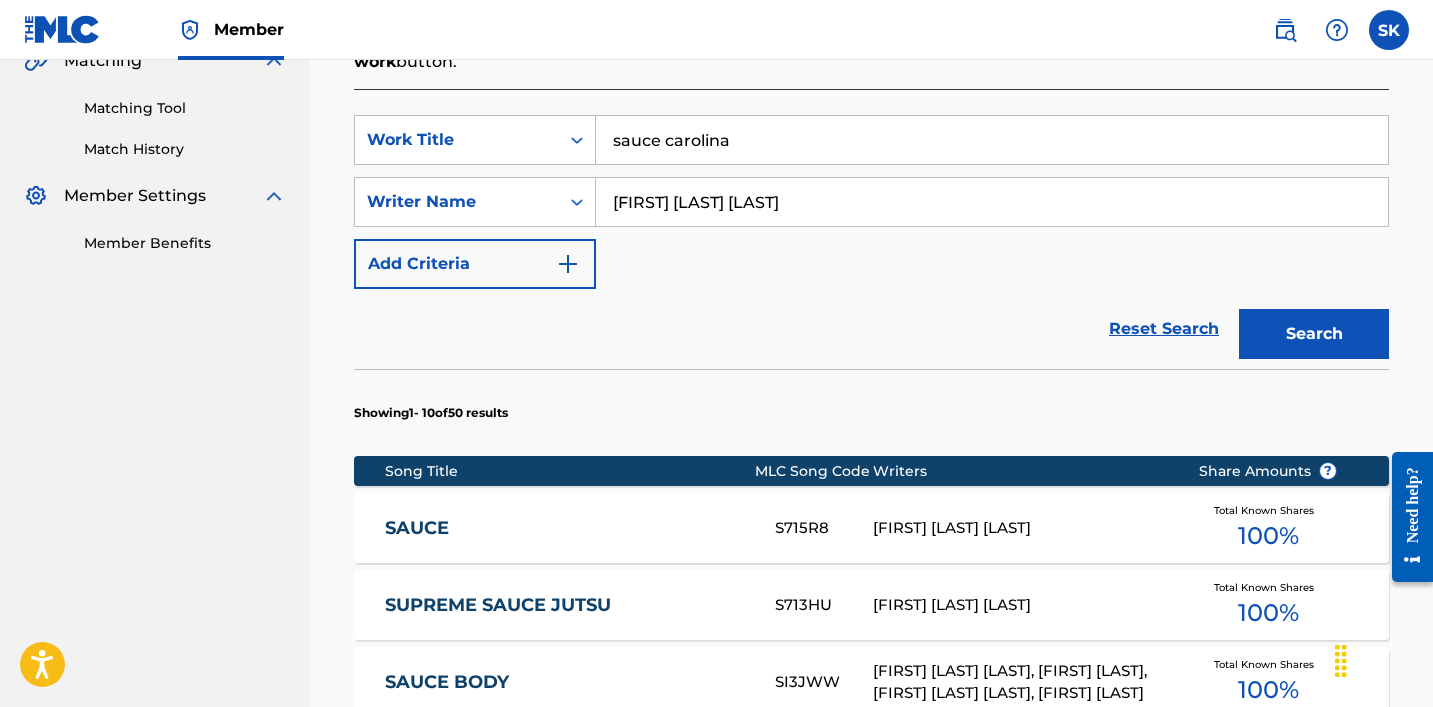 scroll, scrollTop: 468, scrollLeft: 0, axis: vertical 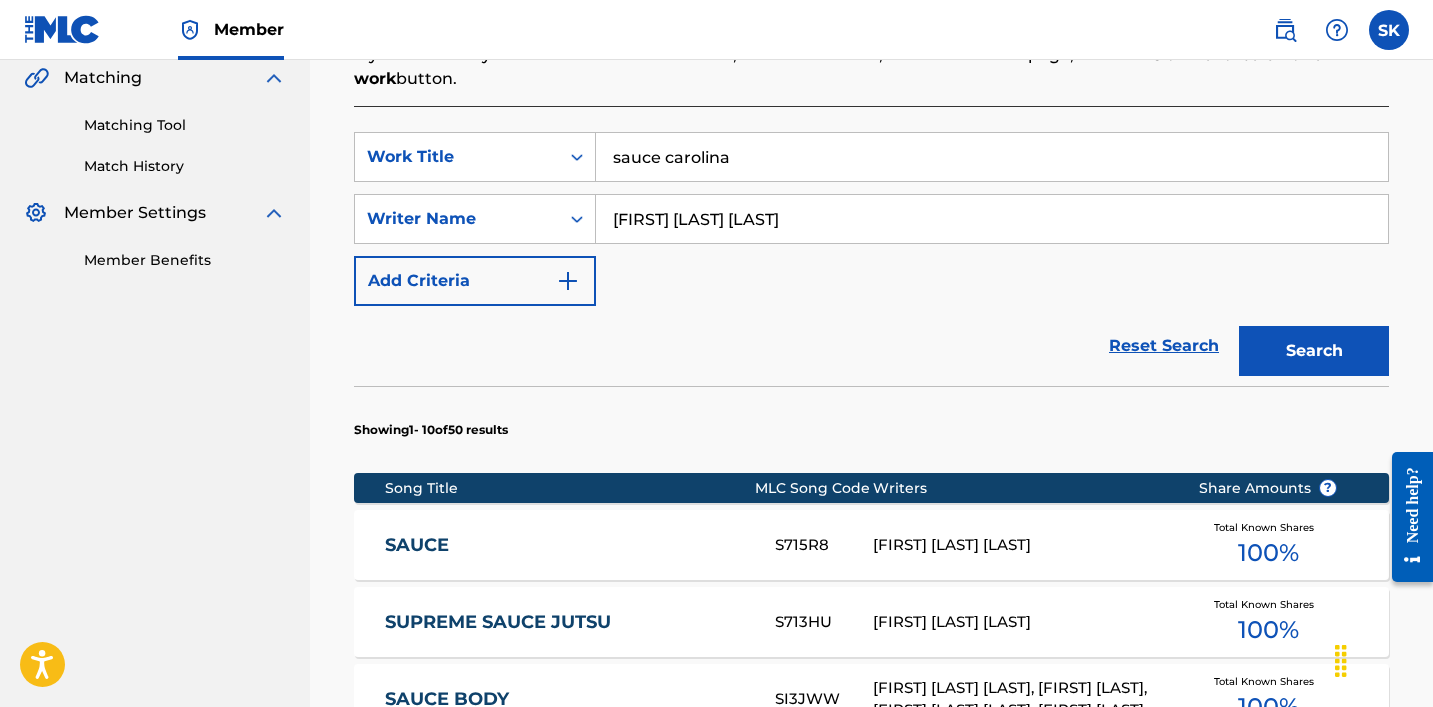 click on "sauce carolina" at bounding box center [992, 157] 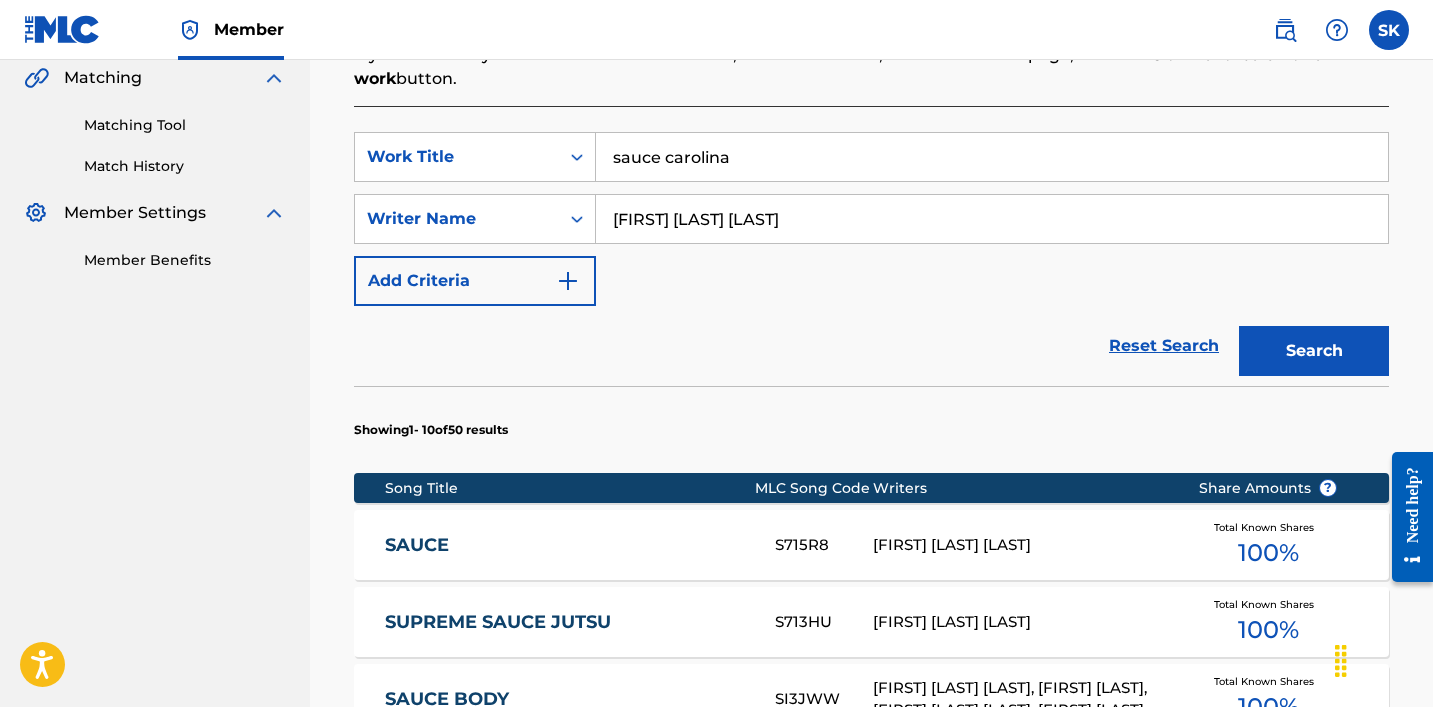 click on "sauce carolina" at bounding box center [992, 157] 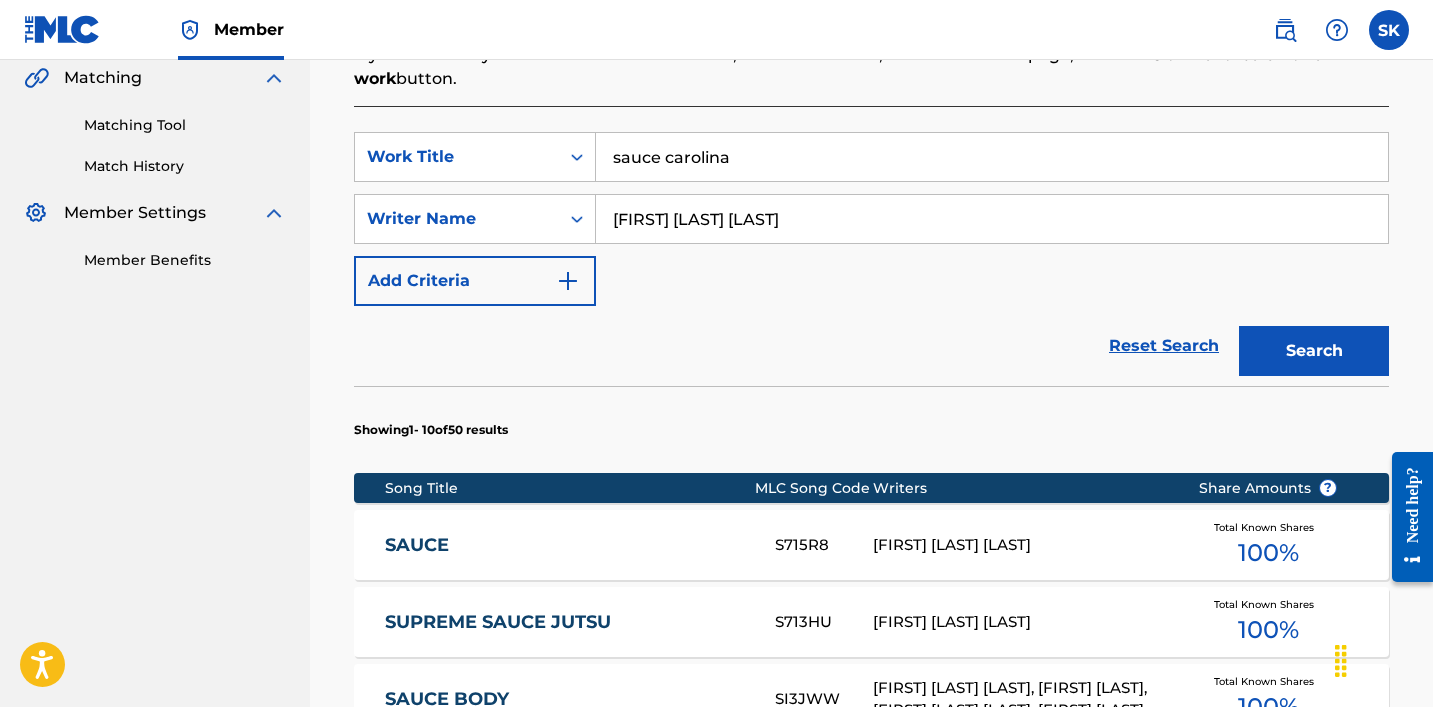 click on "sauce carolina" at bounding box center (992, 157) 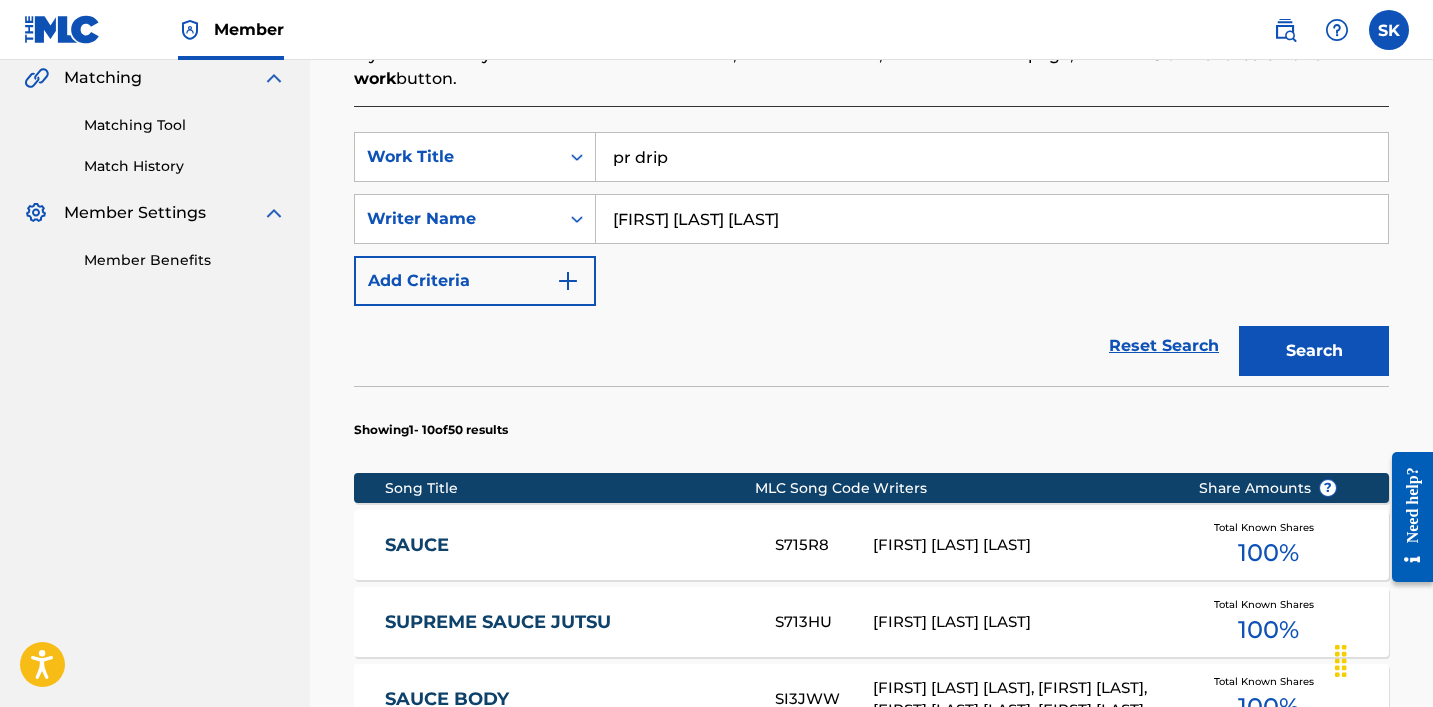 click on "Reset Search Search" at bounding box center (871, 346) 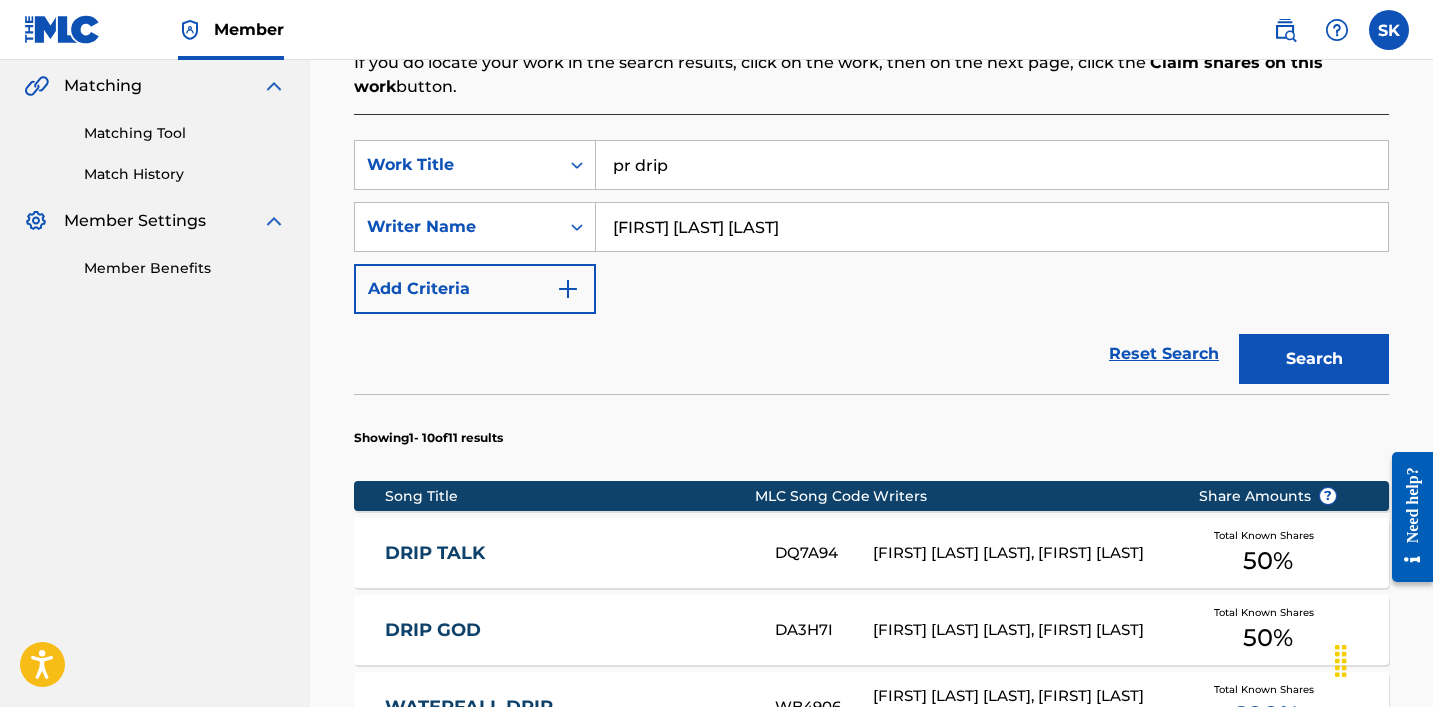 scroll, scrollTop: 468, scrollLeft: 0, axis: vertical 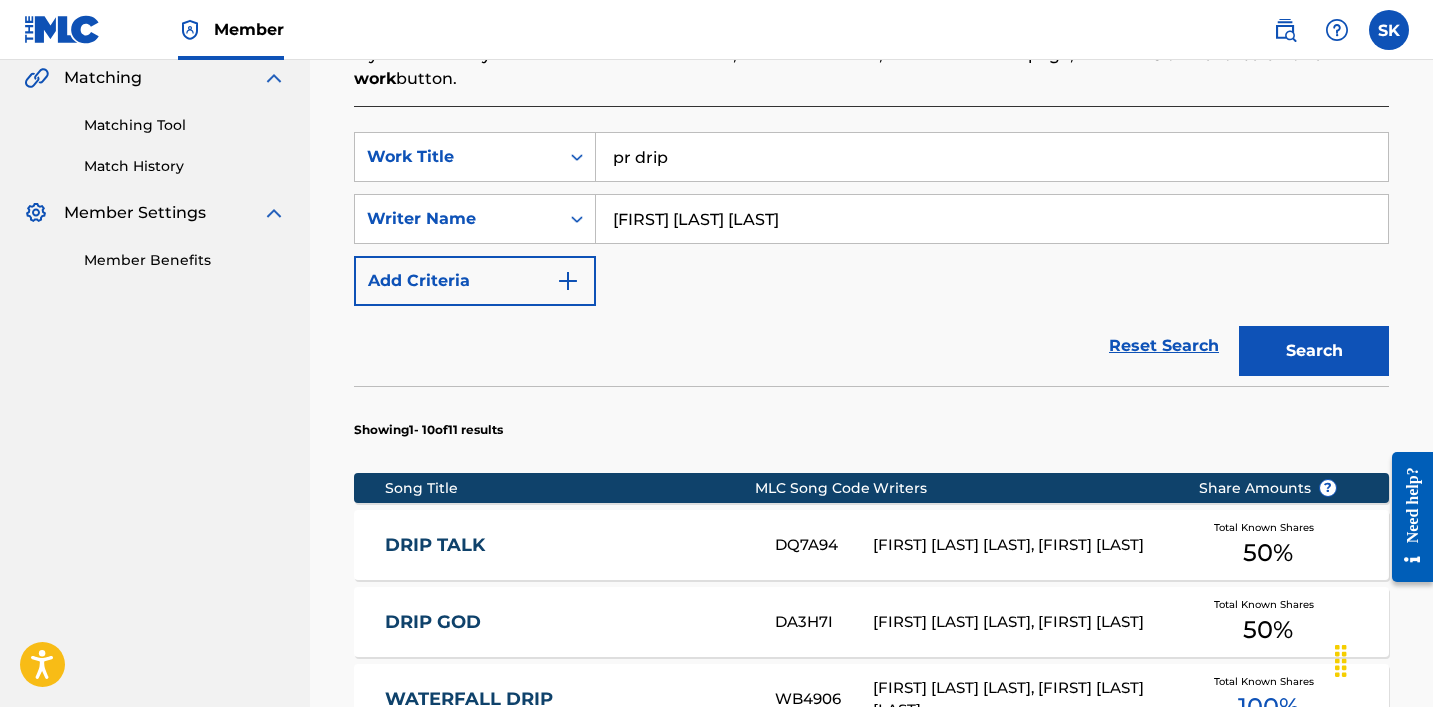 click on "pr drip" at bounding box center [992, 157] 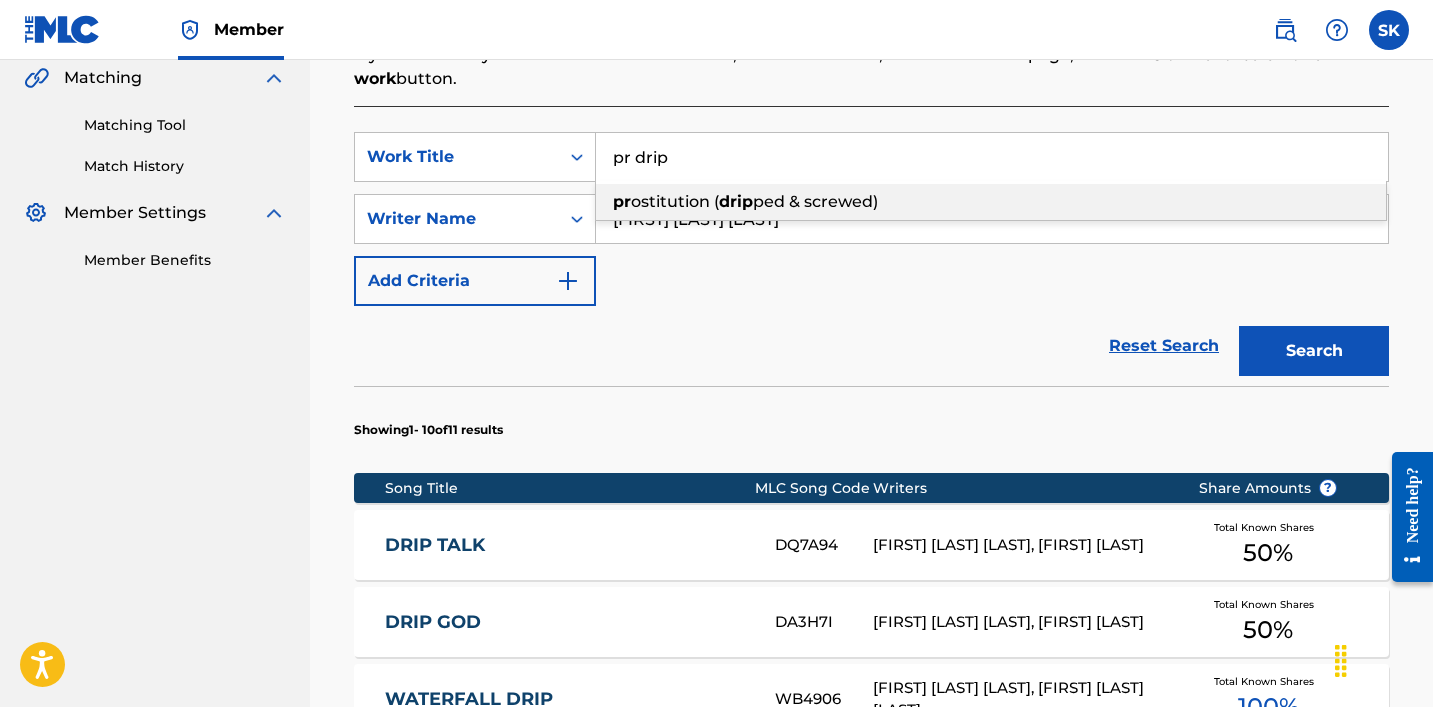 click on "pr drip" at bounding box center (992, 157) 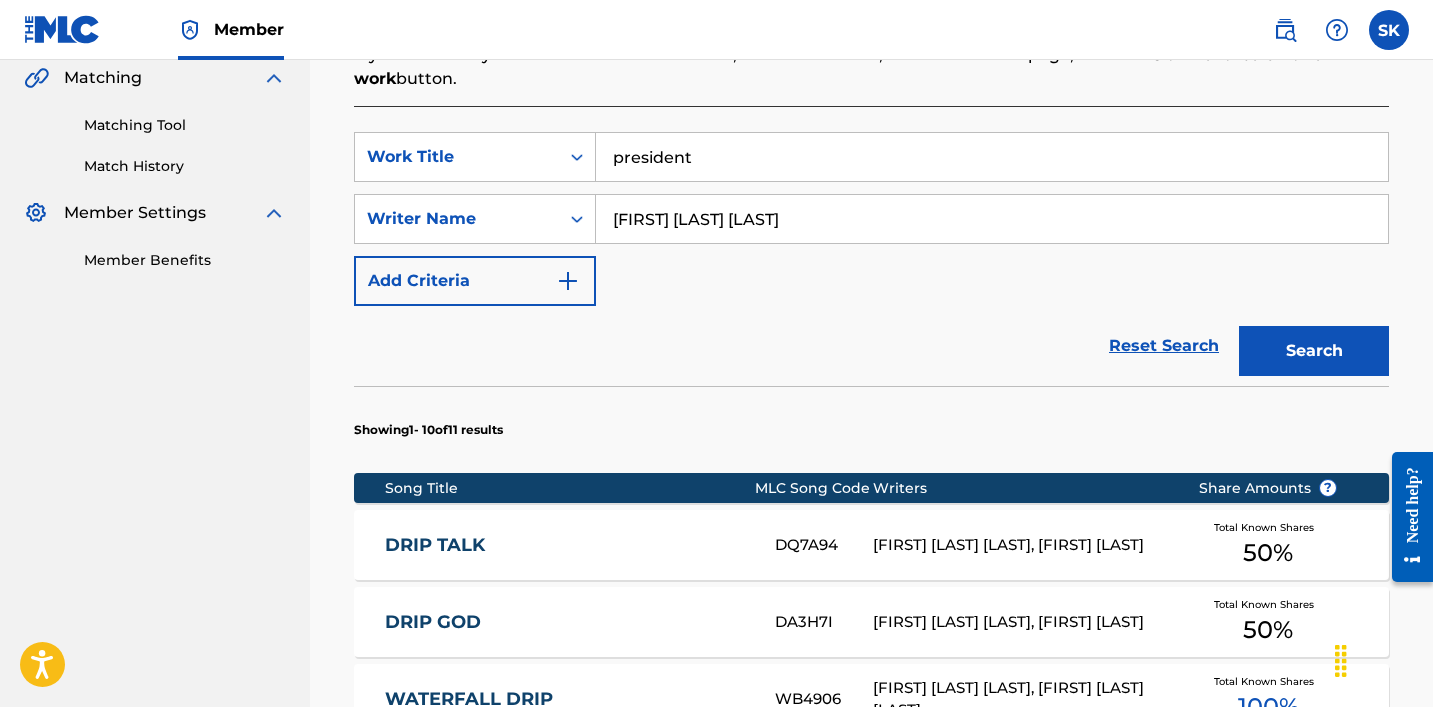 click on "Search" at bounding box center [1314, 351] 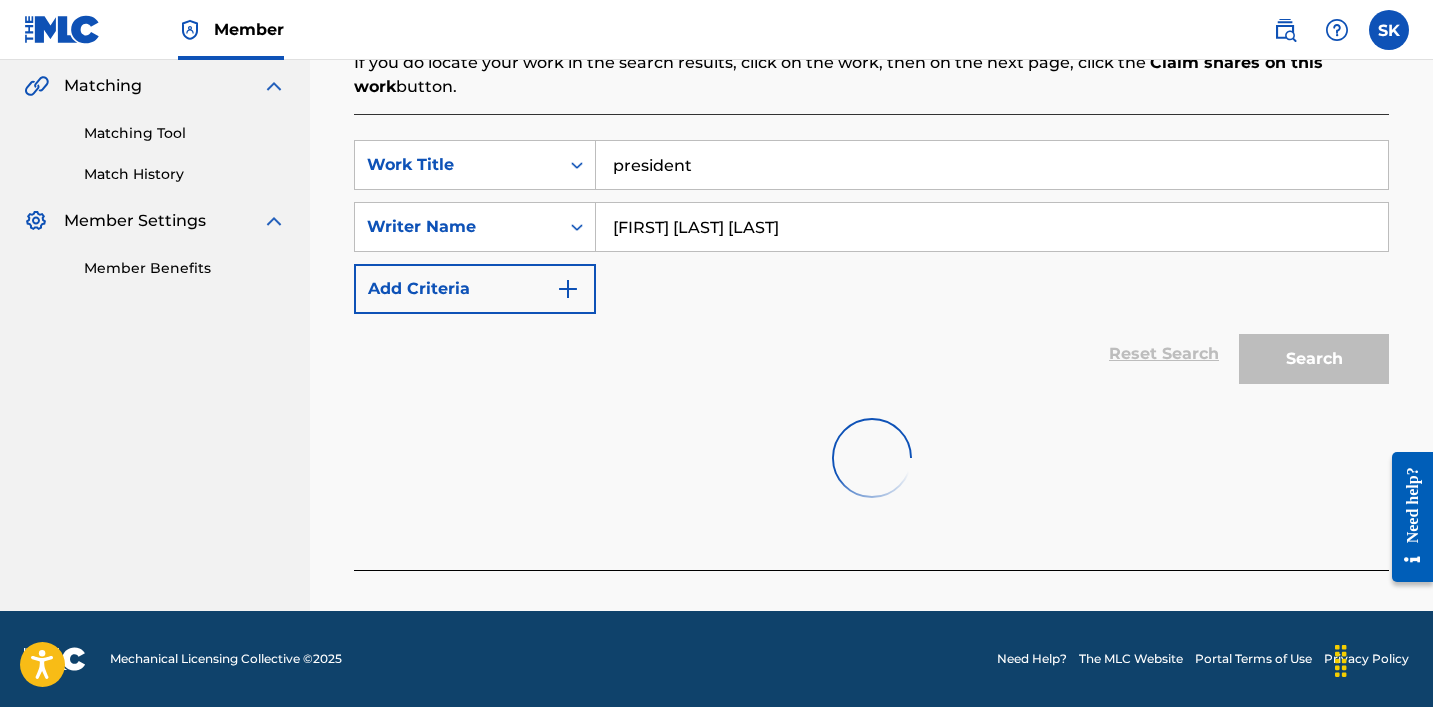 scroll, scrollTop: 468, scrollLeft: 0, axis: vertical 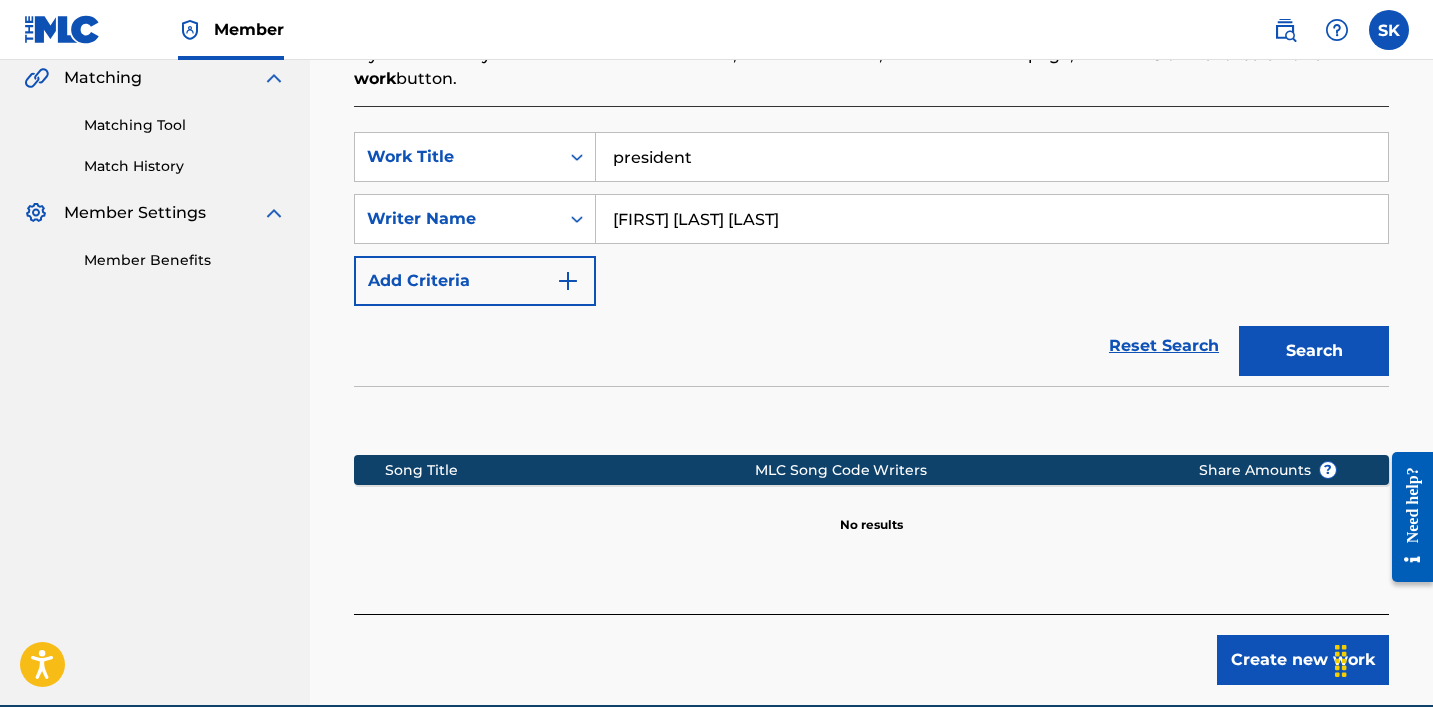 click on "president" at bounding box center [992, 157] 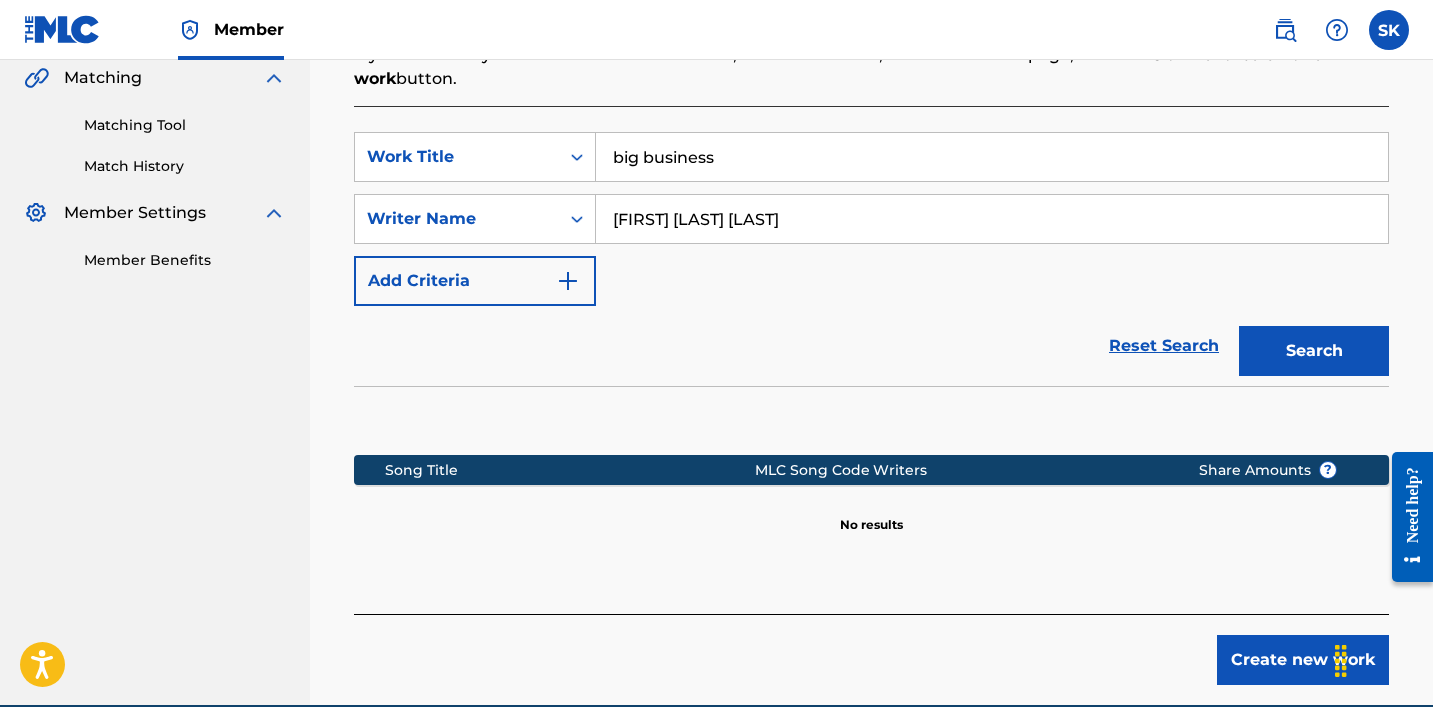 click on "Search" at bounding box center (1314, 351) 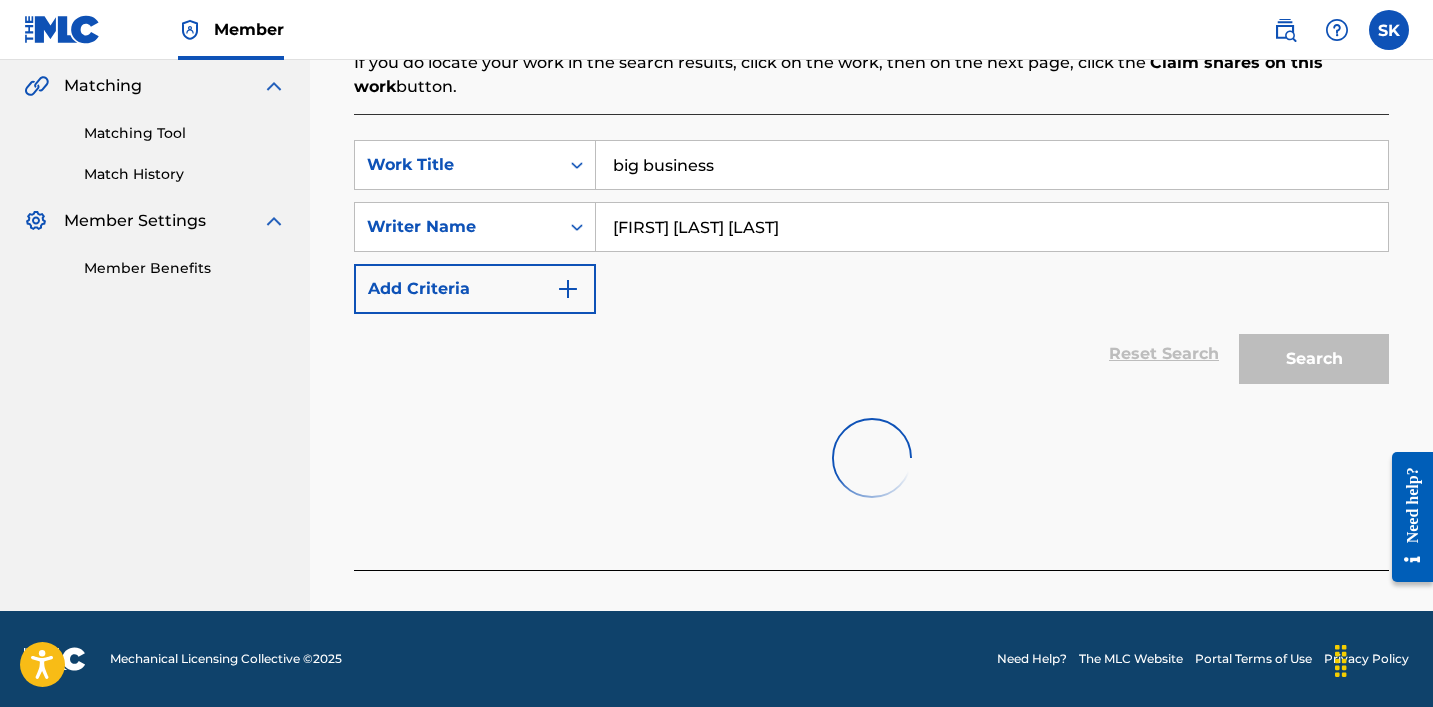 scroll, scrollTop: 468, scrollLeft: 0, axis: vertical 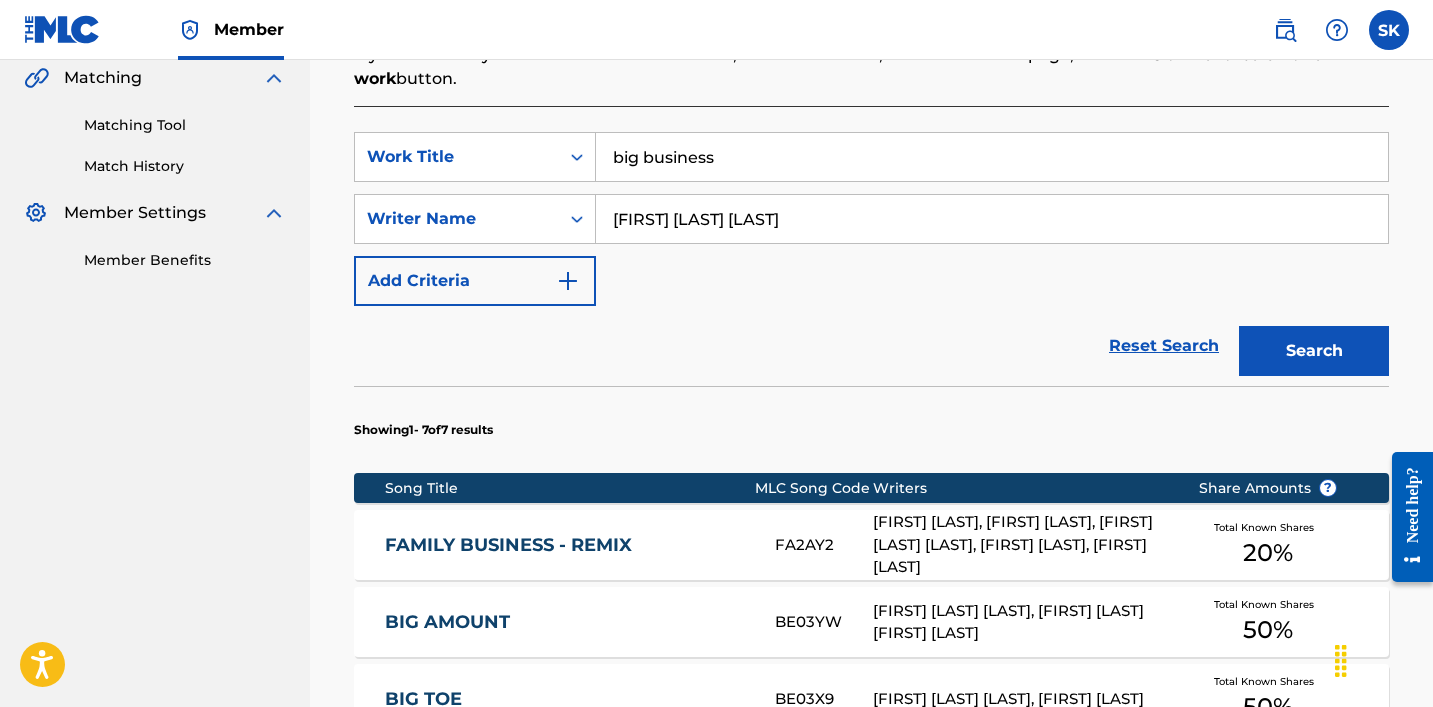click on "big business" at bounding box center [992, 157] 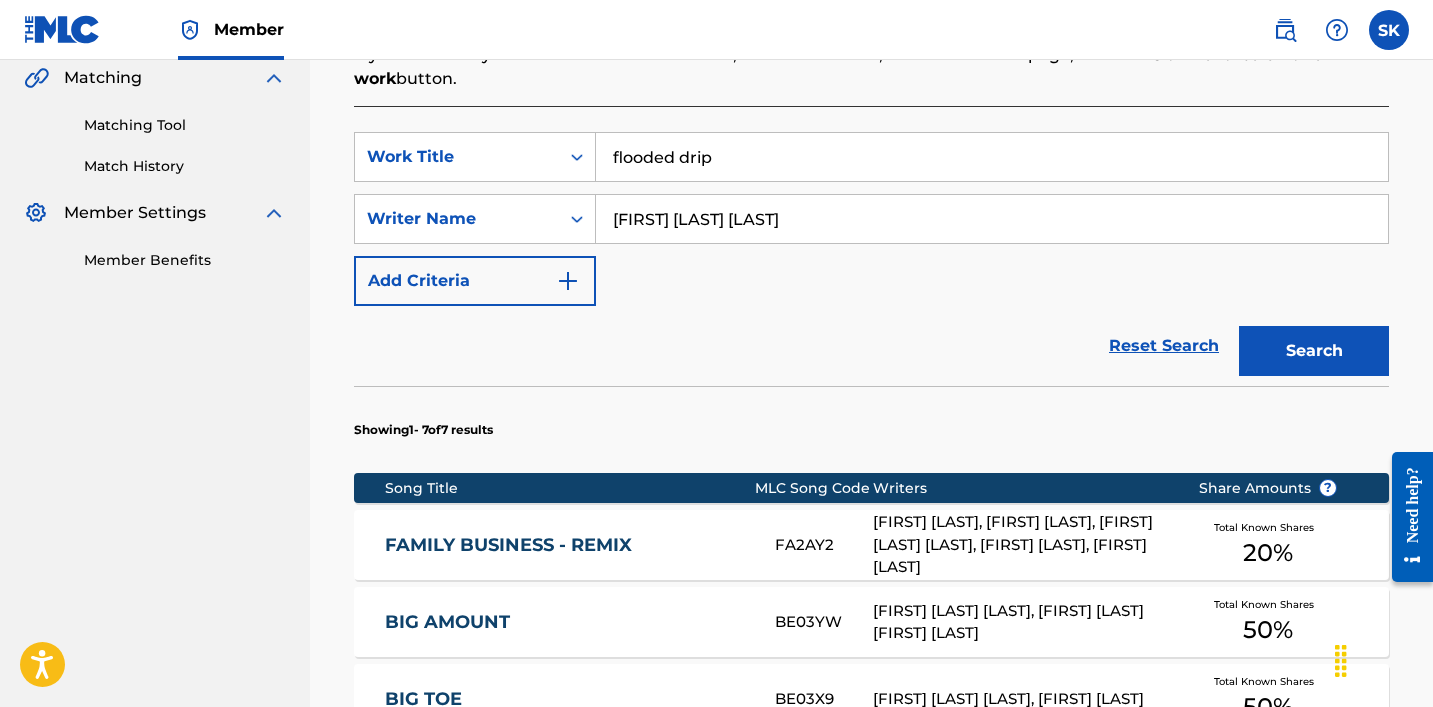 click on "Search" at bounding box center [1314, 351] 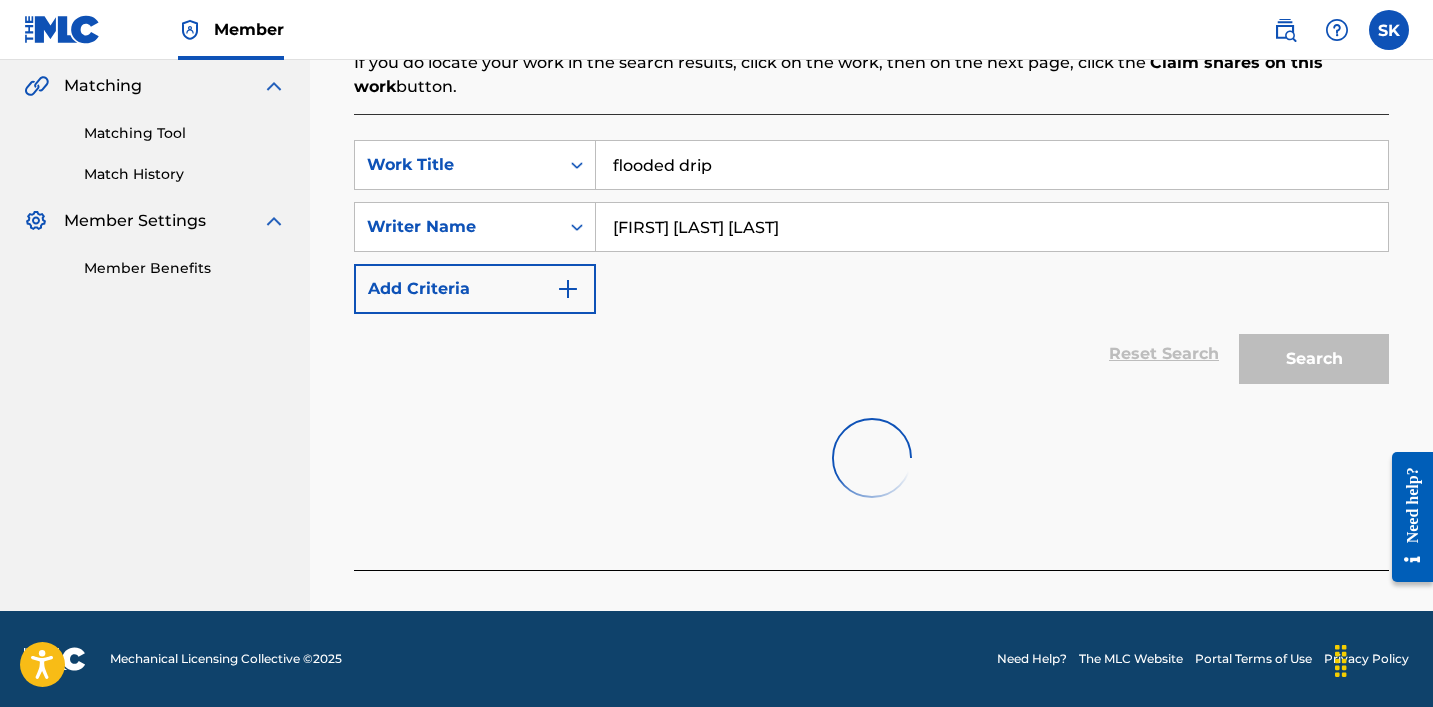 scroll, scrollTop: 468, scrollLeft: 0, axis: vertical 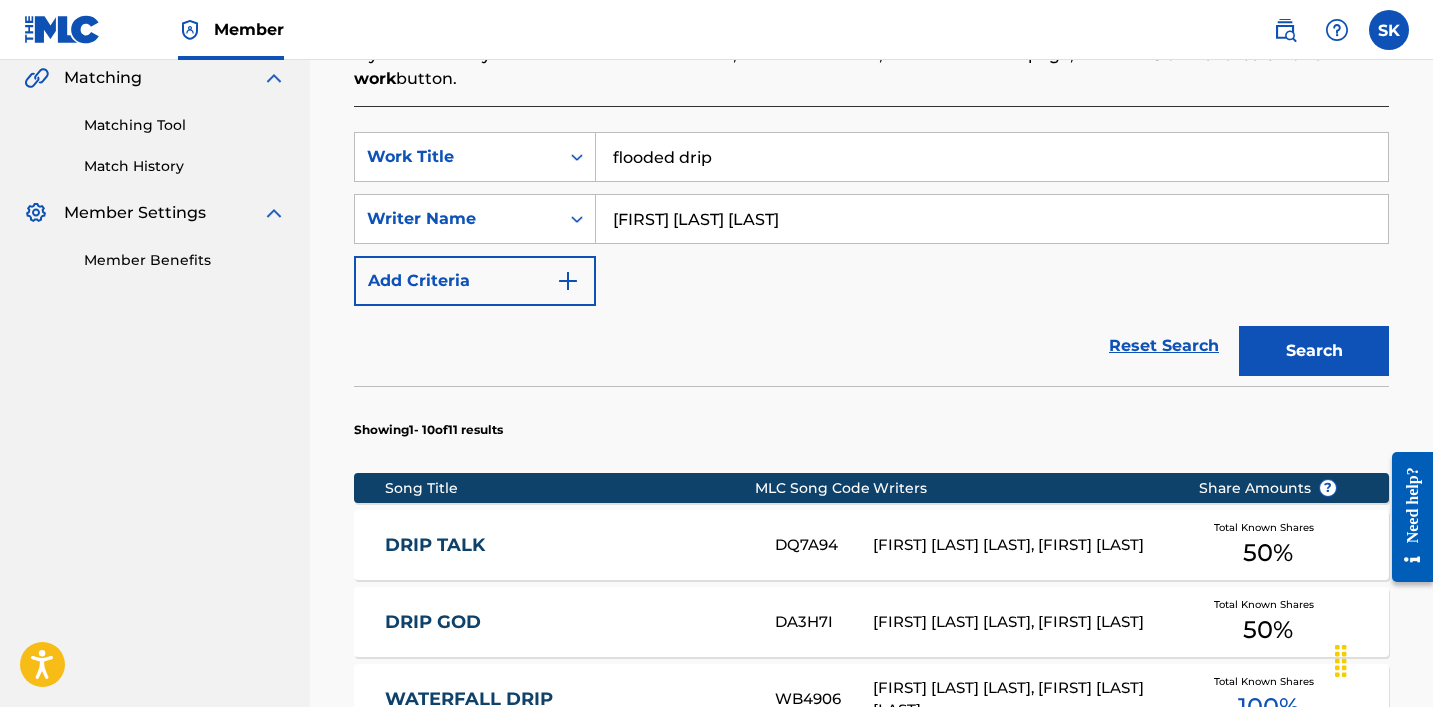 click on "flooded drip" at bounding box center (992, 157) 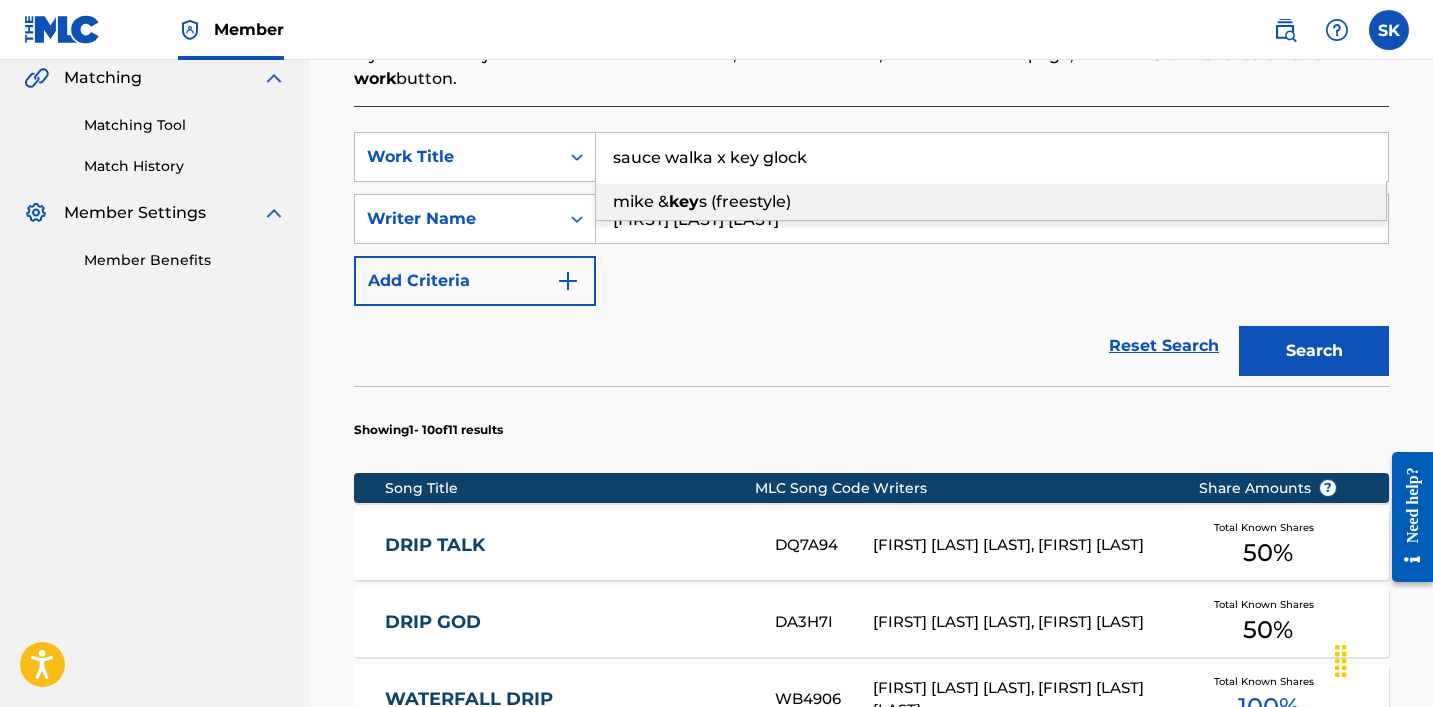 click on "sauce walka x key glock" at bounding box center (992, 157) 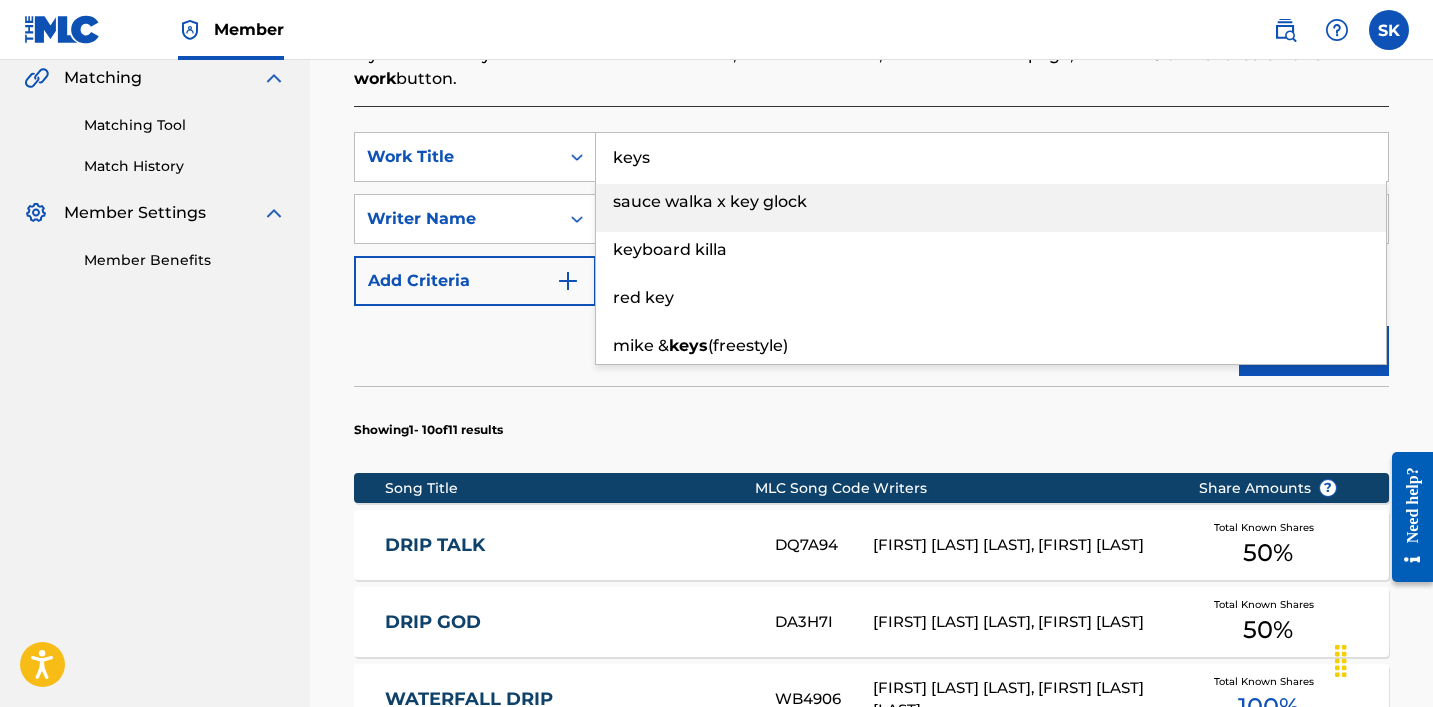click on "Search Before registering a work, the first step is to search The MLC database to ensure the work does not already exist. Enter the two required search criteria below, then click   Search.  If your work does not appear in the search results, click the  Create New Work   button to continue with registration. If you do locate your work in the search results, click on the work, then on the next page, click the   Claim shares on this work  button. SearchWithCriteriabf25b154-6284-4dcd-99b2-d0a17f2fd2dd Work Title keys sauce walka x key glock keyboard killa red key mike &  keys  (freestyle) SearchWithCriteria225b7a4d-8868-40f8-849c-6501eeab44ec Writer Name [FIRST] [LAST] Add Criteria Reset Search Search Showing  1  -   10  of  11   results   Song Title MLC Song Code Writers Share Amounts ? DRIP TALK DQ7A94 [FIRST] [LAST] [LAST], [FIRST] [LAST] Total Known Shares 50 % DRIP GOD DA3H7I [FIRST] [LAST] [LAST], [FIRST] [LAST] Total Known Shares 50 % WATERFALL DRIP WB4906 [FIRST] [LAST] [LAST], [FIRST] [LAST] 100 % %" at bounding box center [871, 677] 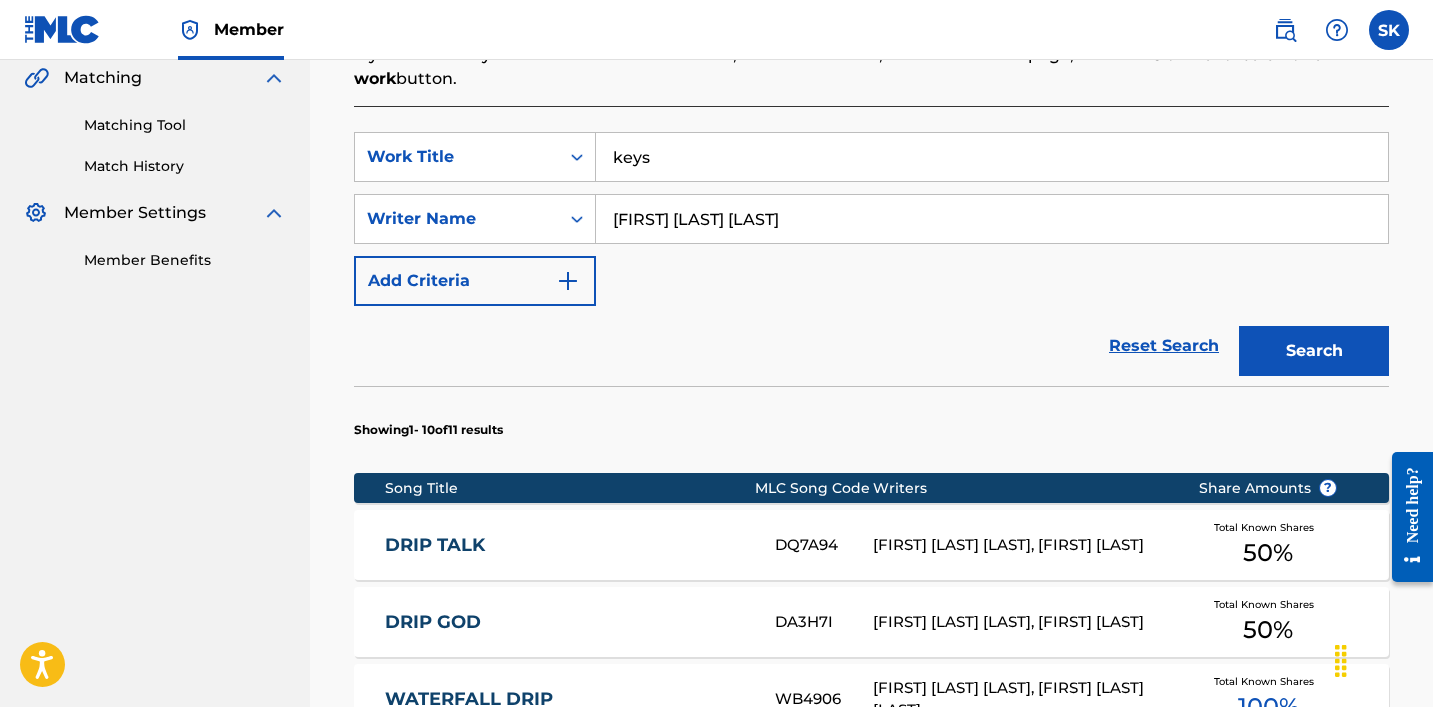 click on "Search" at bounding box center (1314, 351) 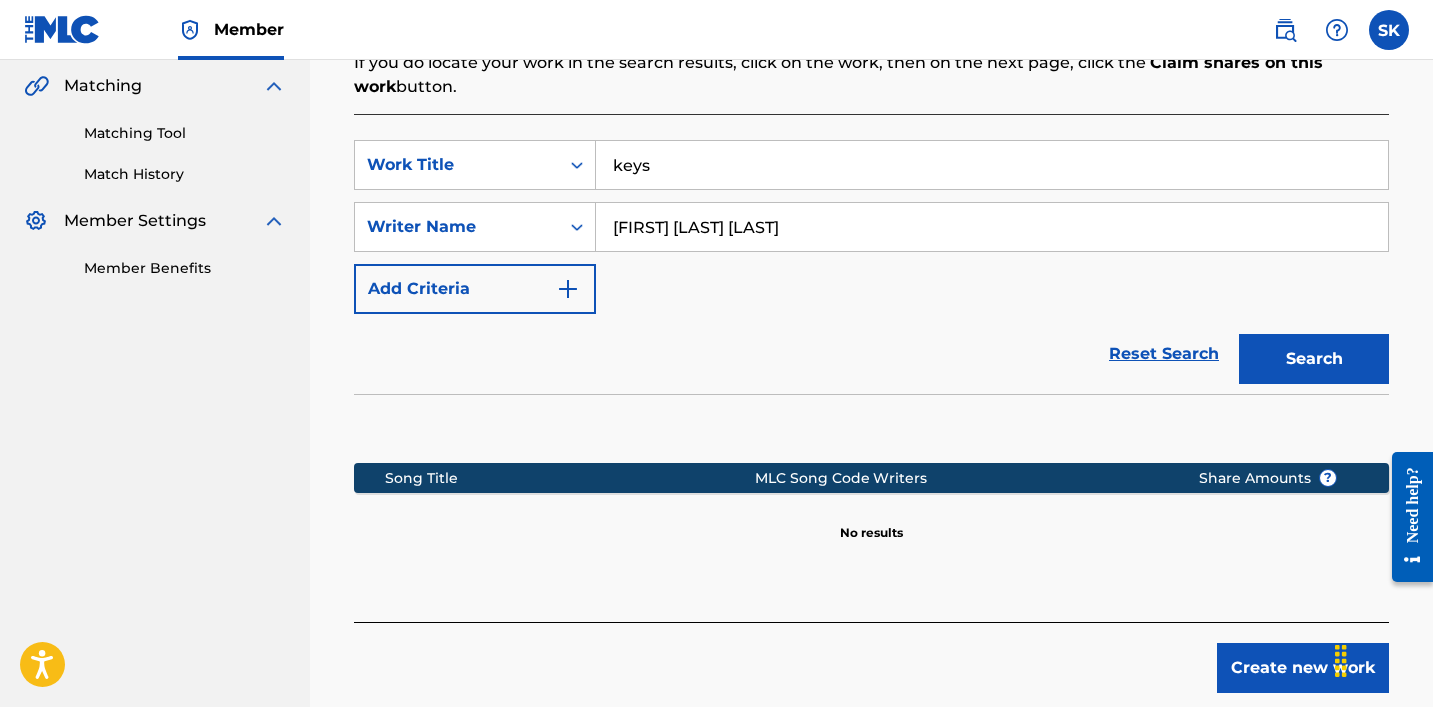 scroll, scrollTop: 468, scrollLeft: 0, axis: vertical 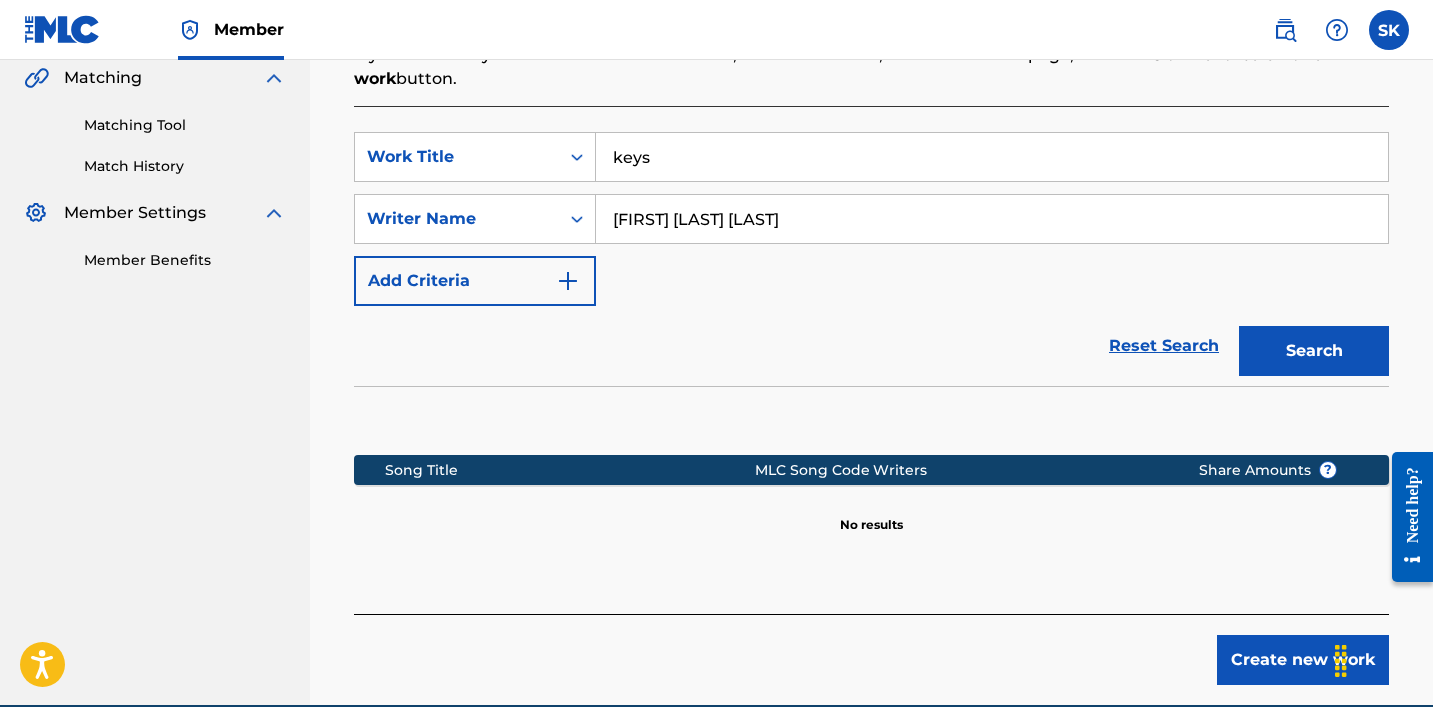 click on "keys" at bounding box center (992, 157) 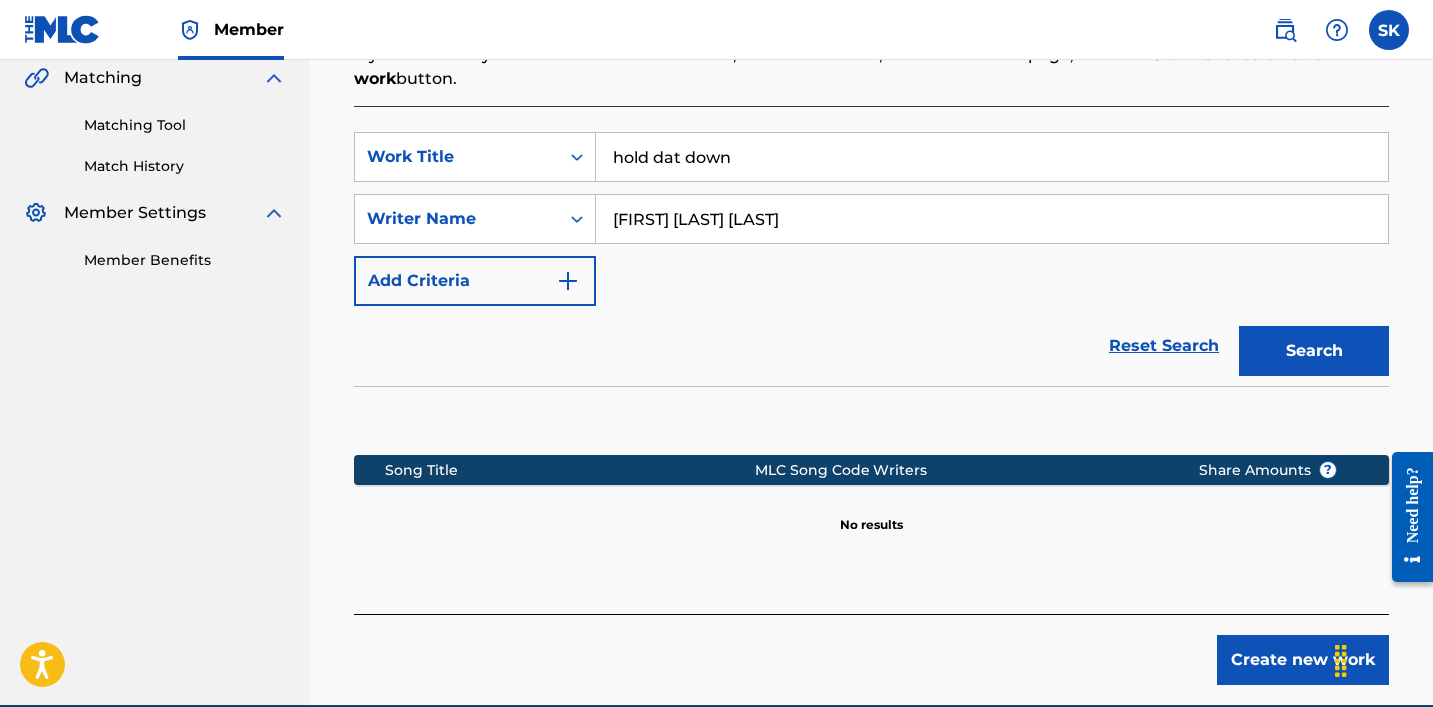 click on "Search" at bounding box center [1314, 351] 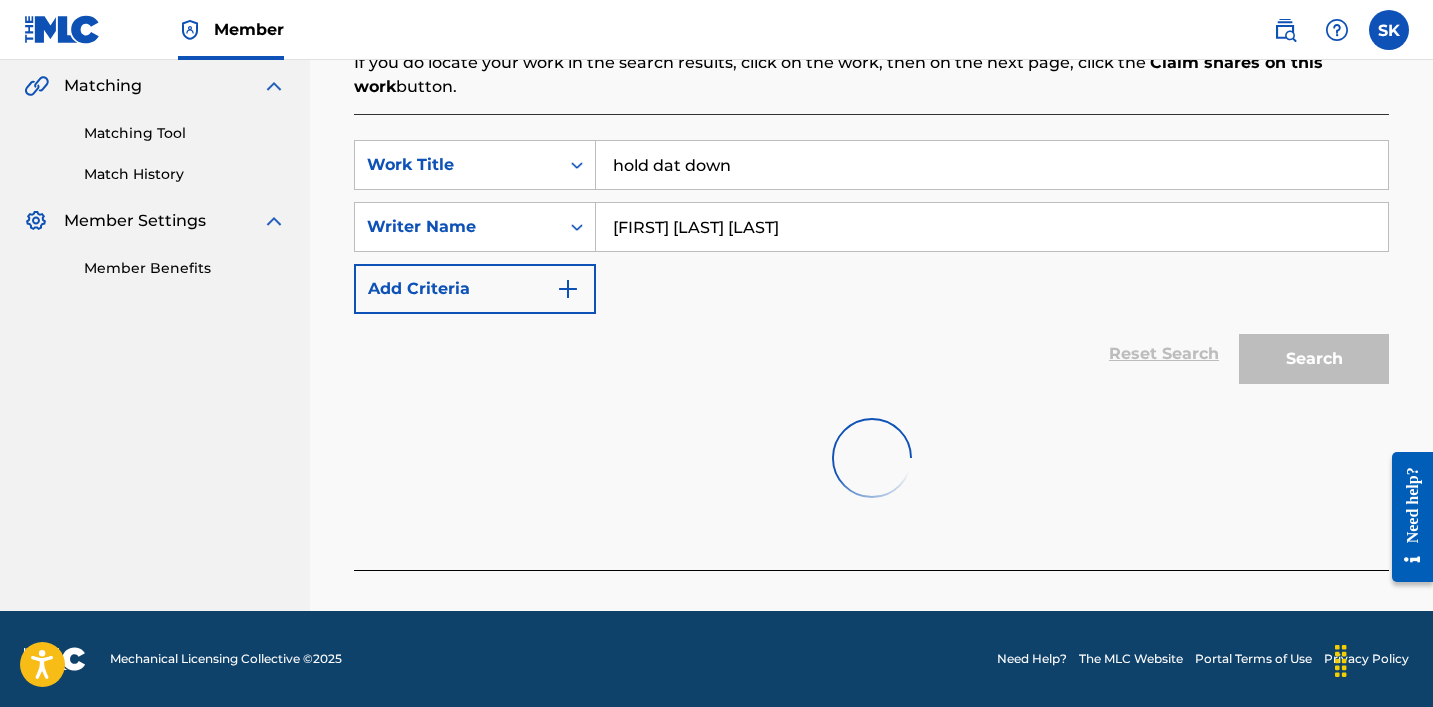 scroll, scrollTop: 468, scrollLeft: 0, axis: vertical 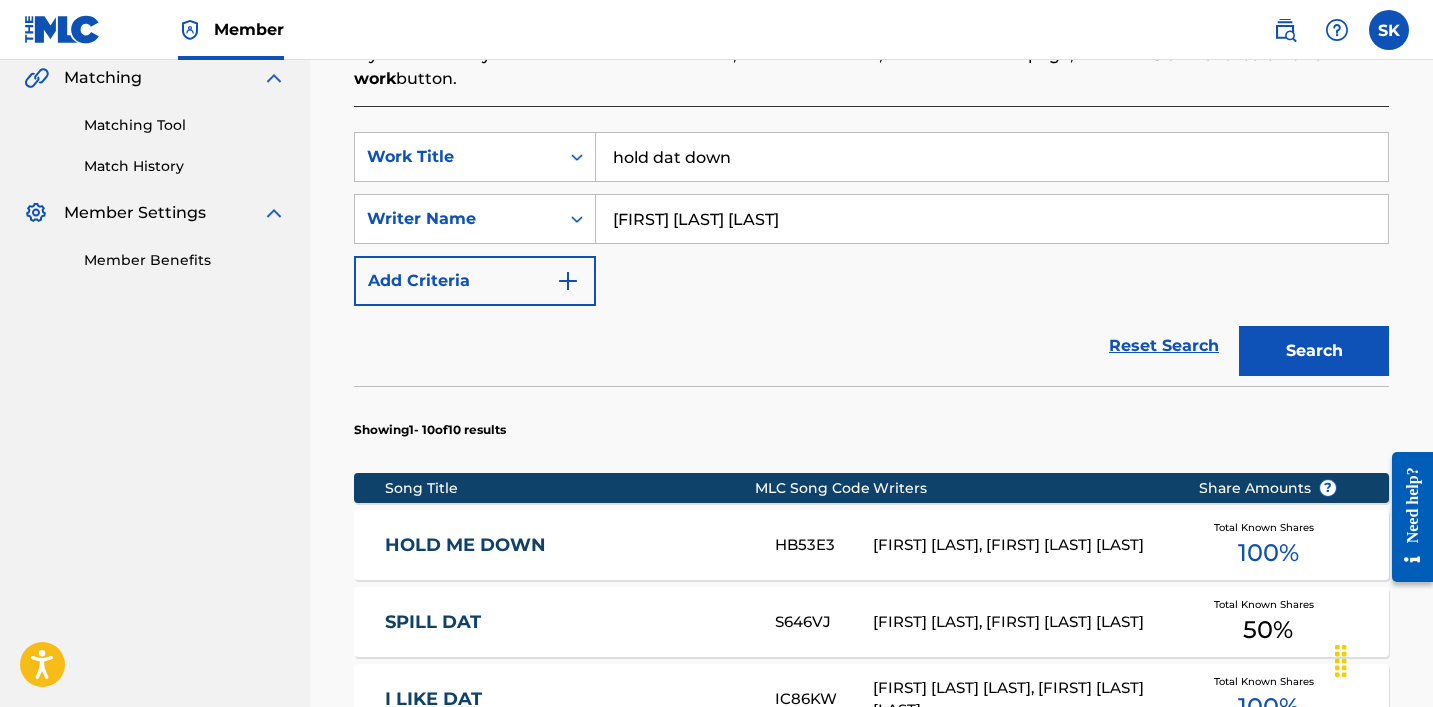 click on "hold dat down" at bounding box center [992, 157] 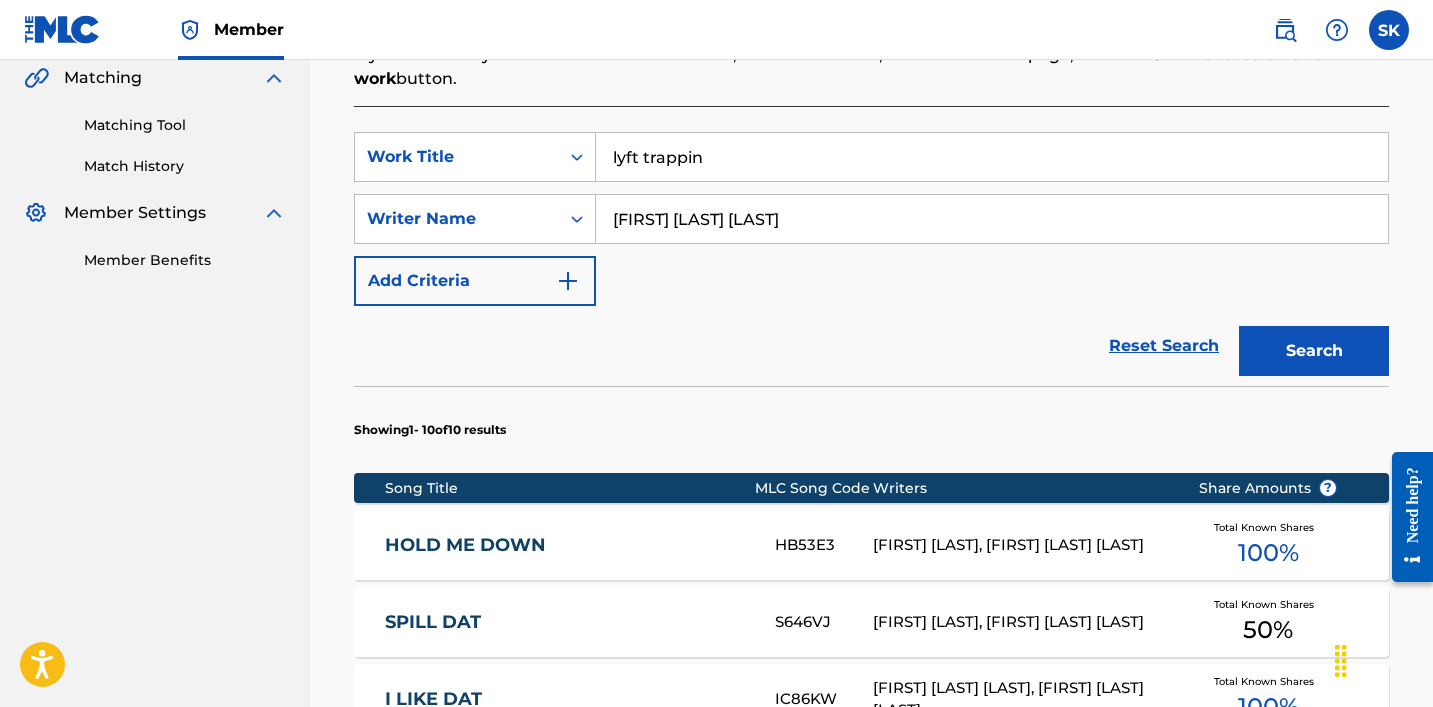 click on "Search" at bounding box center (1314, 351) 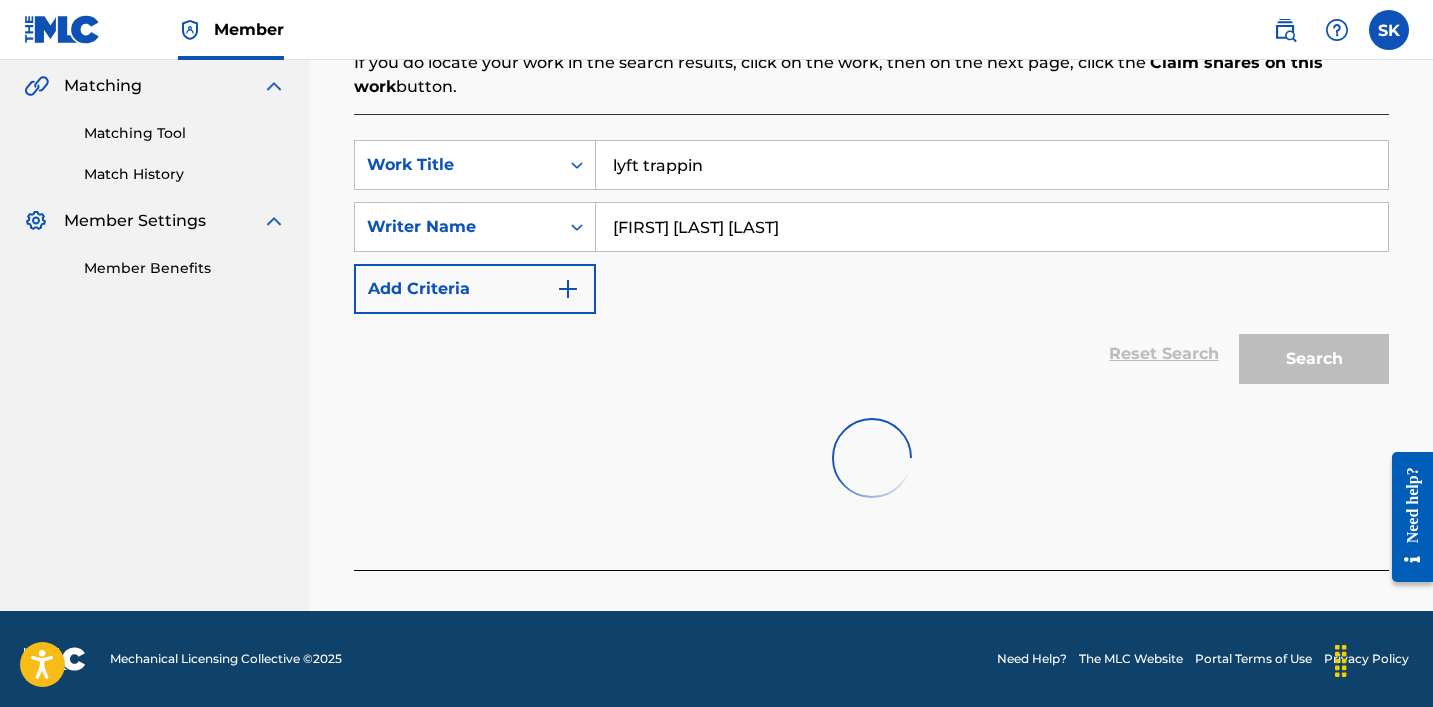 scroll, scrollTop: 468, scrollLeft: 0, axis: vertical 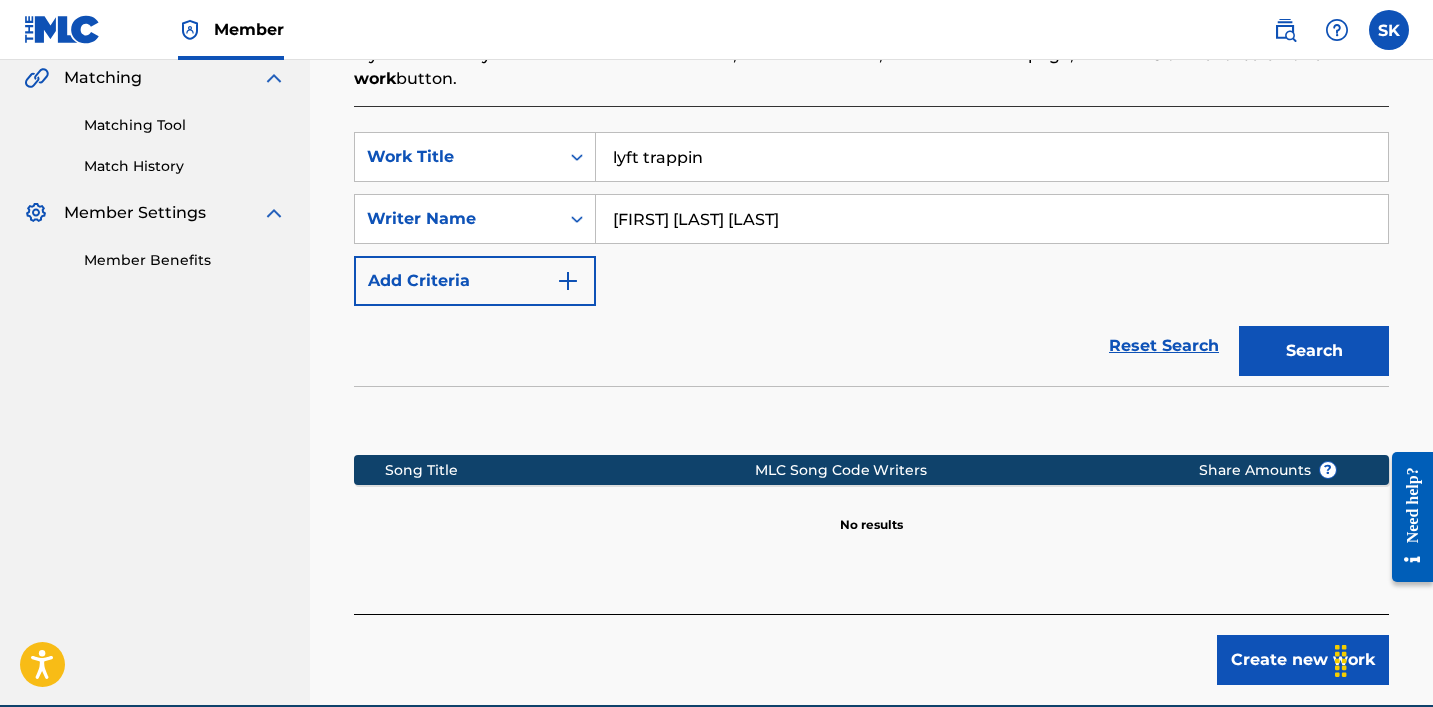click on "lyft trappin" at bounding box center (992, 157) 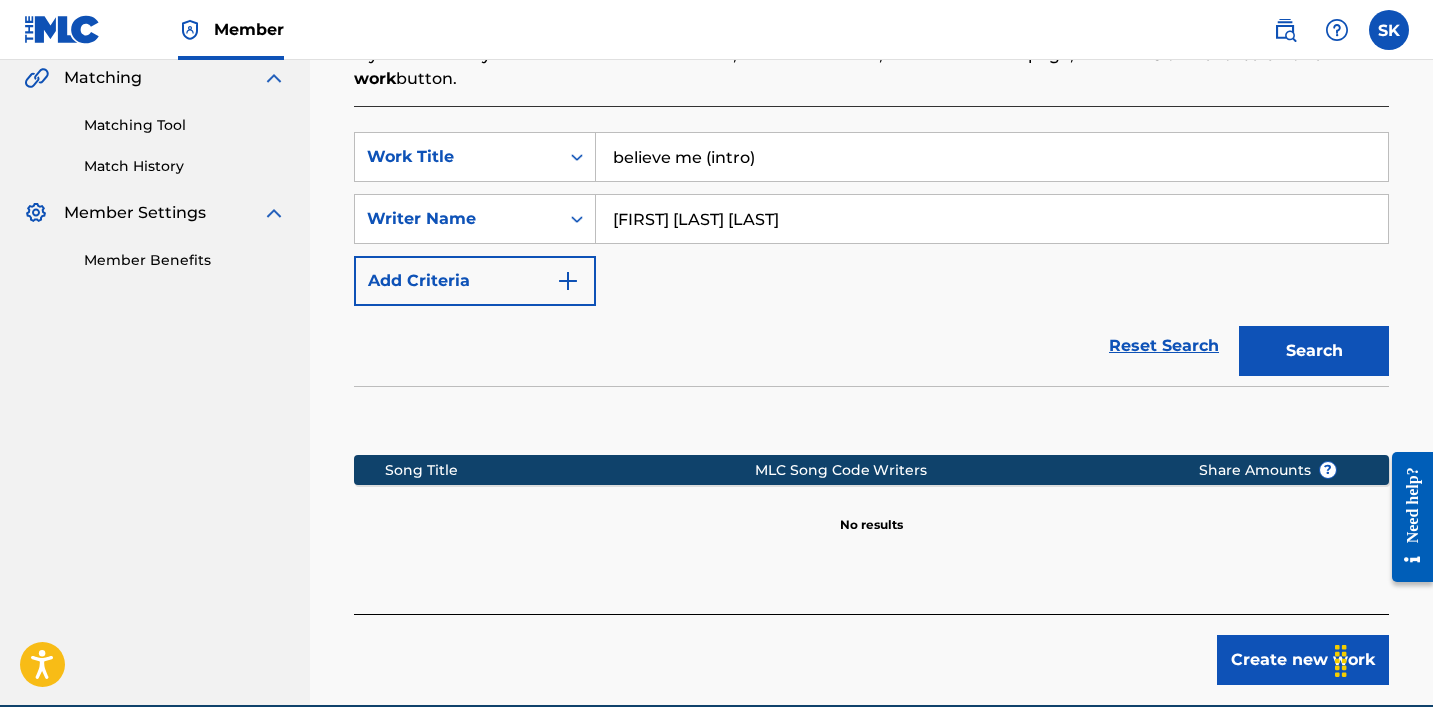 click on "Search" at bounding box center (1314, 351) 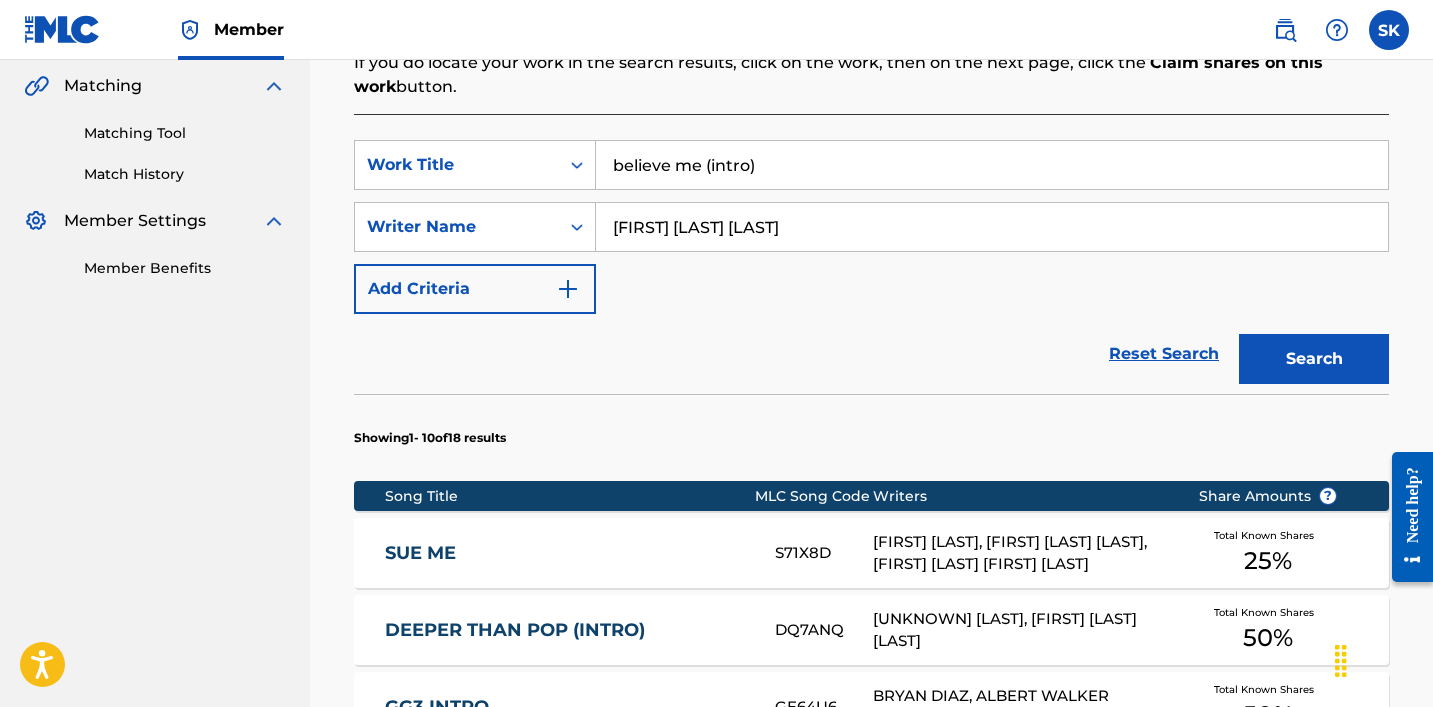 scroll, scrollTop: 468, scrollLeft: 0, axis: vertical 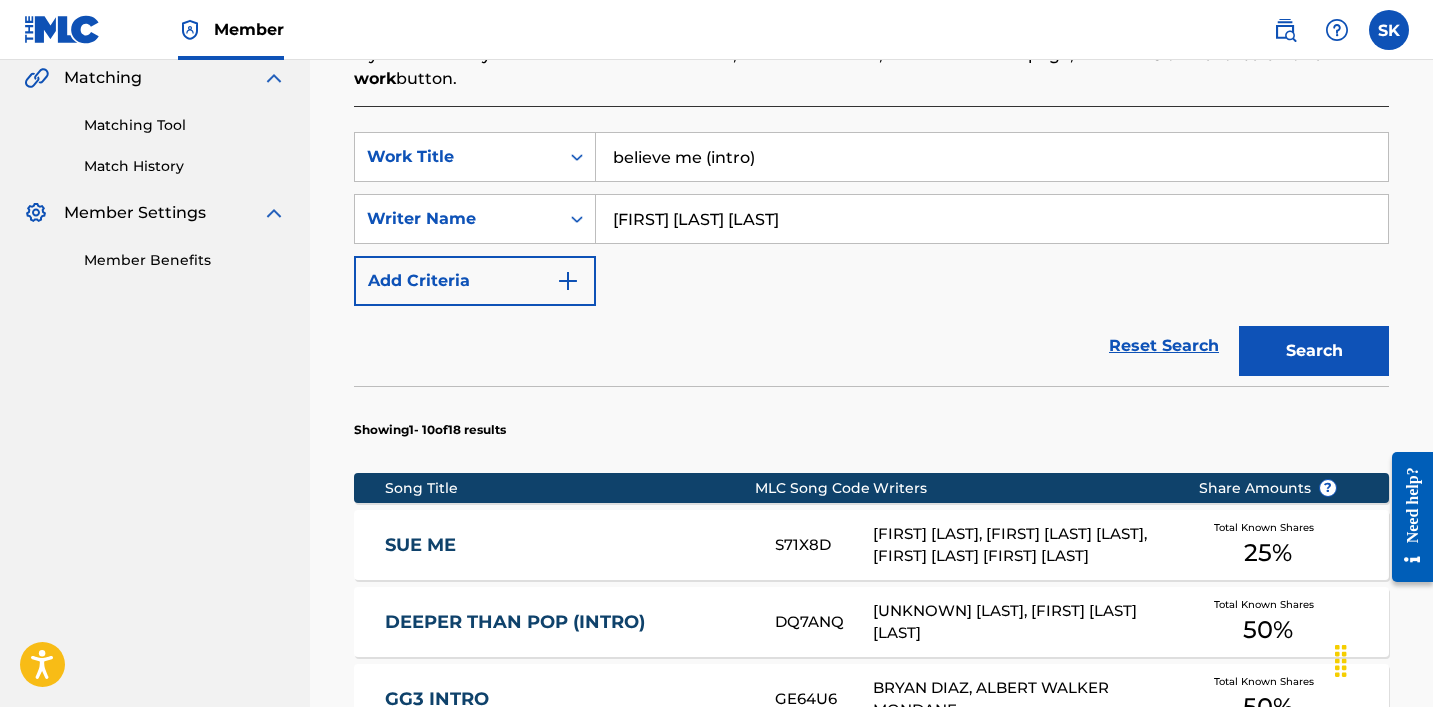 click on "Reset Search Search" at bounding box center [871, 346] 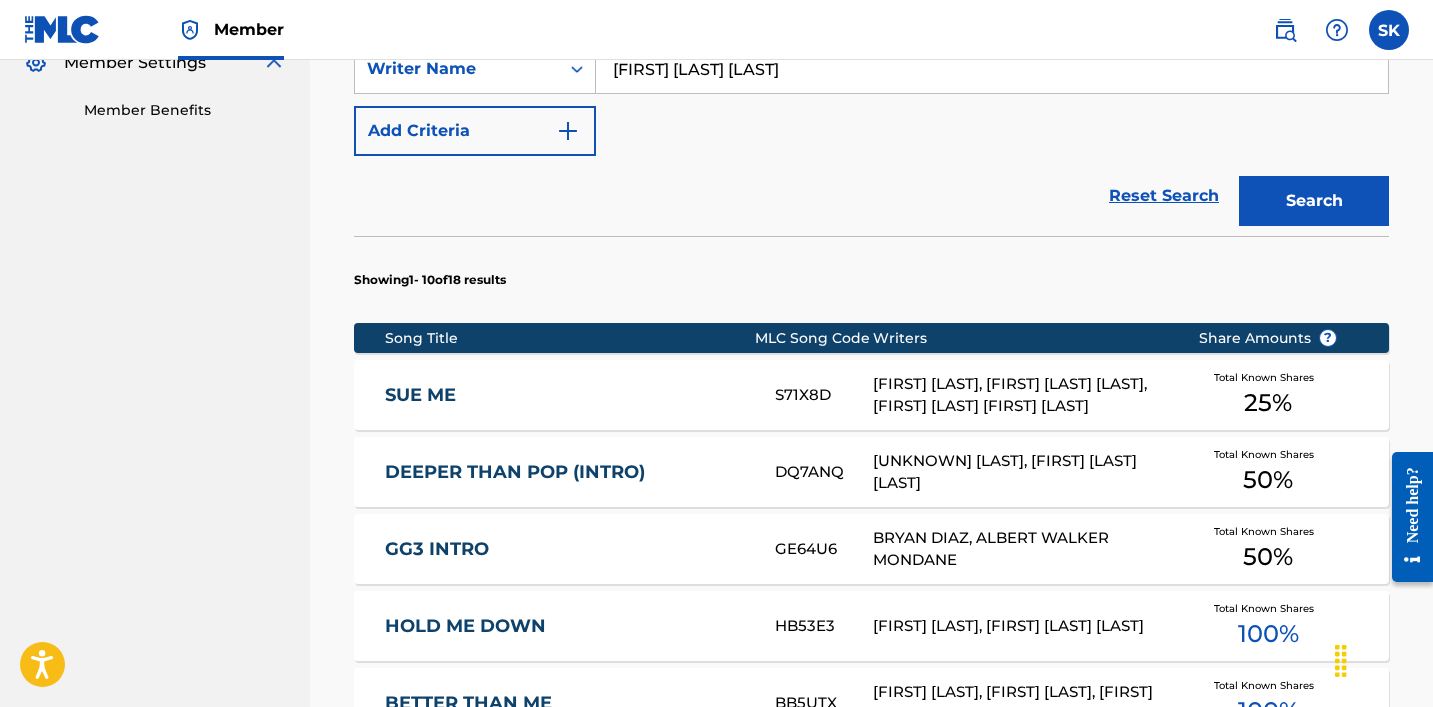 scroll, scrollTop: 278, scrollLeft: 0, axis: vertical 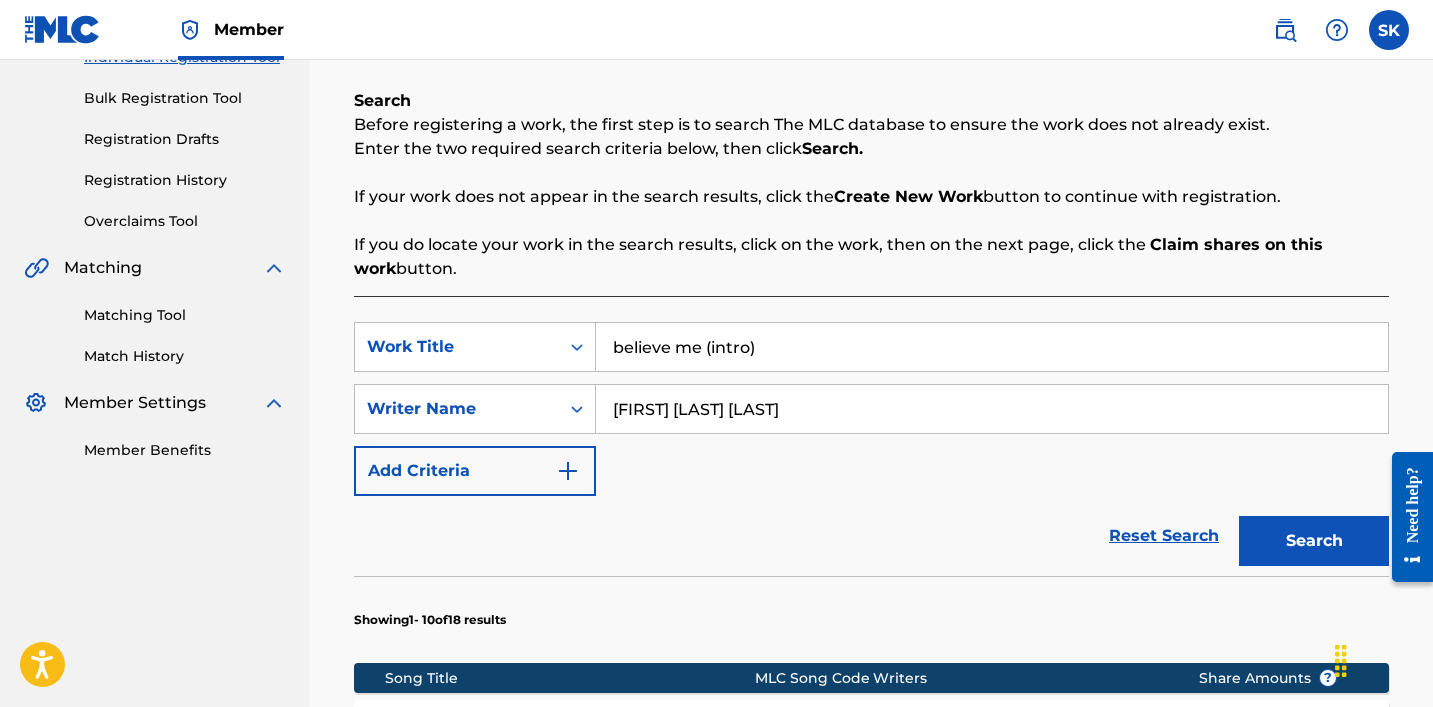 click on "believe me (intro)" at bounding box center [992, 347] 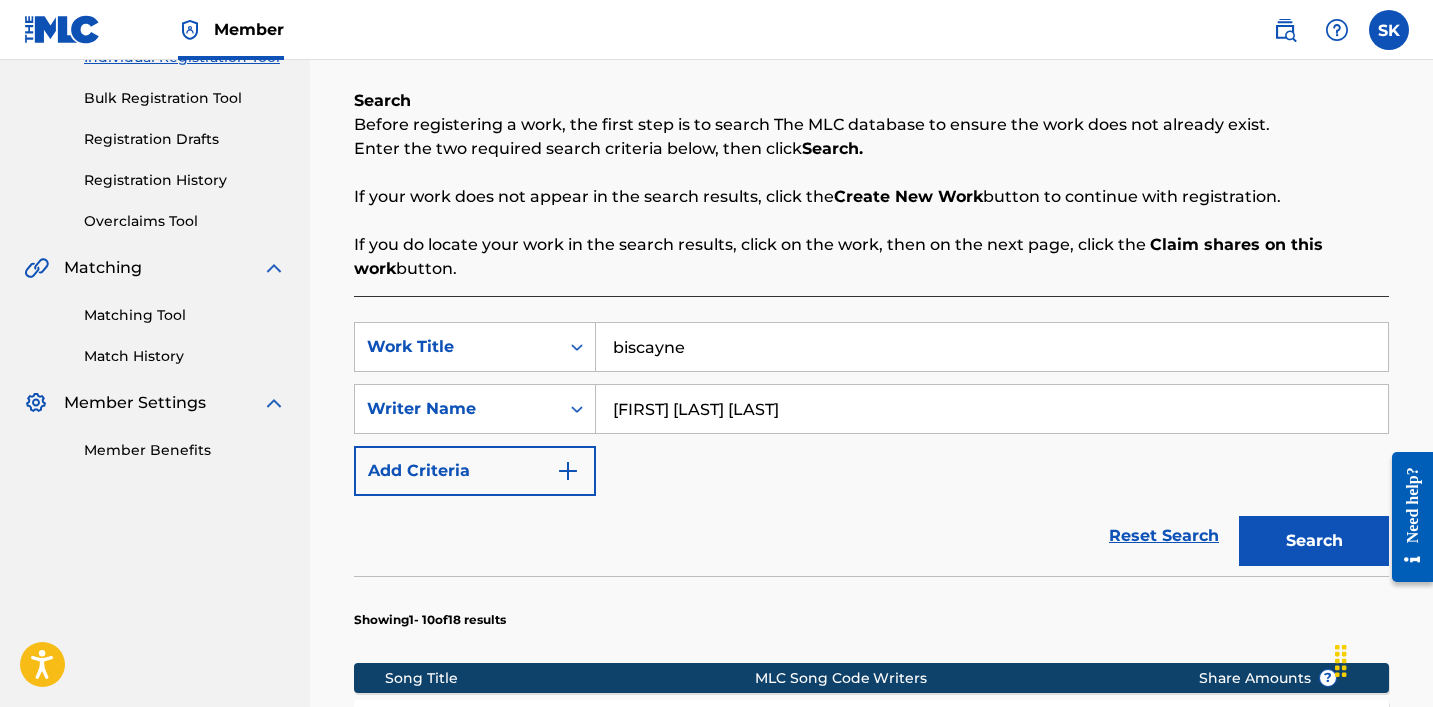 click on "Search" at bounding box center [1314, 541] 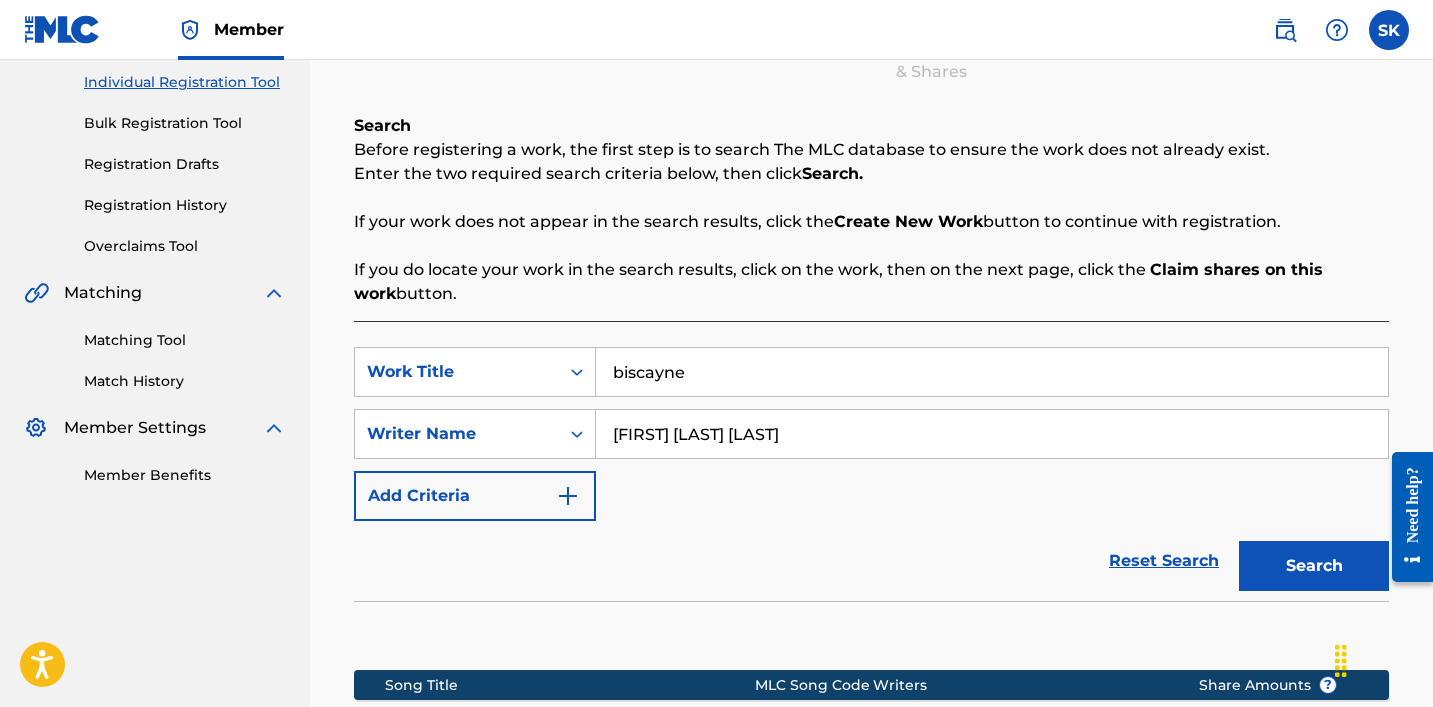 scroll, scrollTop: 352, scrollLeft: 0, axis: vertical 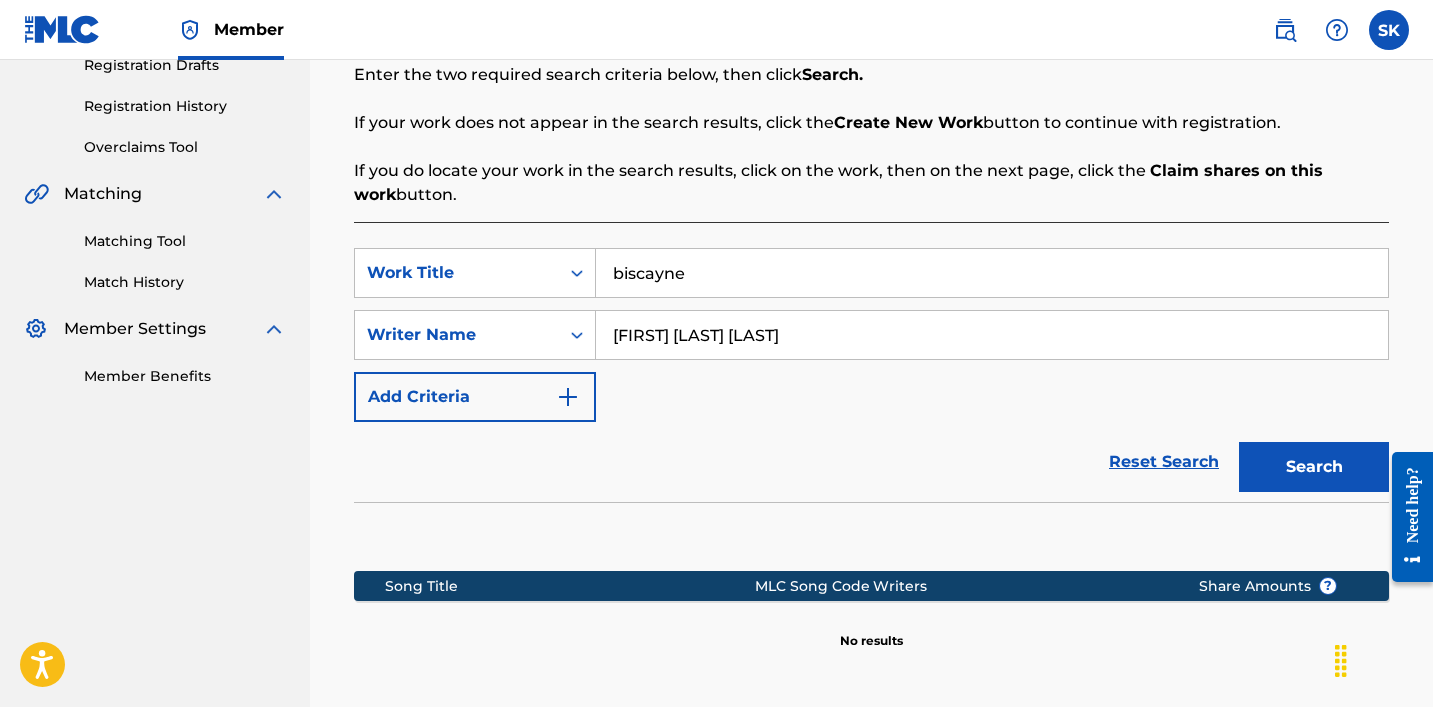 click on "Search" at bounding box center (1314, 467) 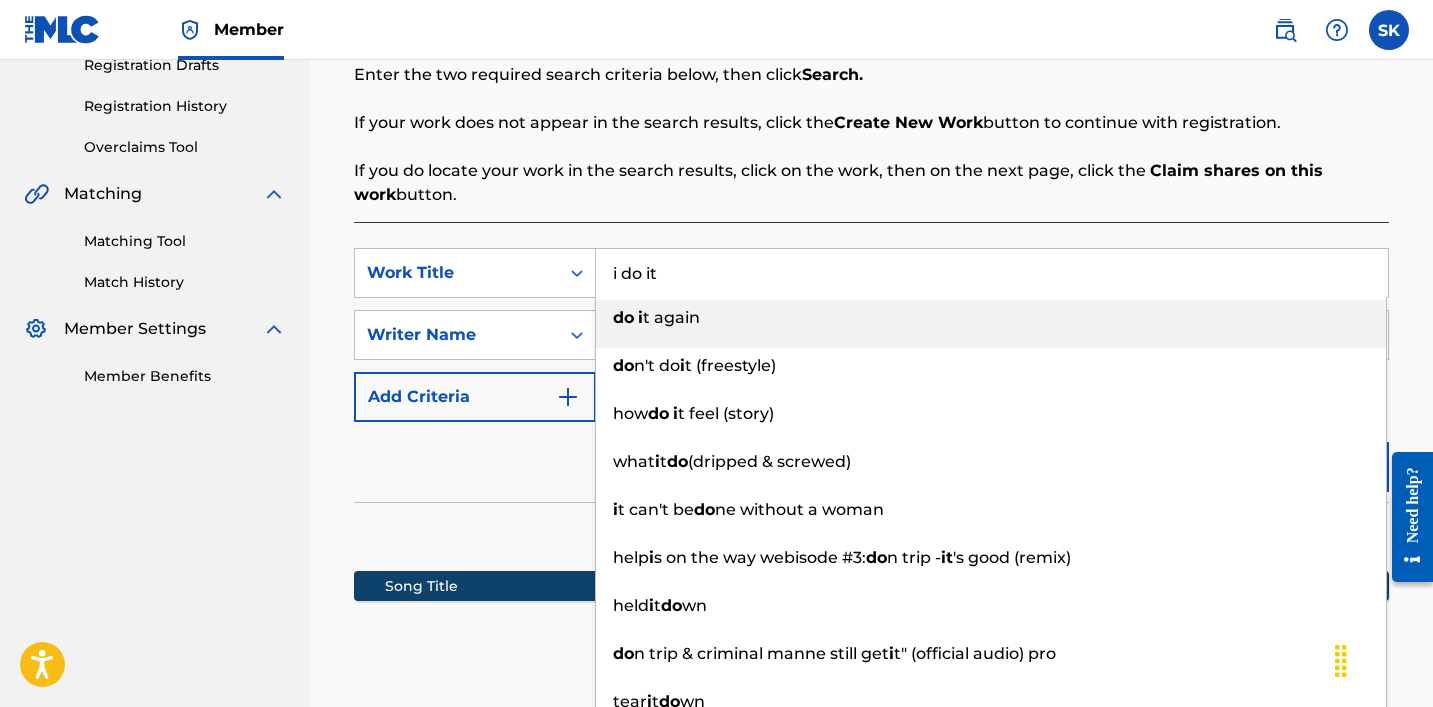 type on "i do it" 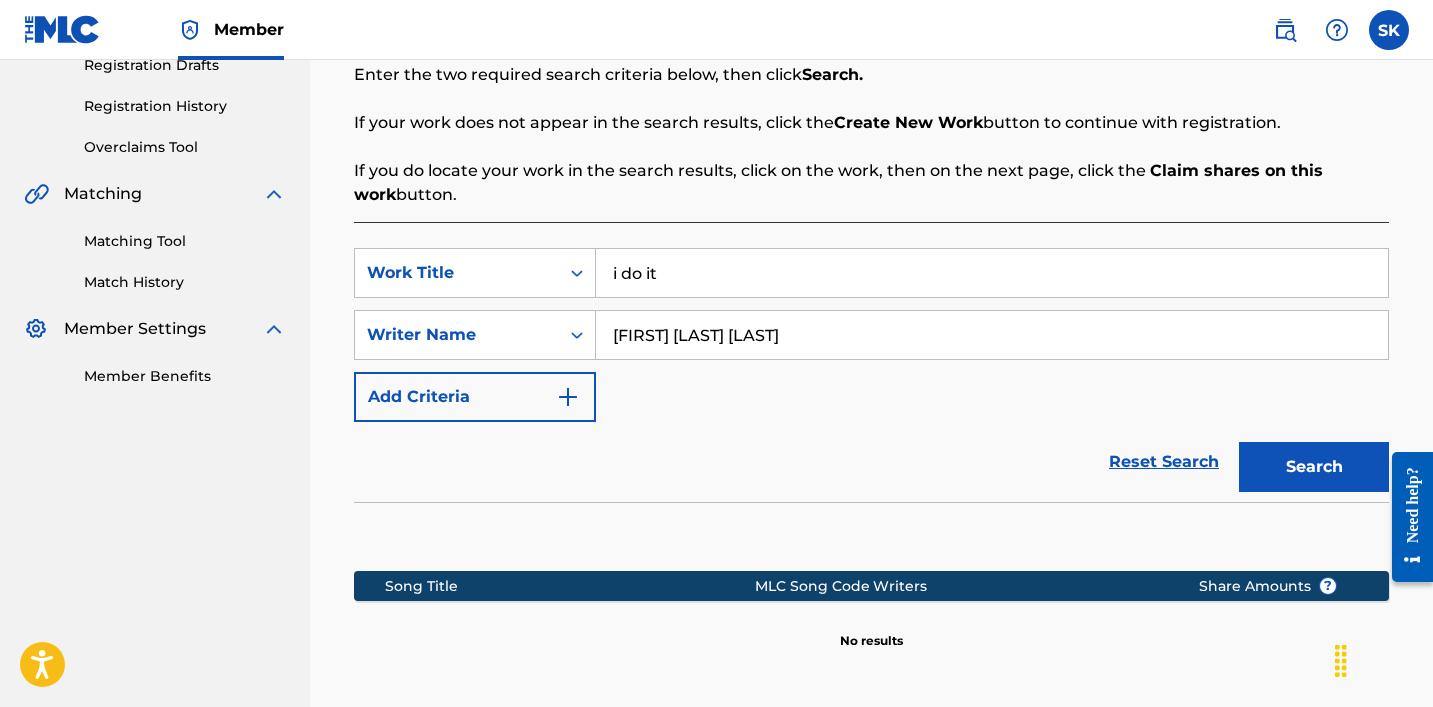 click on "Search" at bounding box center (1314, 467) 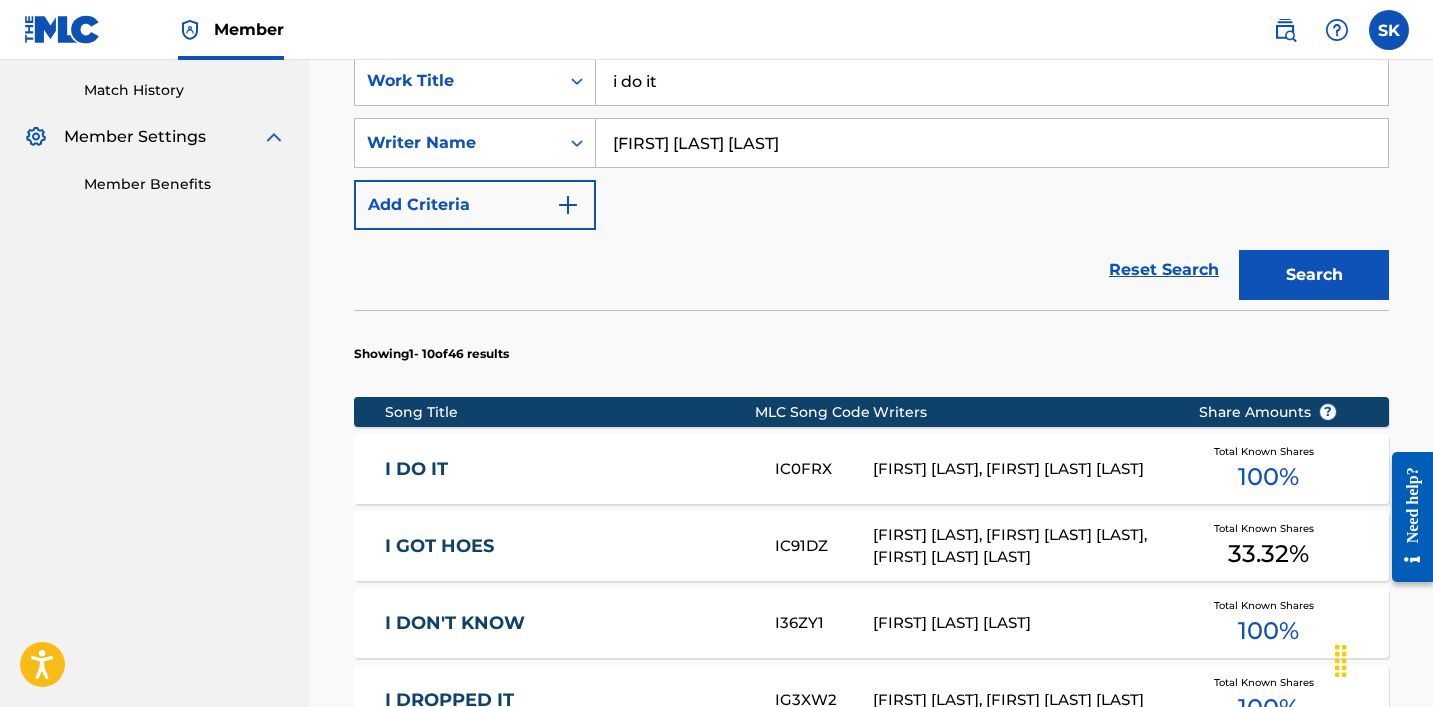 scroll, scrollTop: 609, scrollLeft: 0, axis: vertical 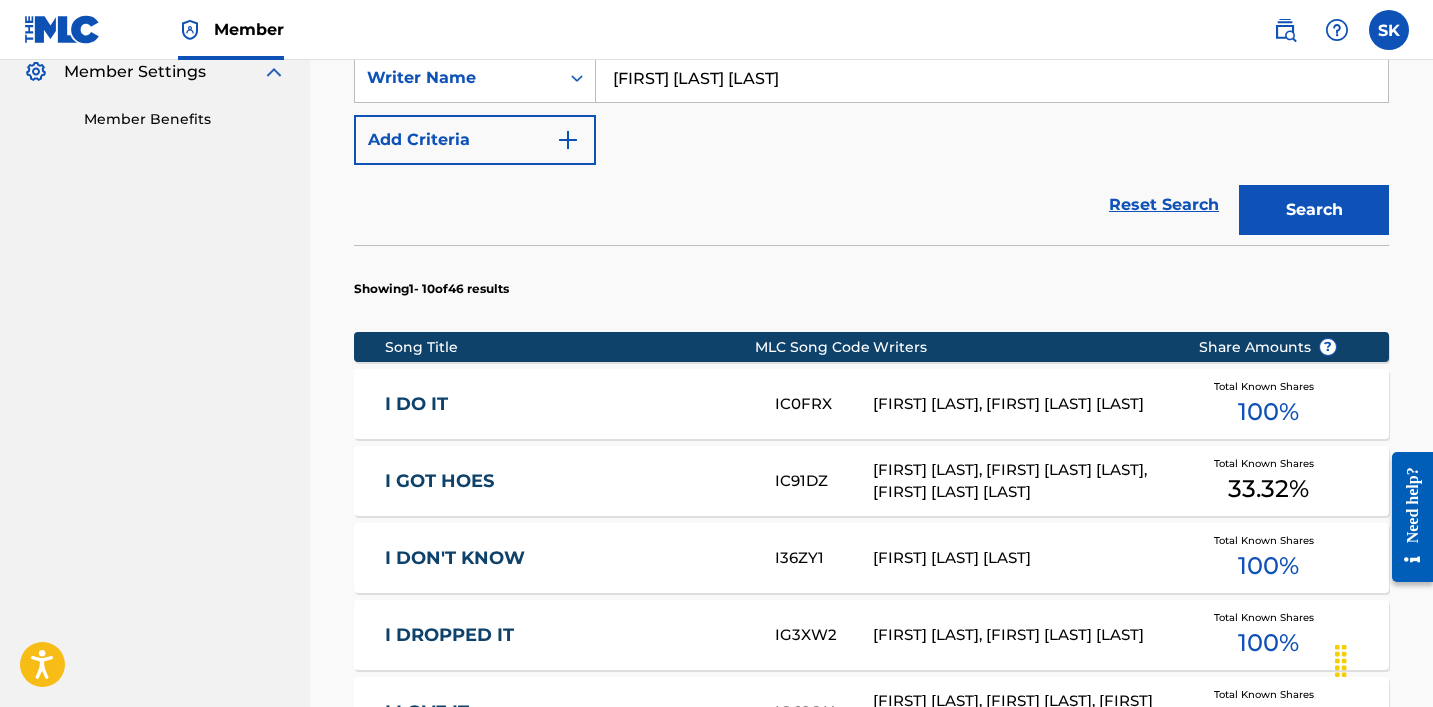 click on "I DO IT" at bounding box center (580, 404) 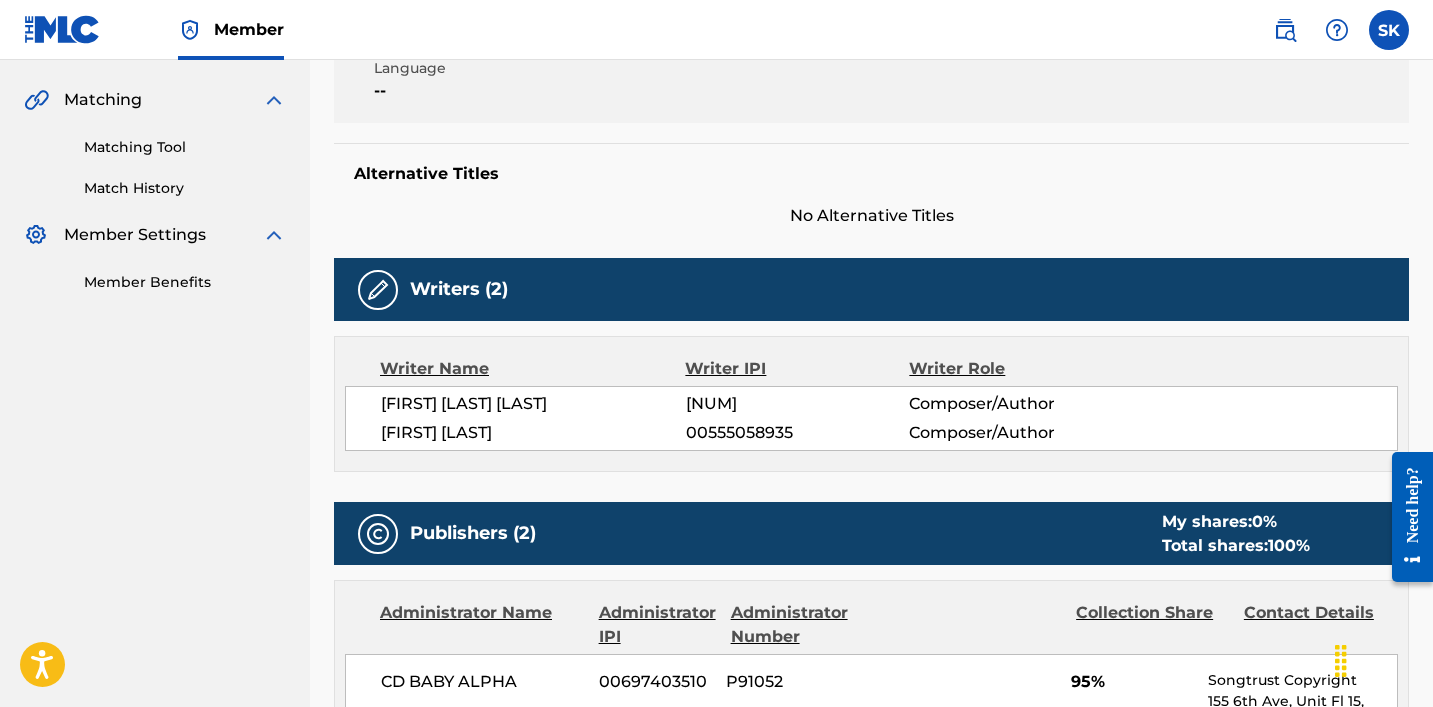 scroll, scrollTop: 0, scrollLeft: 0, axis: both 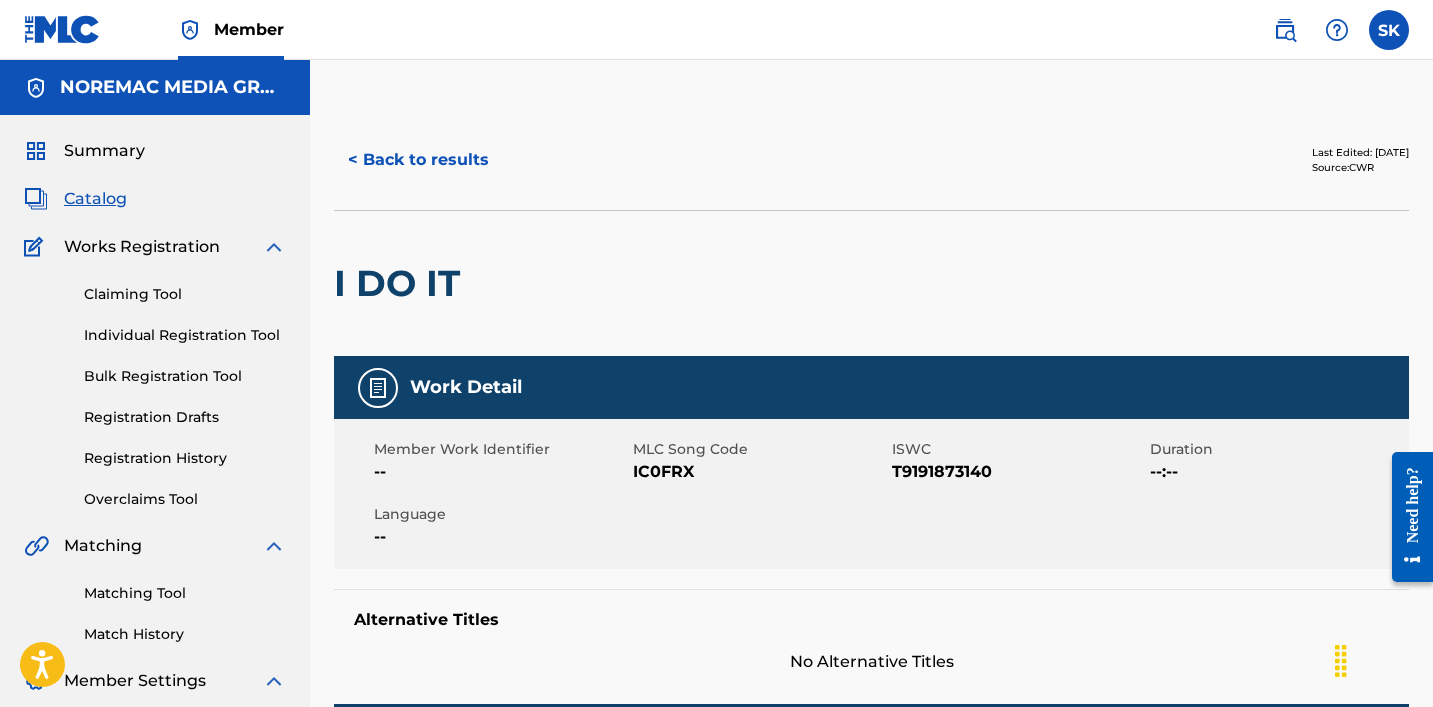 click on "IC0FRX" at bounding box center (760, 472) 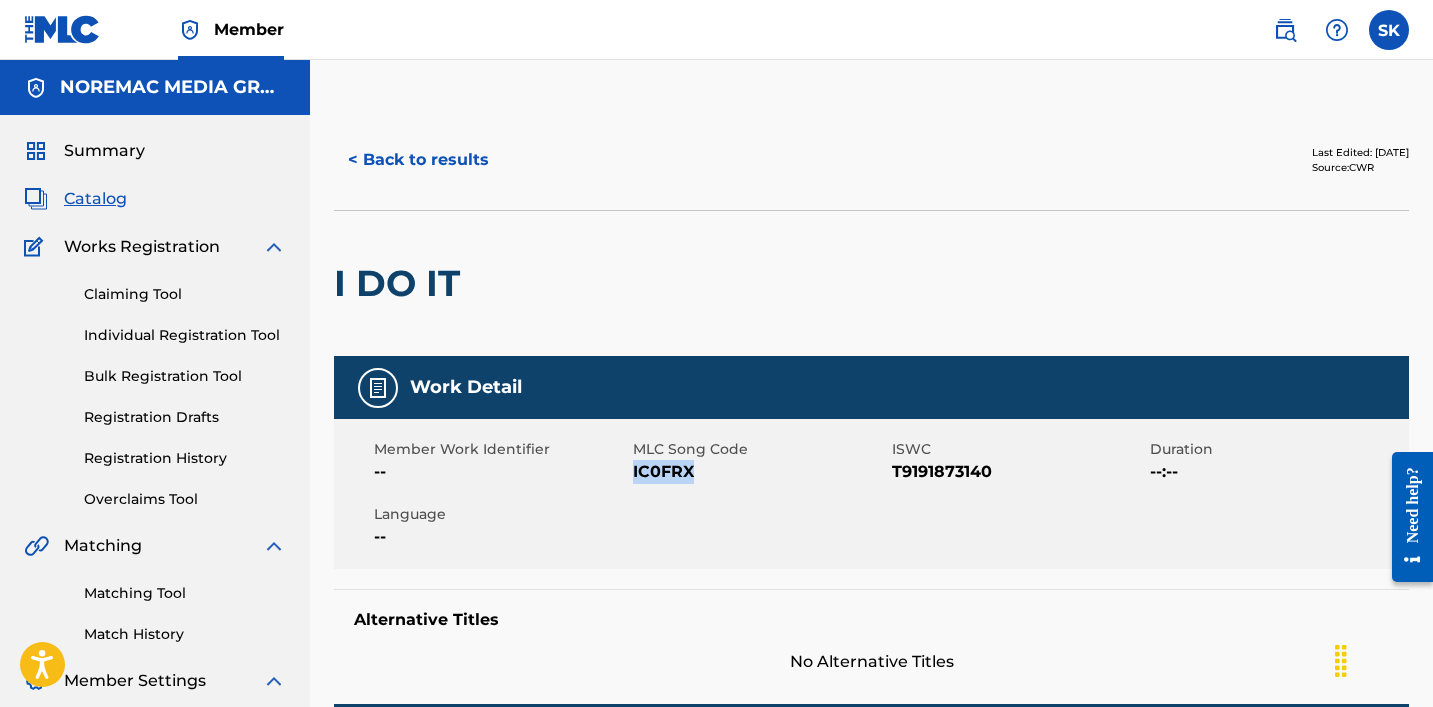 click on "IC0FRX" at bounding box center [760, 472] 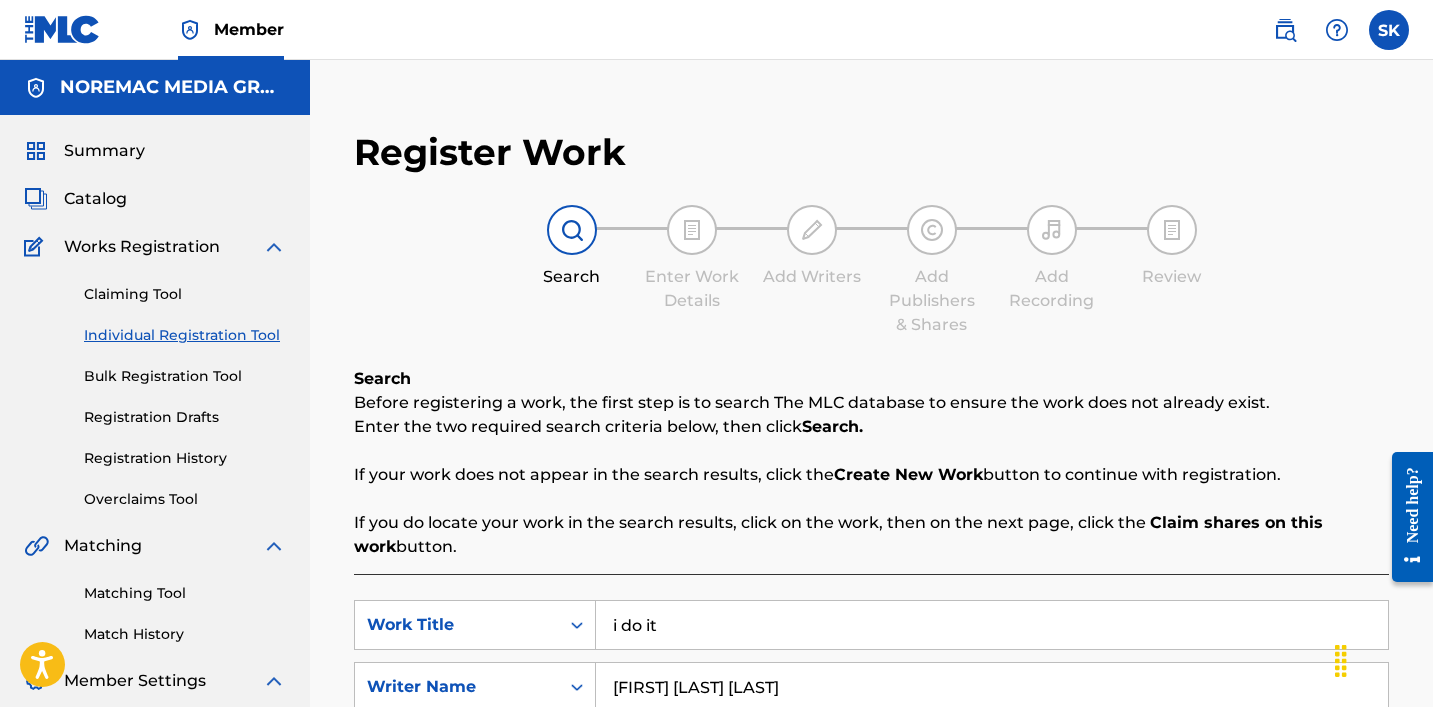 scroll, scrollTop: 268, scrollLeft: 0, axis: vertical 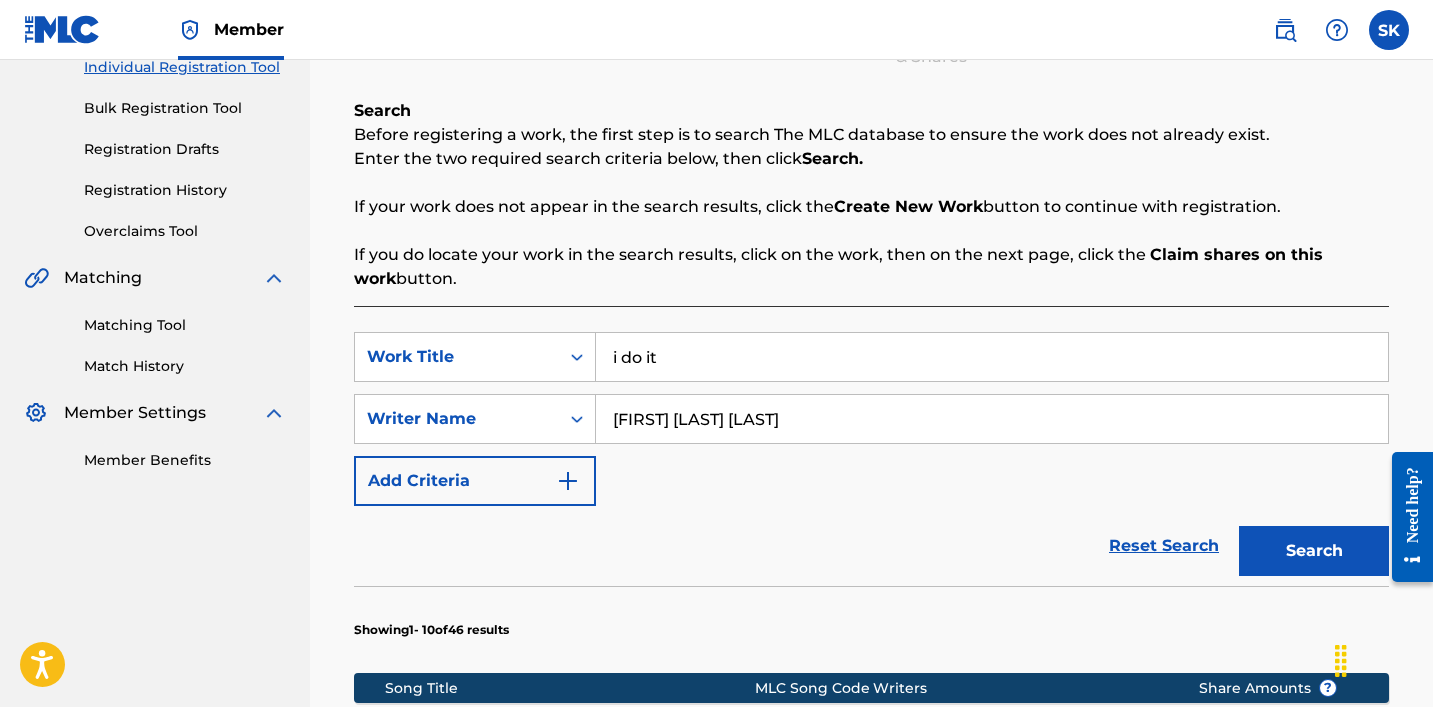 click on "i do it" at bounding box center (992, 357) 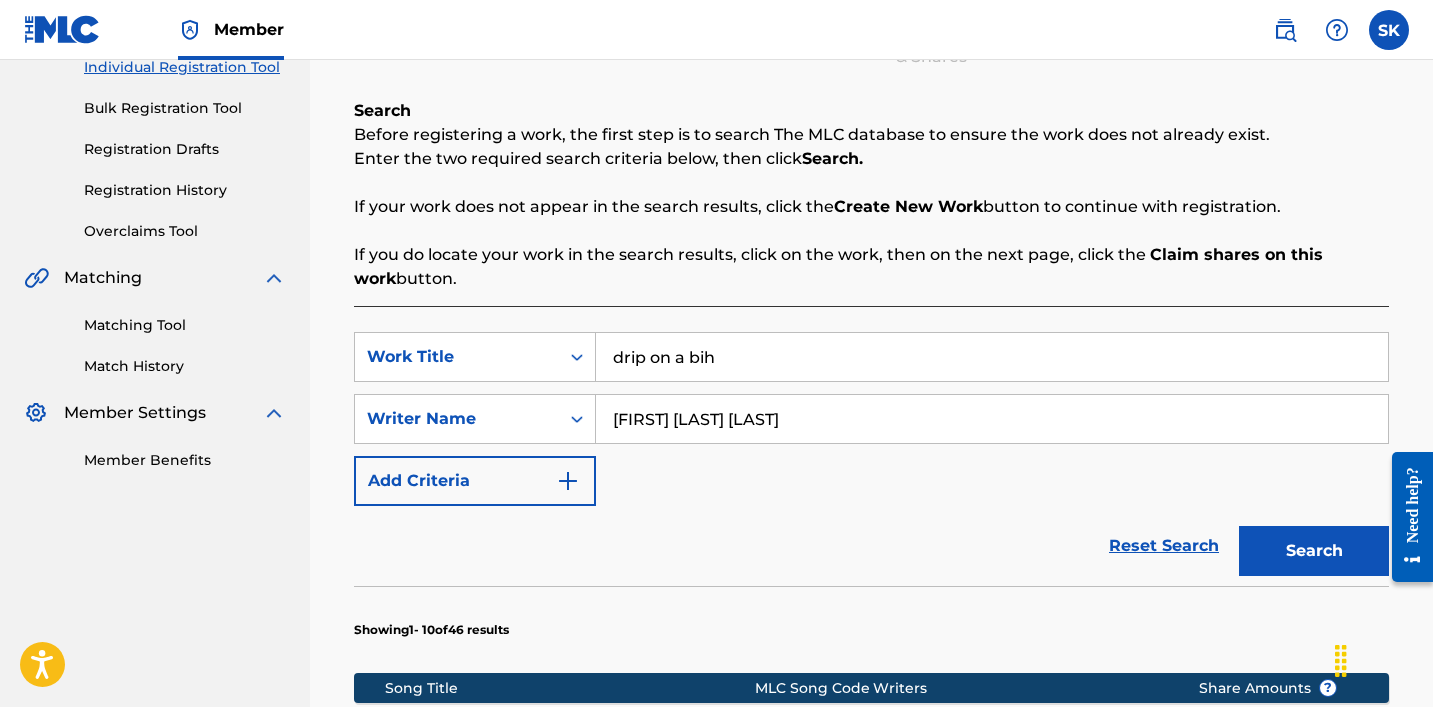 click on "Search" at bounding box center [1314, 551] 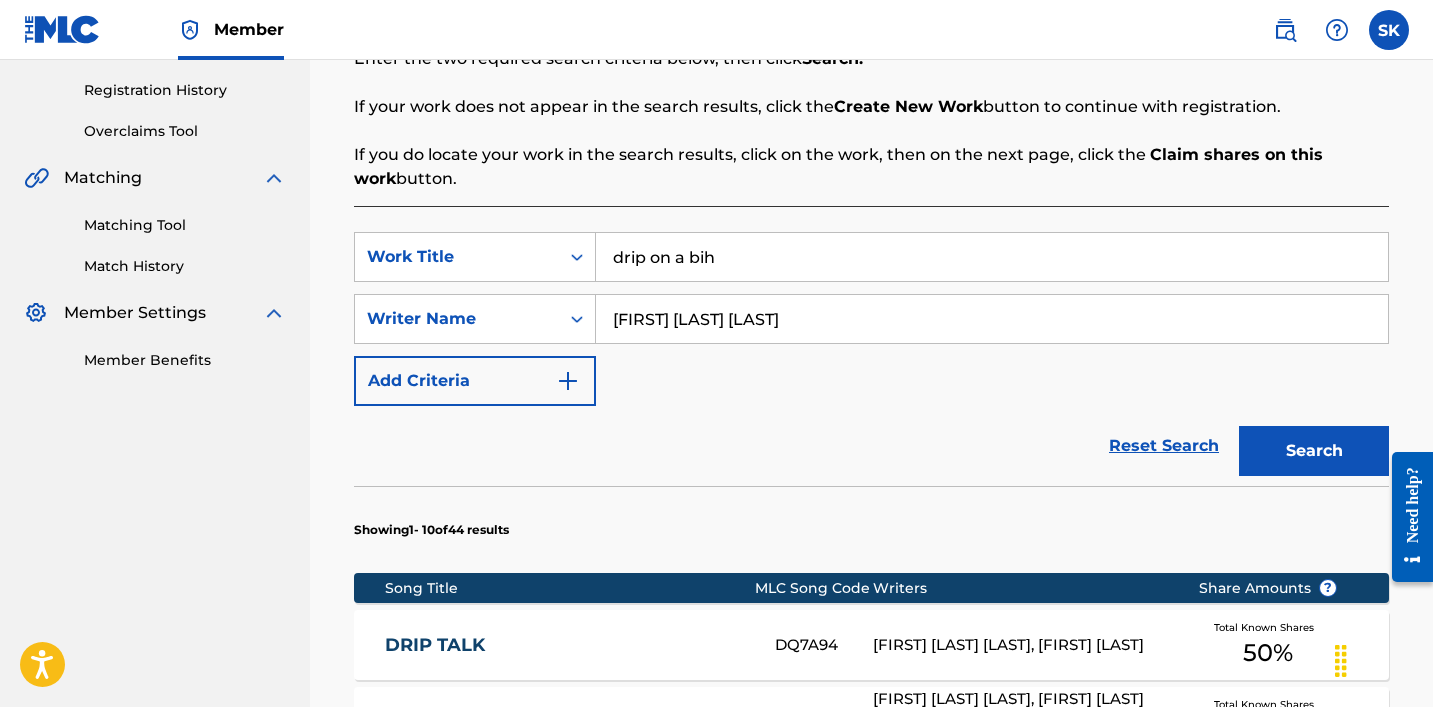 scroll, scrollTop: 335, scrollLeft: 0, axis: vertical 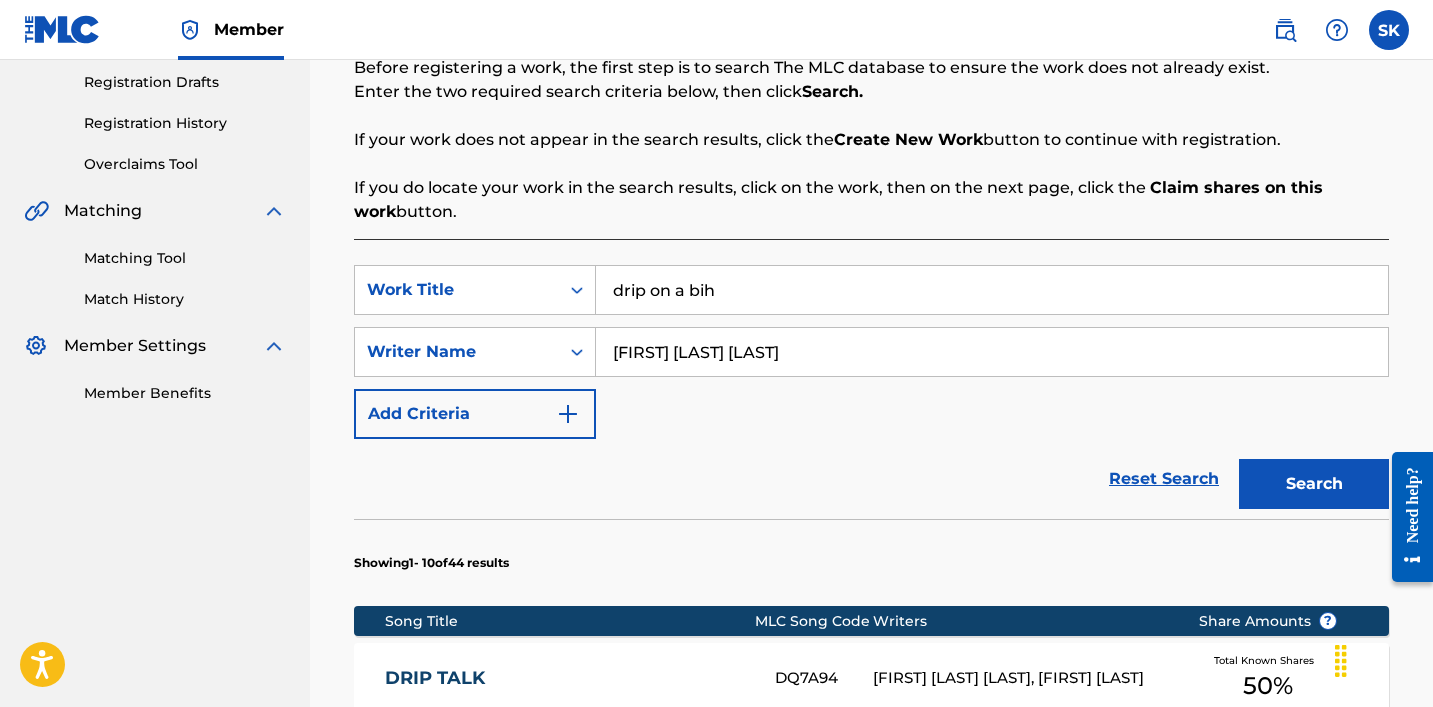 click on "drip on a bih" at bounding box center [992, 290] 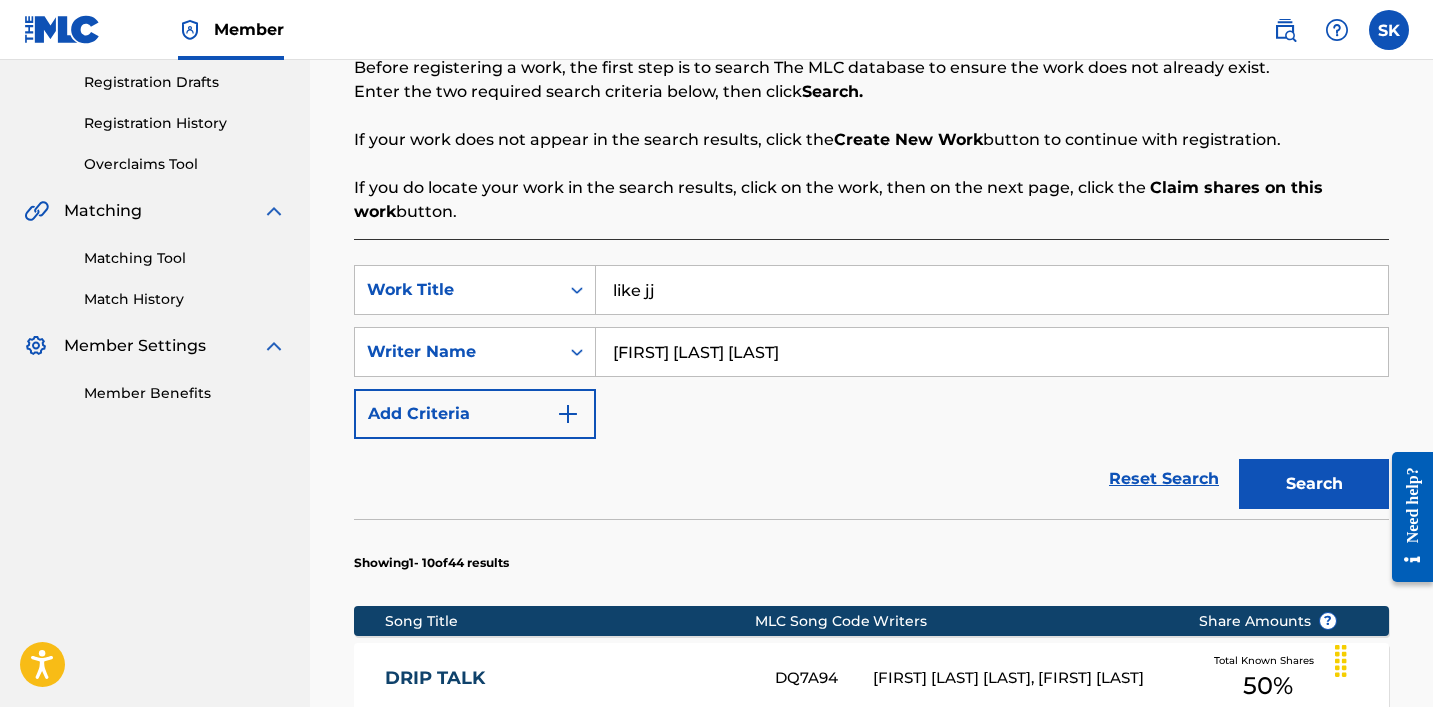 type on "like jj" 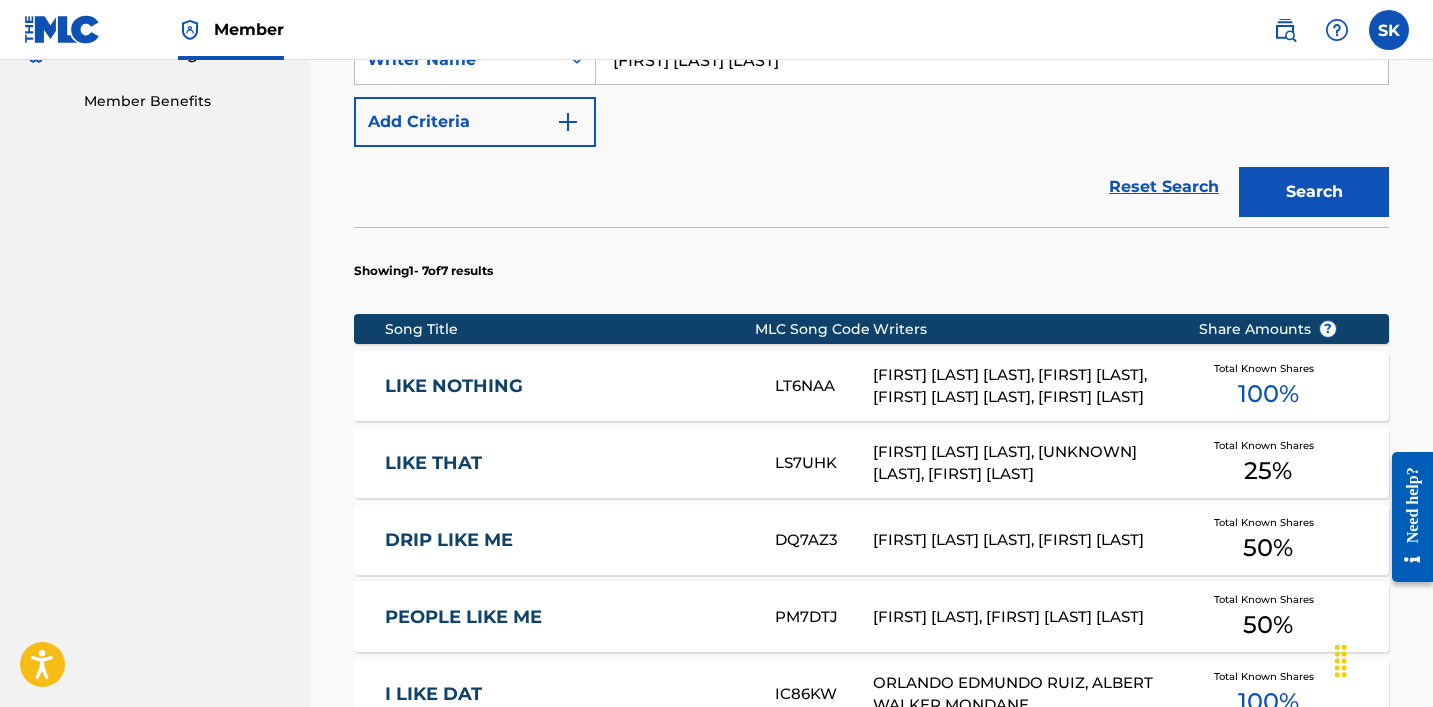 scroll, scrollTop: 0, scrollLeft: 0, axis: both 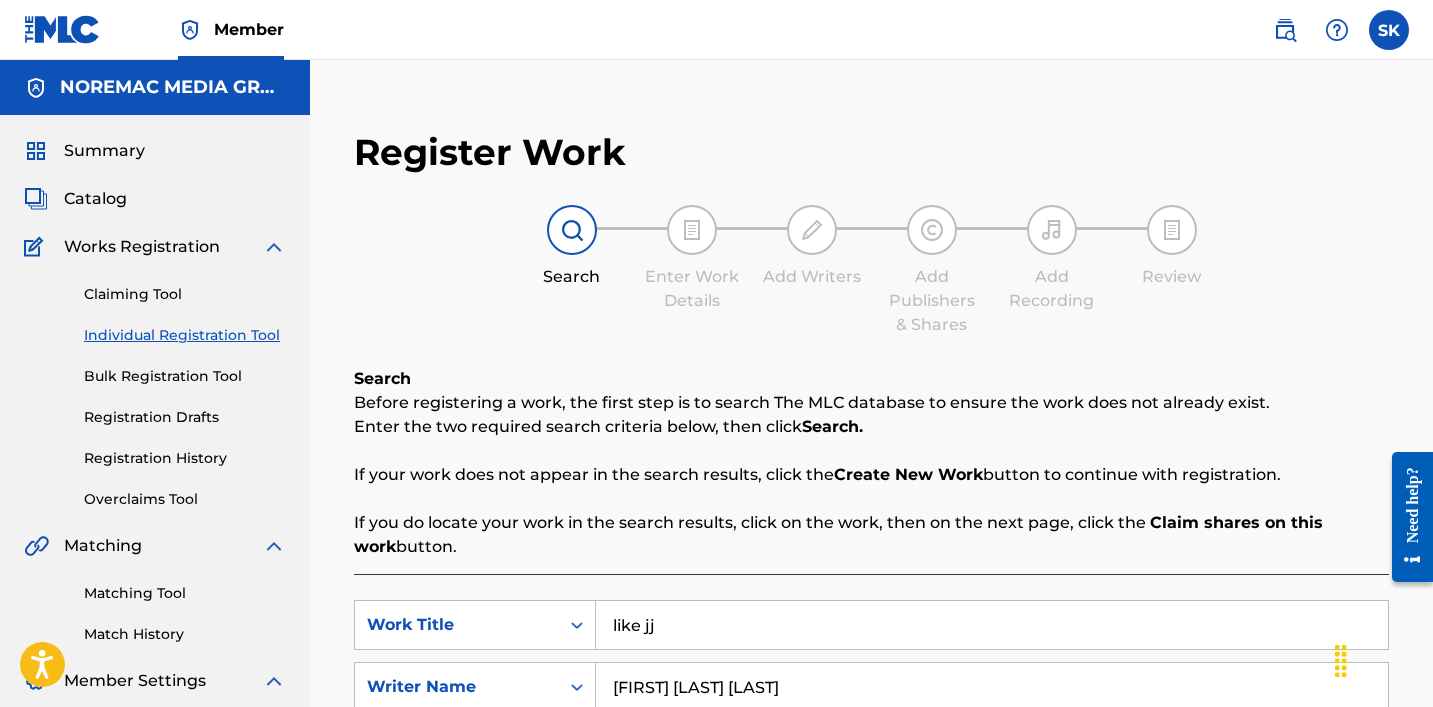 click on "Register Work Search Enter Work Details Add Writers Add Publishers & Shares Add Recording Review Search Before registering a work, the first step is to search The MLC database to ensure the work does not already exist. Enter the two required search criteria below, then click   Search.  If your work does not appear in the search results, click the  Create New Work   button to continue with registration. If you do locate your work in the search results, click on the work, then on the next page, click the   Claim shares on this work  button. SearchWithCriteriabf25b154-6284-4dcd-99b2-d0a17f2fd2dd Work Title like jj SearchWithCriteria225b7a4d-8868-40f8-849c-6501eeab44ec Writer Name [FIRST] [LAST] Add Criteria Reset Search Search Showing  1  -   7  of  7   results   Song Title MLC Song Code Writers Share Amounts ? LIKE NOTHING LT6NAA [FIRST] [LAST] [LAST], [FIRST] [LAST], [FIRST] [LAST] [LAST], [FIRST] [LAST] Total Known Shares 100 % LIKE THAT LS7UHK [FIRST] [LAST] [LAST], [UNKNOWN] [LAST], [FIRST] [LAST] 25 % 50 %" at bounding box center (871, 917) 